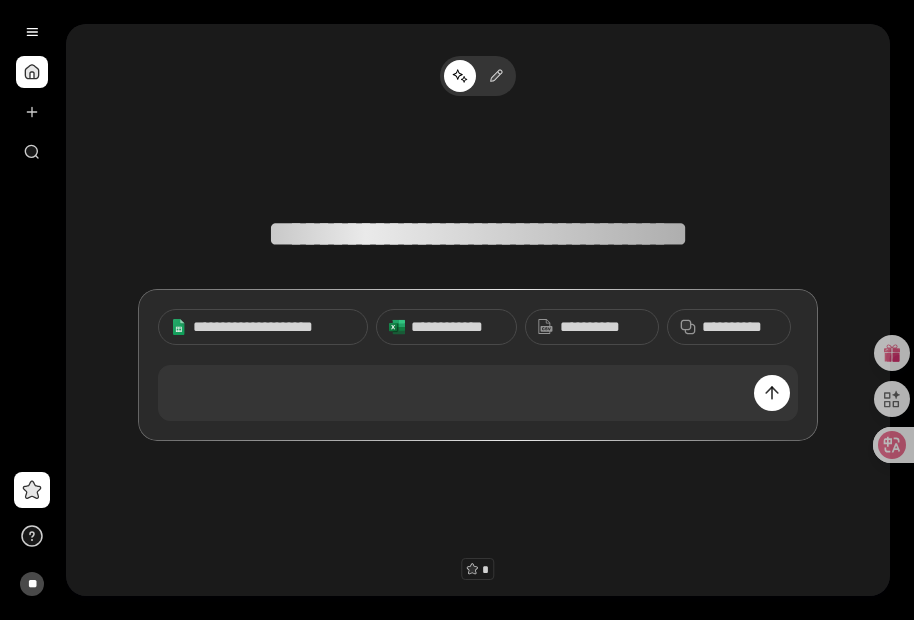 scroll, scrollTop: 0, scrollLeft: 0, axis: both 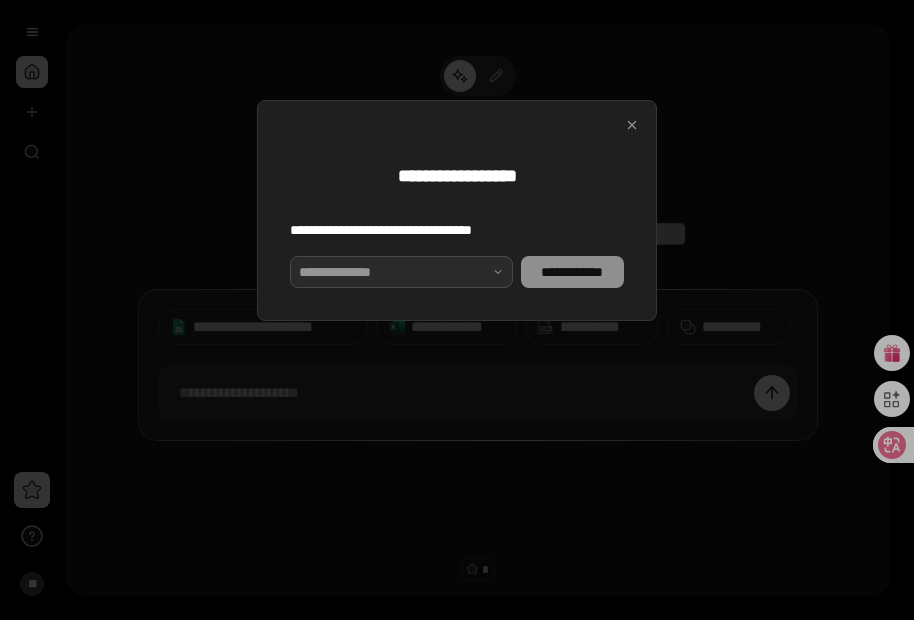 click at bounding box center [401, 272] 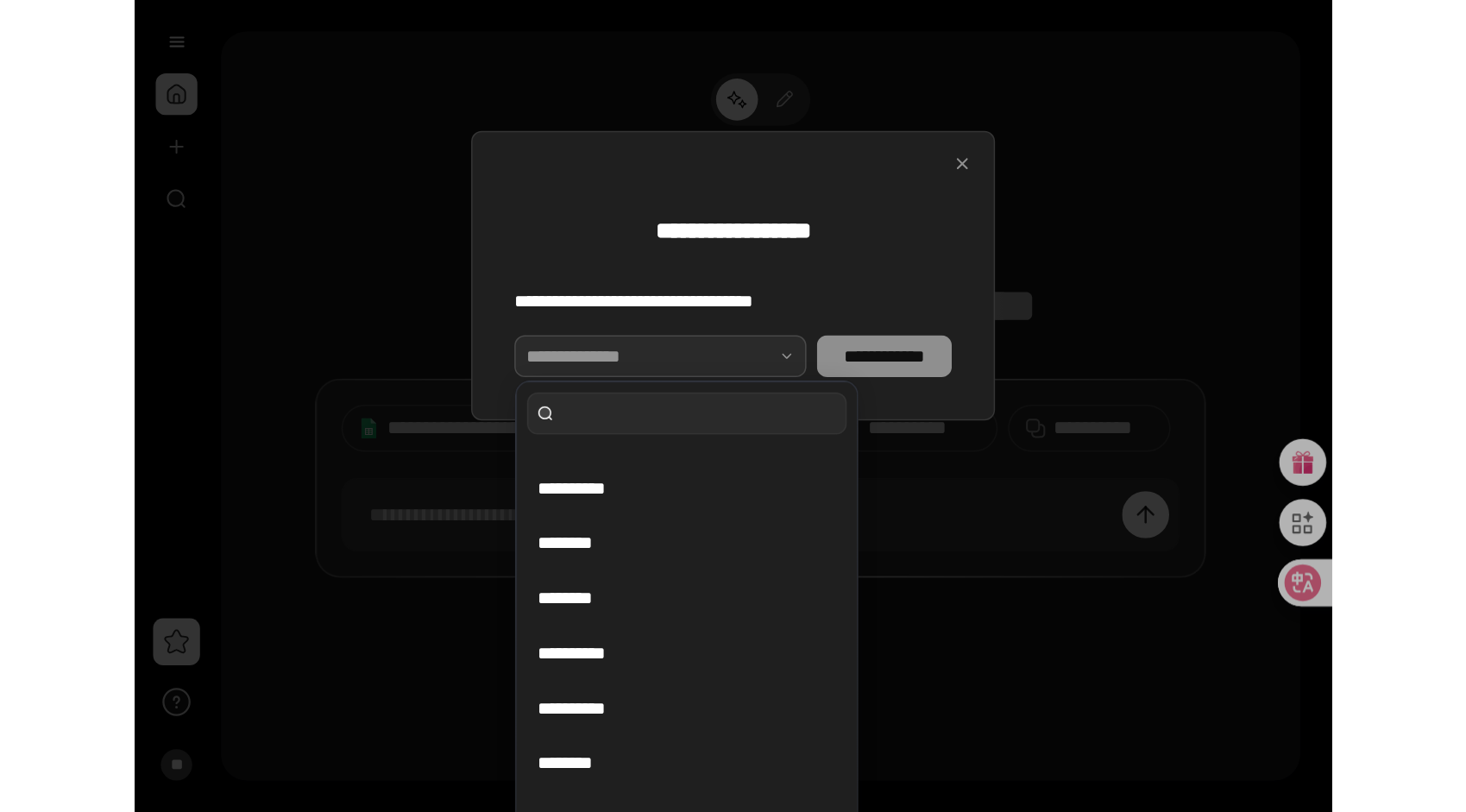 scroll, scrollTop: 124, scrollLeft: 0, axis: vertical 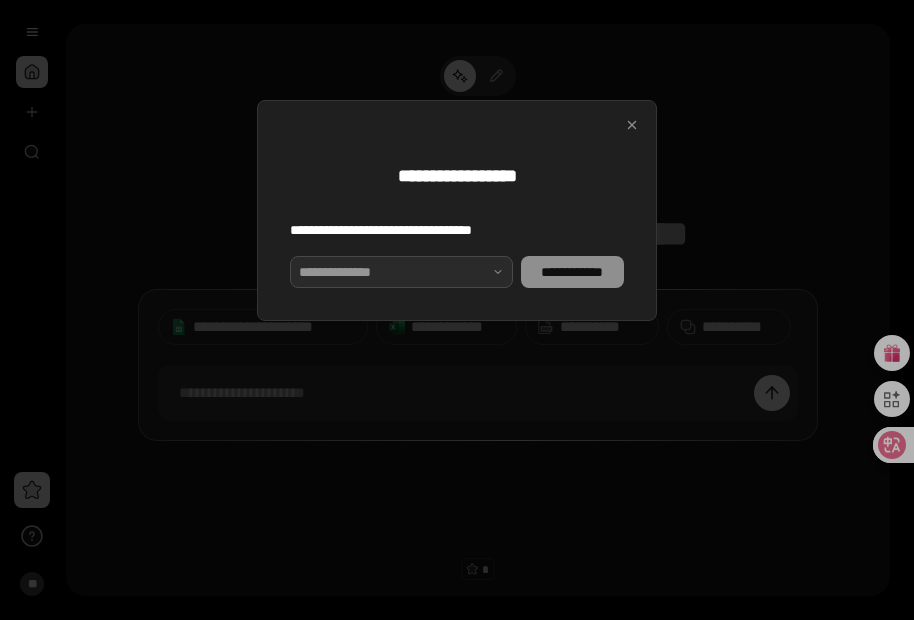 click at bounding box center [457, 310] 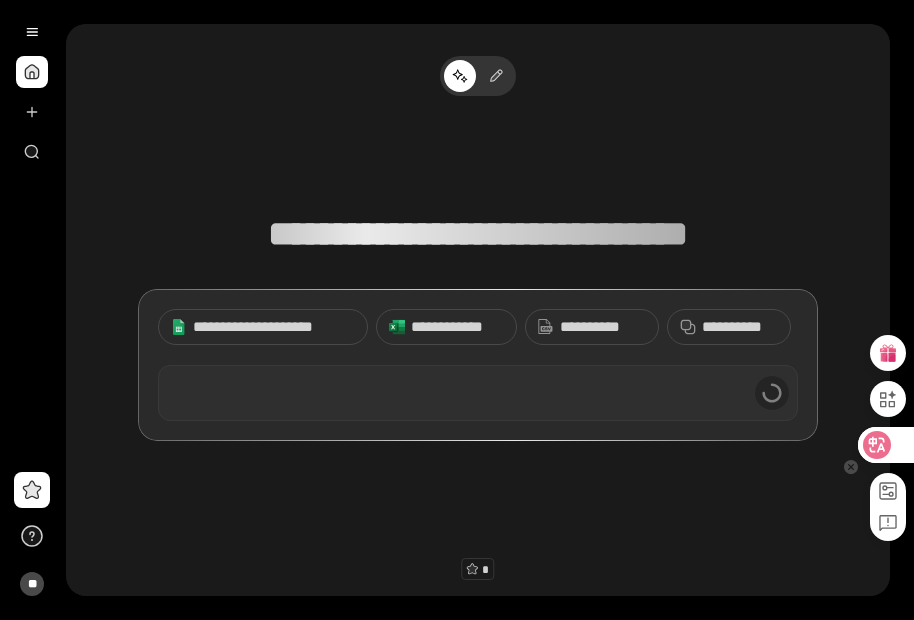 click 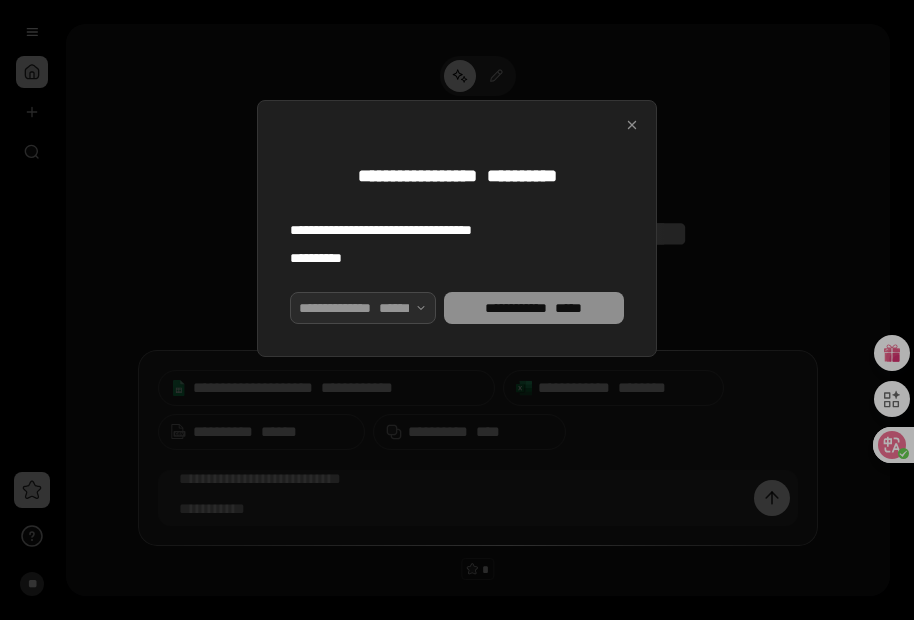 click at bounding box center (363, 308) 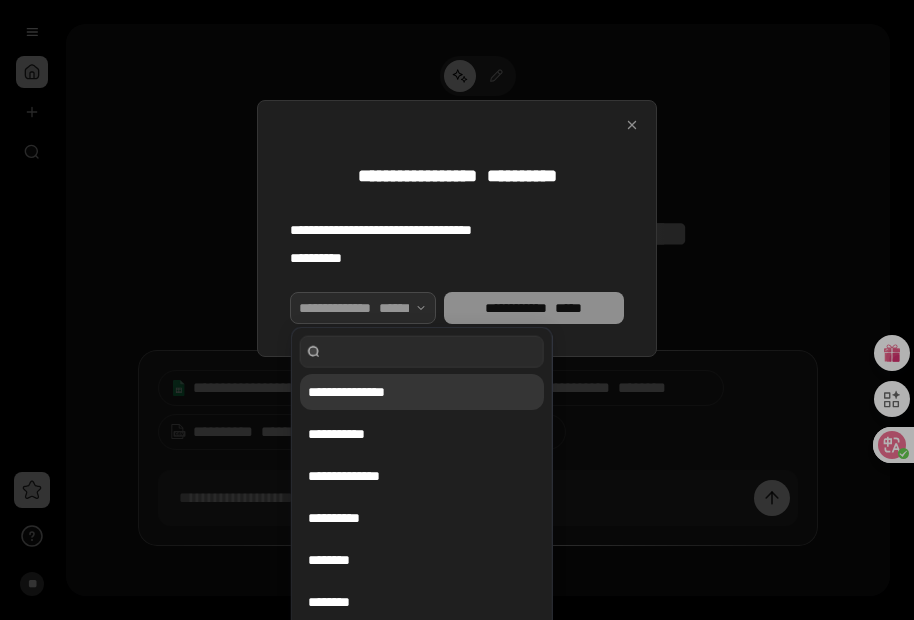 click on "**********" at bounding box center (422, 392) 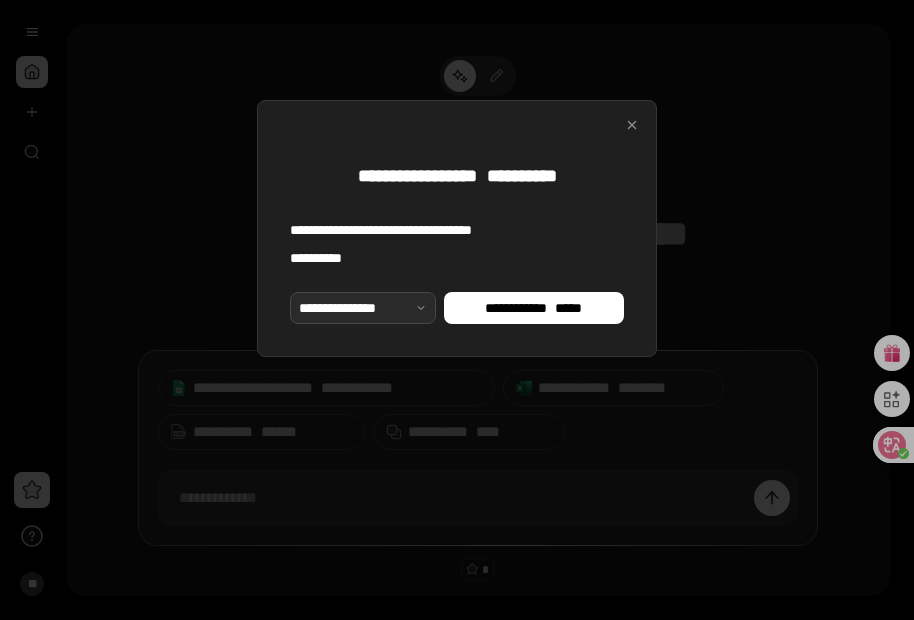 click at bounding box center (363, 308) 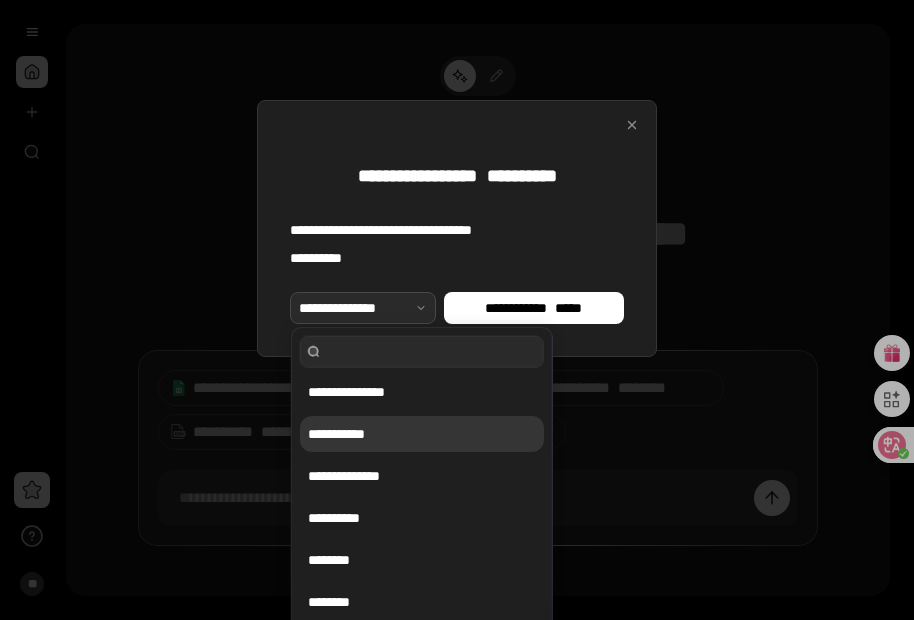click on "**********" at bounding box center [422, 434] 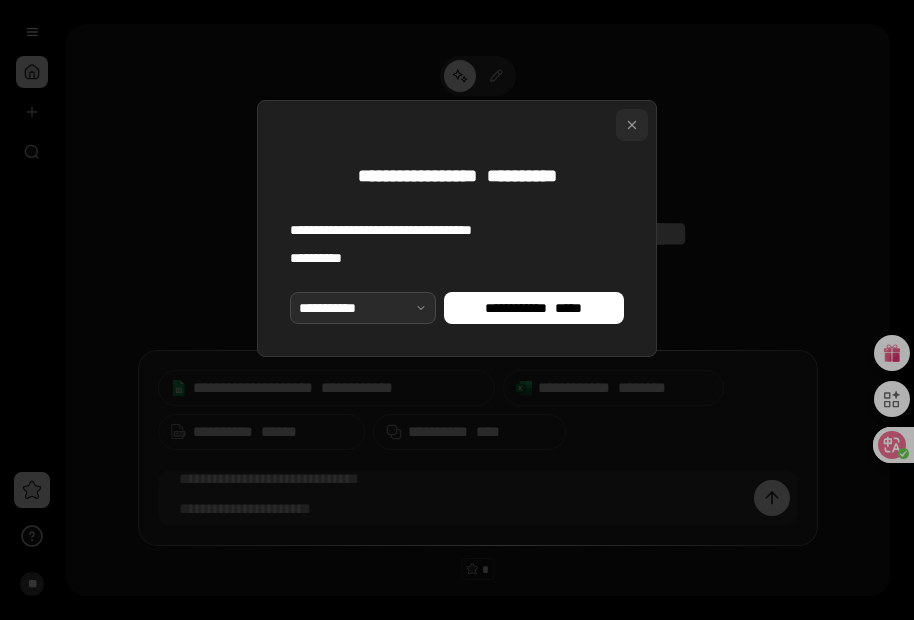 click at bounding box center (632, 125) 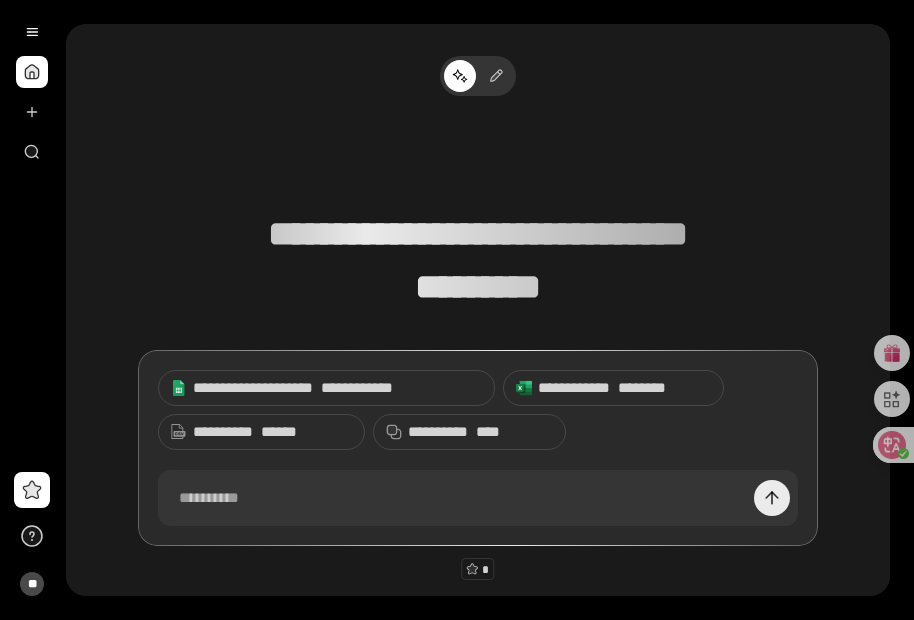 click at bounding box center (772, 498) 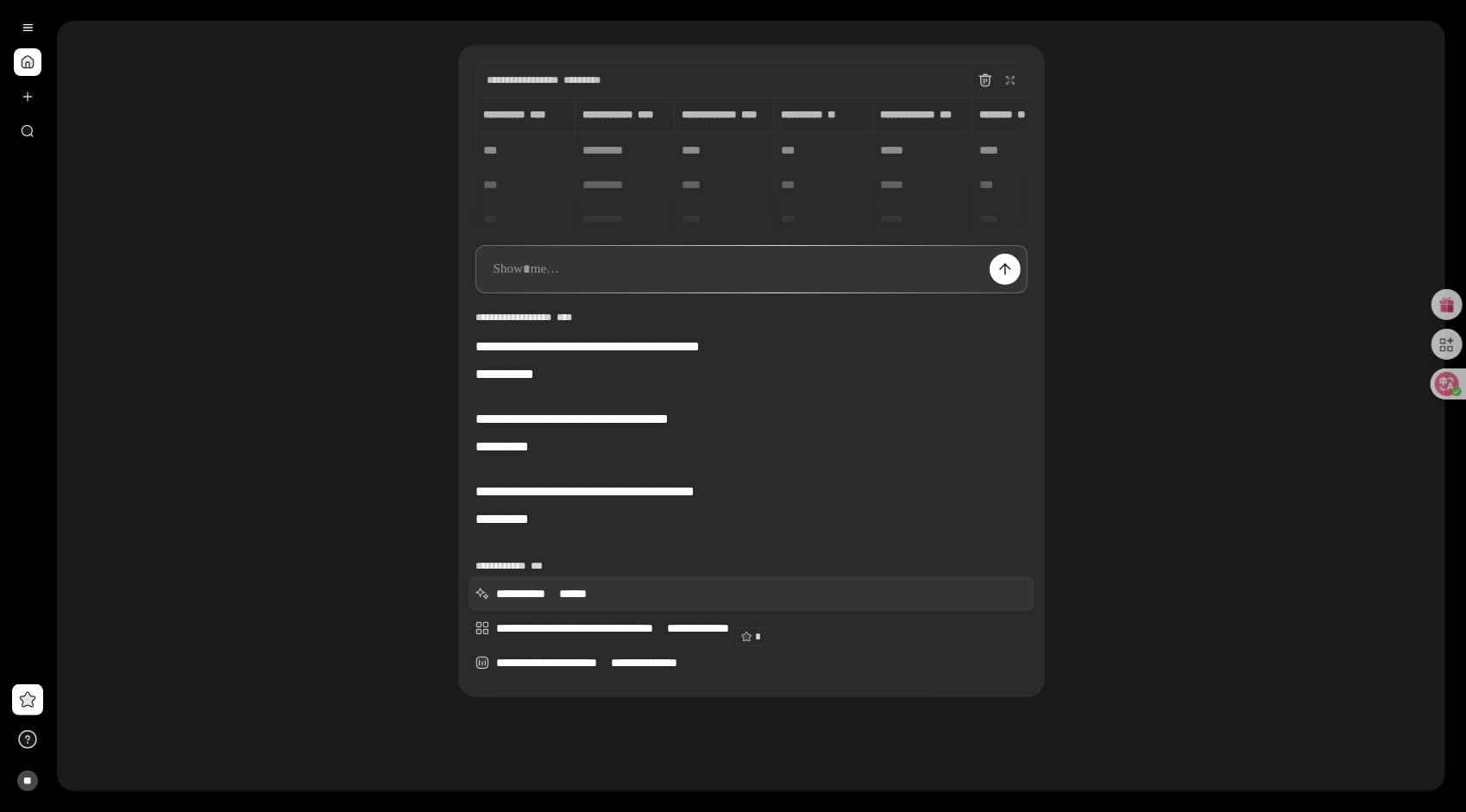 scroll, scrollTop: 140, scrollLeft: 0, axis: vertical 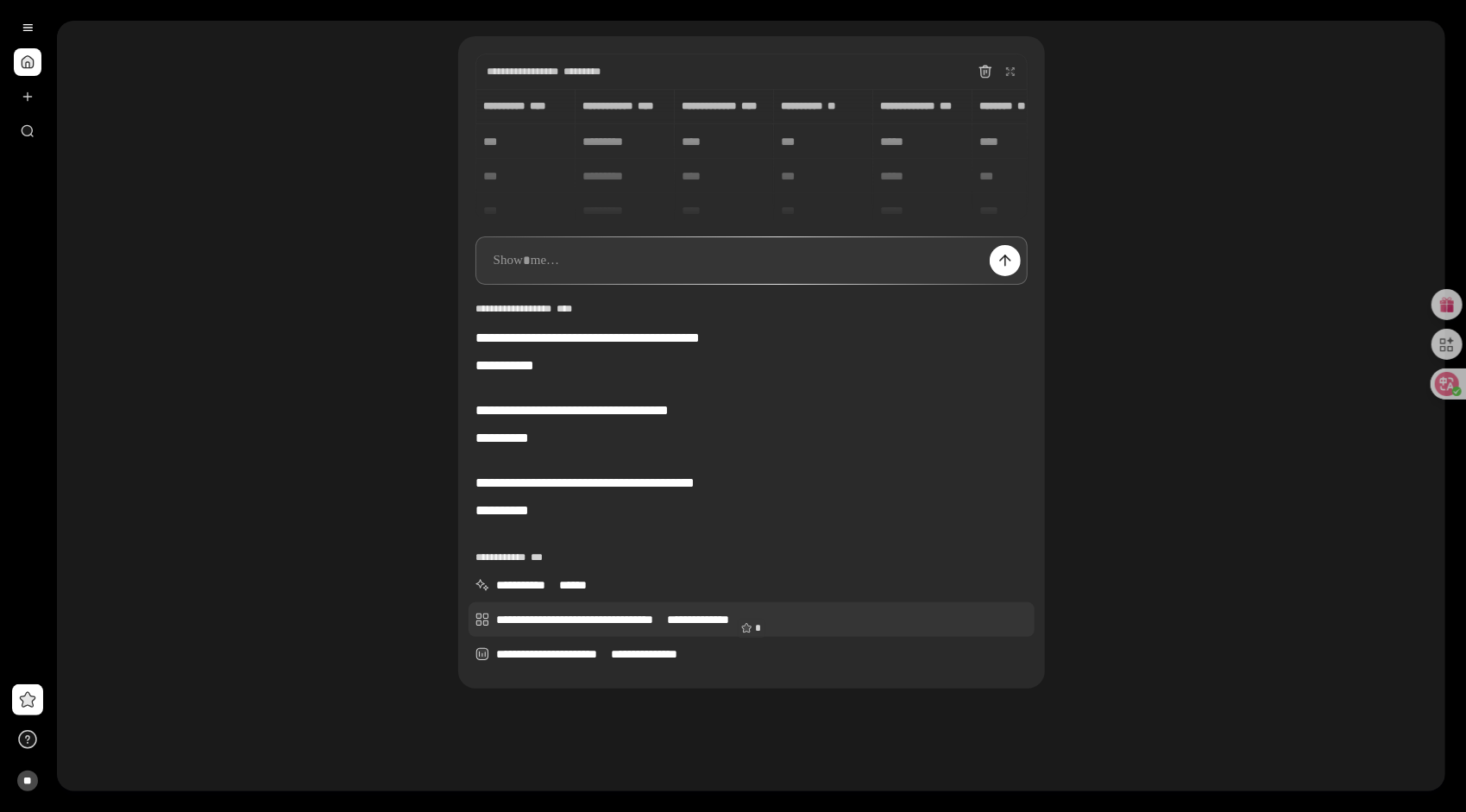 click on "**********" at bounding box center [698, 620] 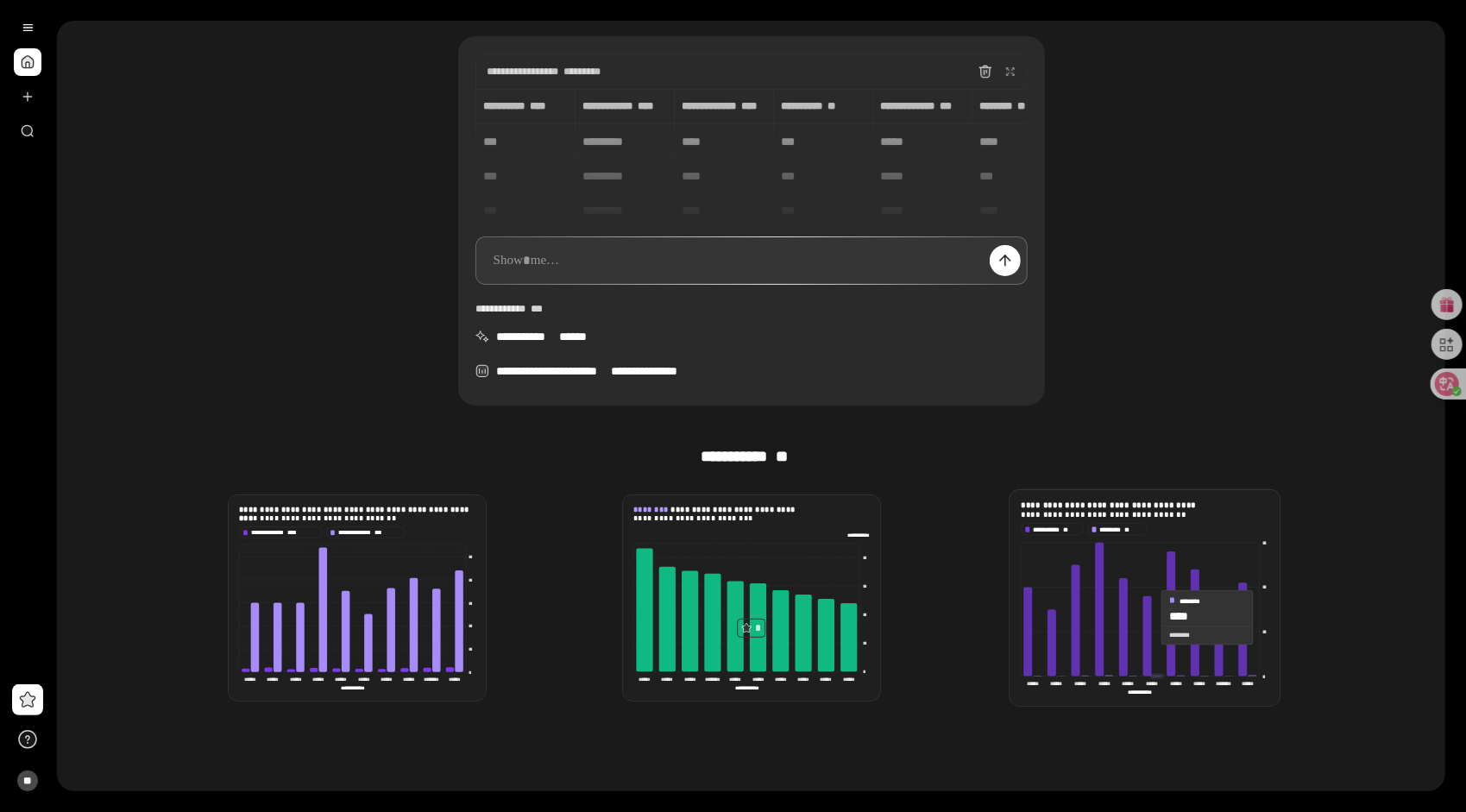 click 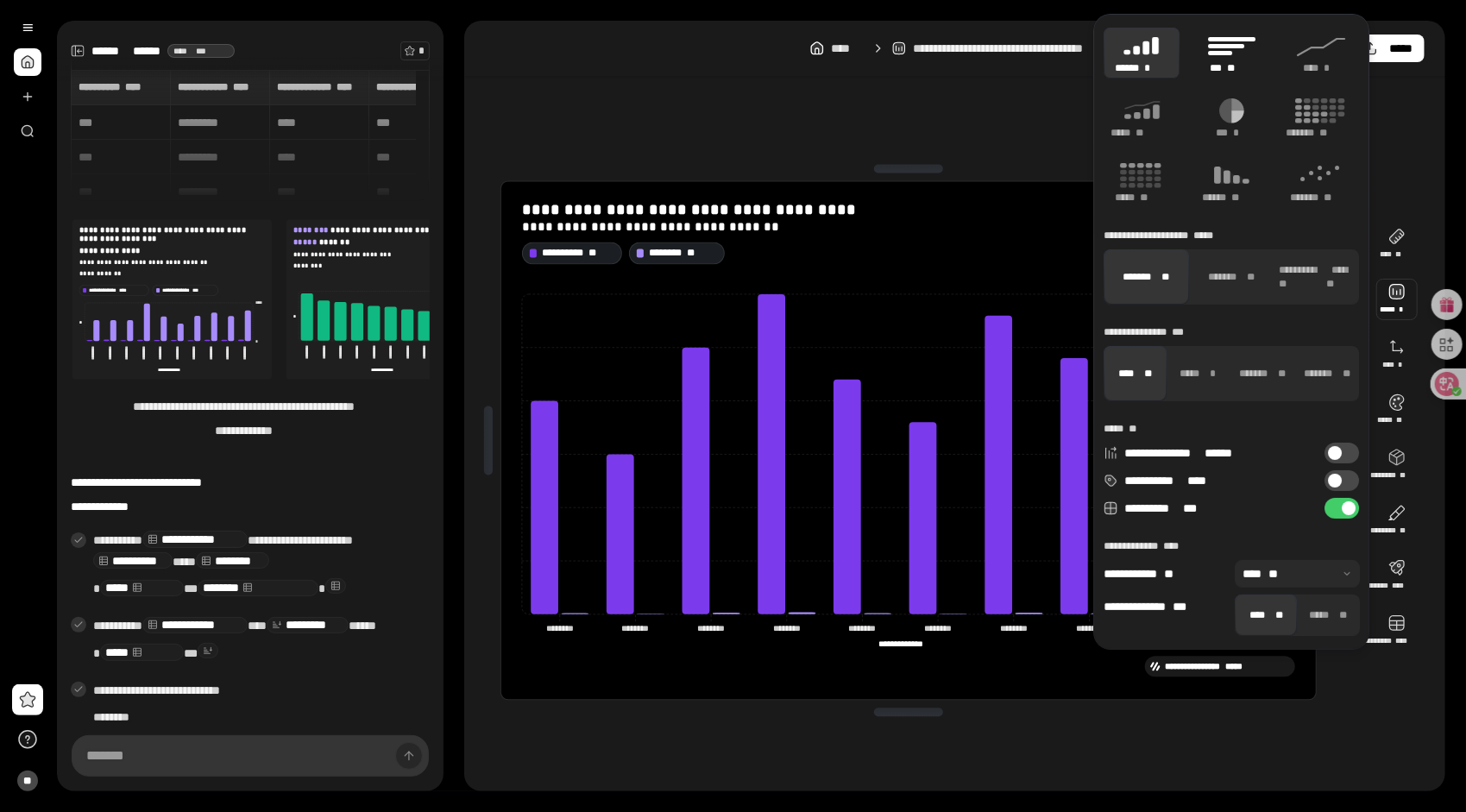 click 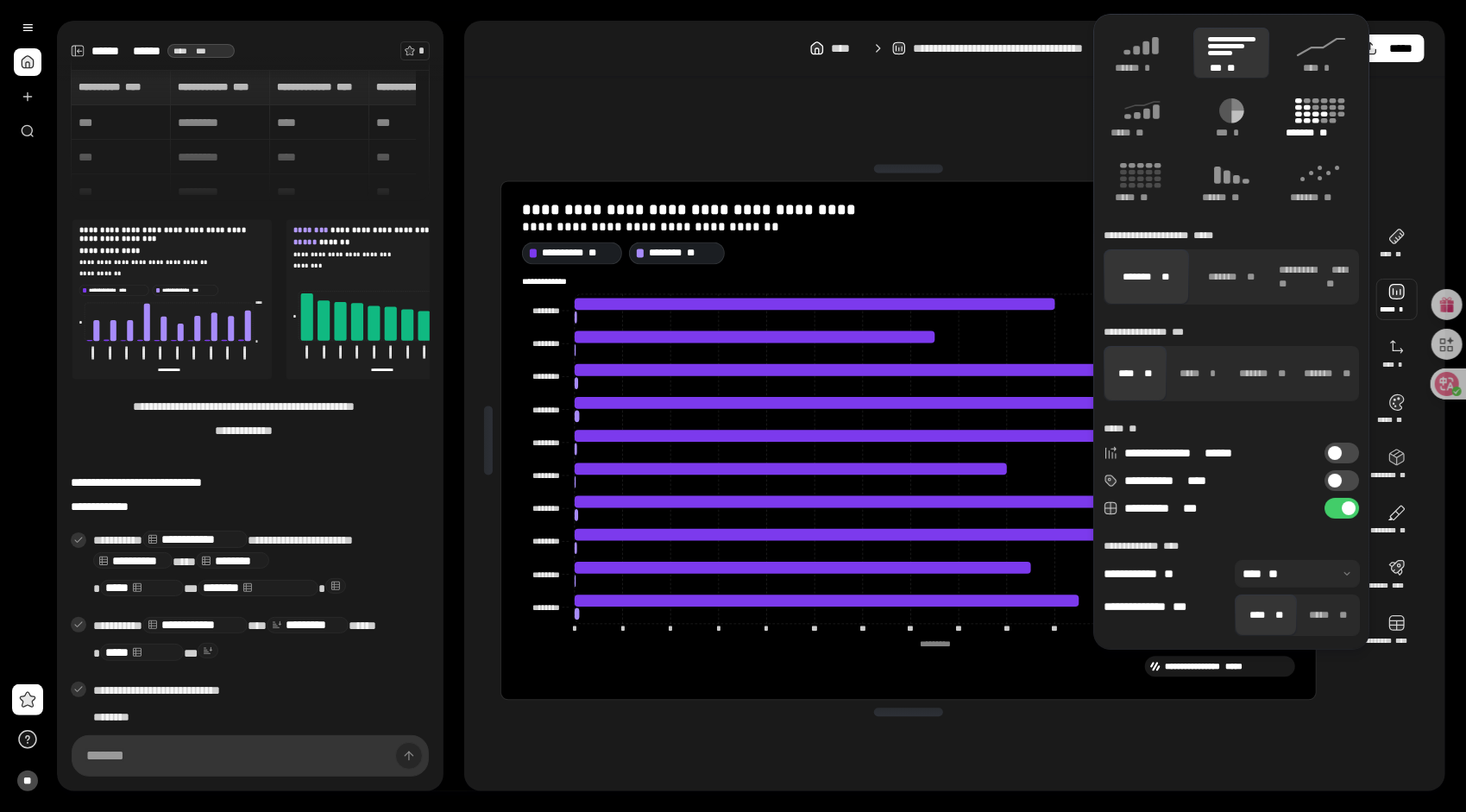 drag, startPoint x: 1328, startPoint y: 62, endPoint x: 1287, endPoint y: 91, distance: 50.21952 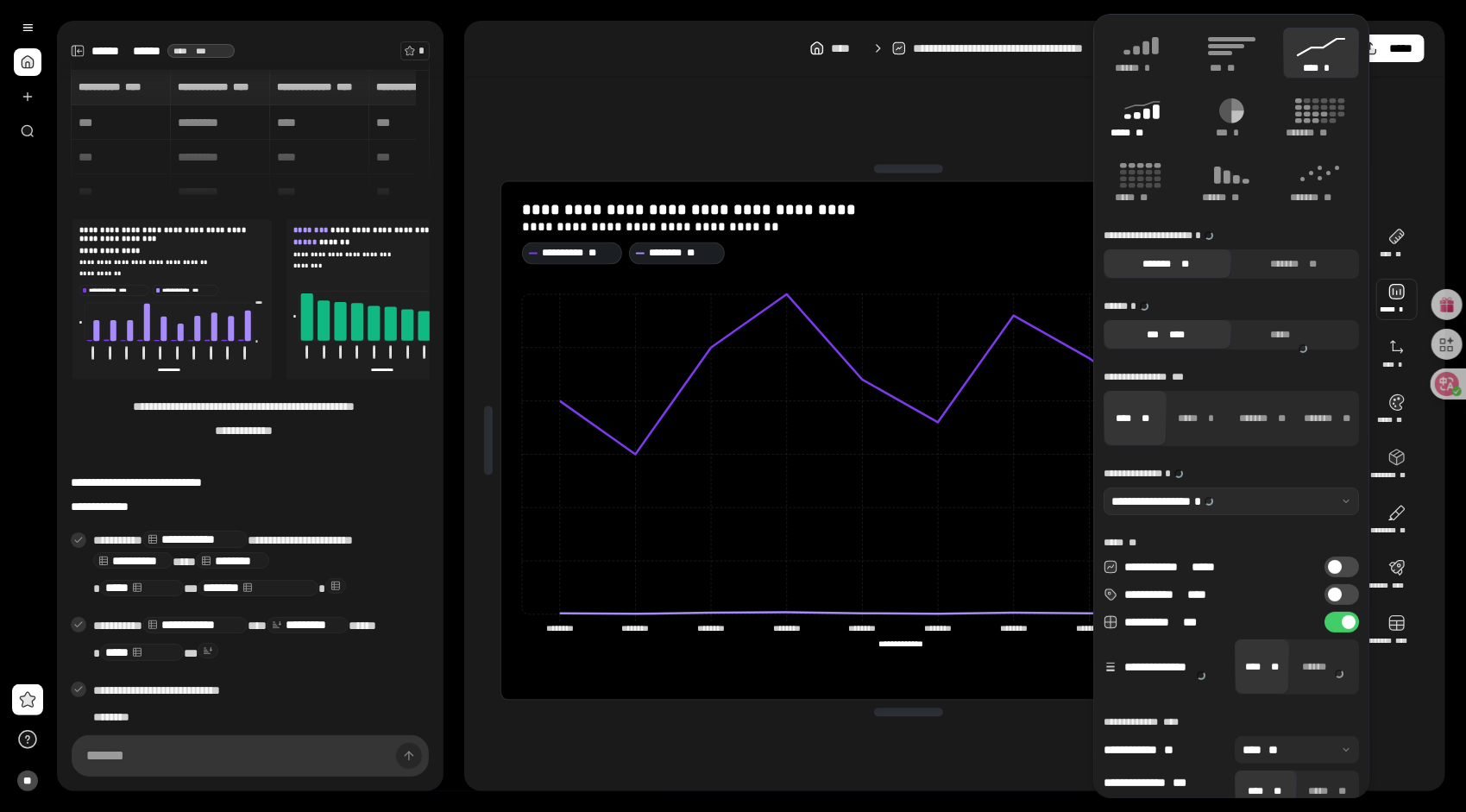click on "**" at bounding box center (1139, 133) 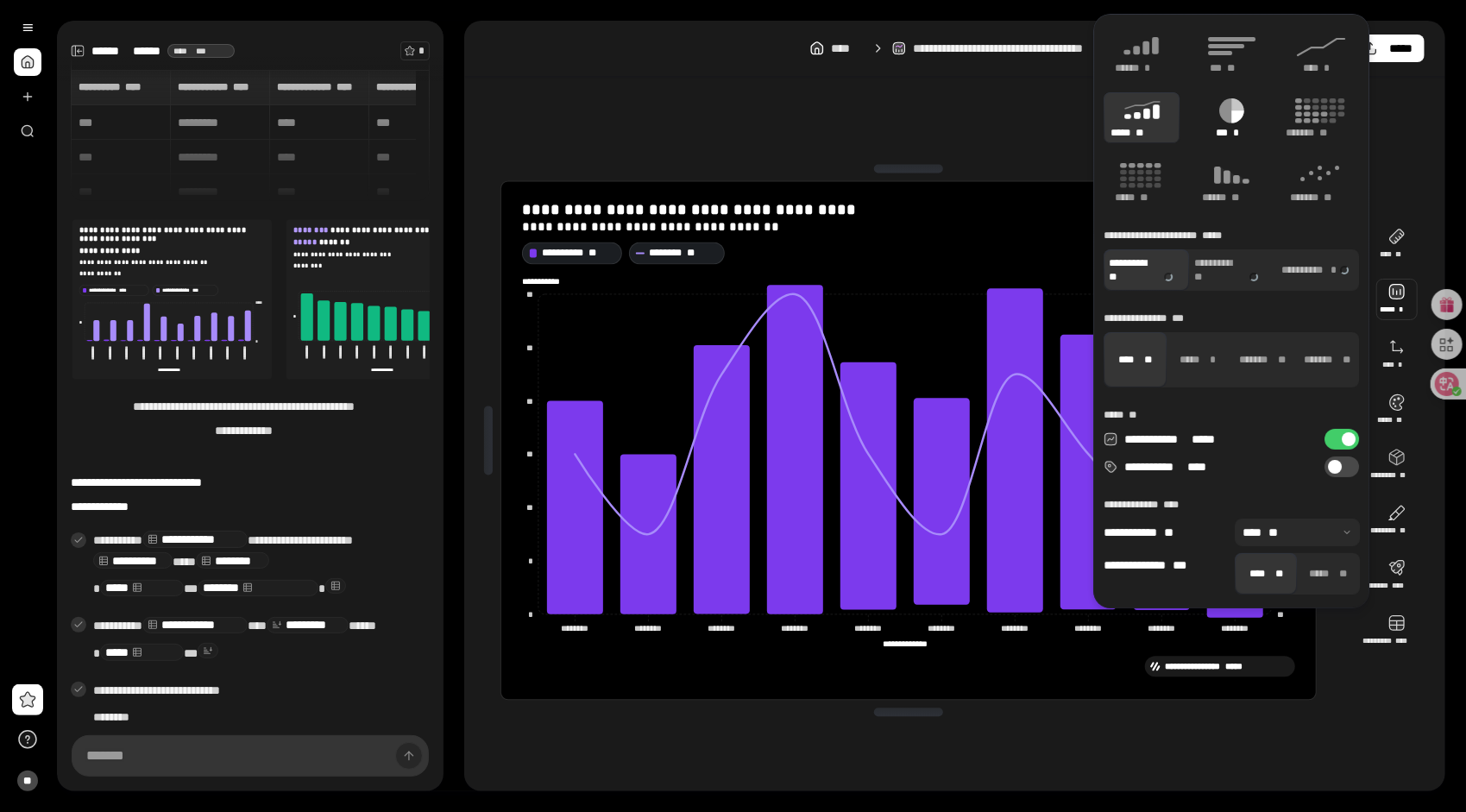 click 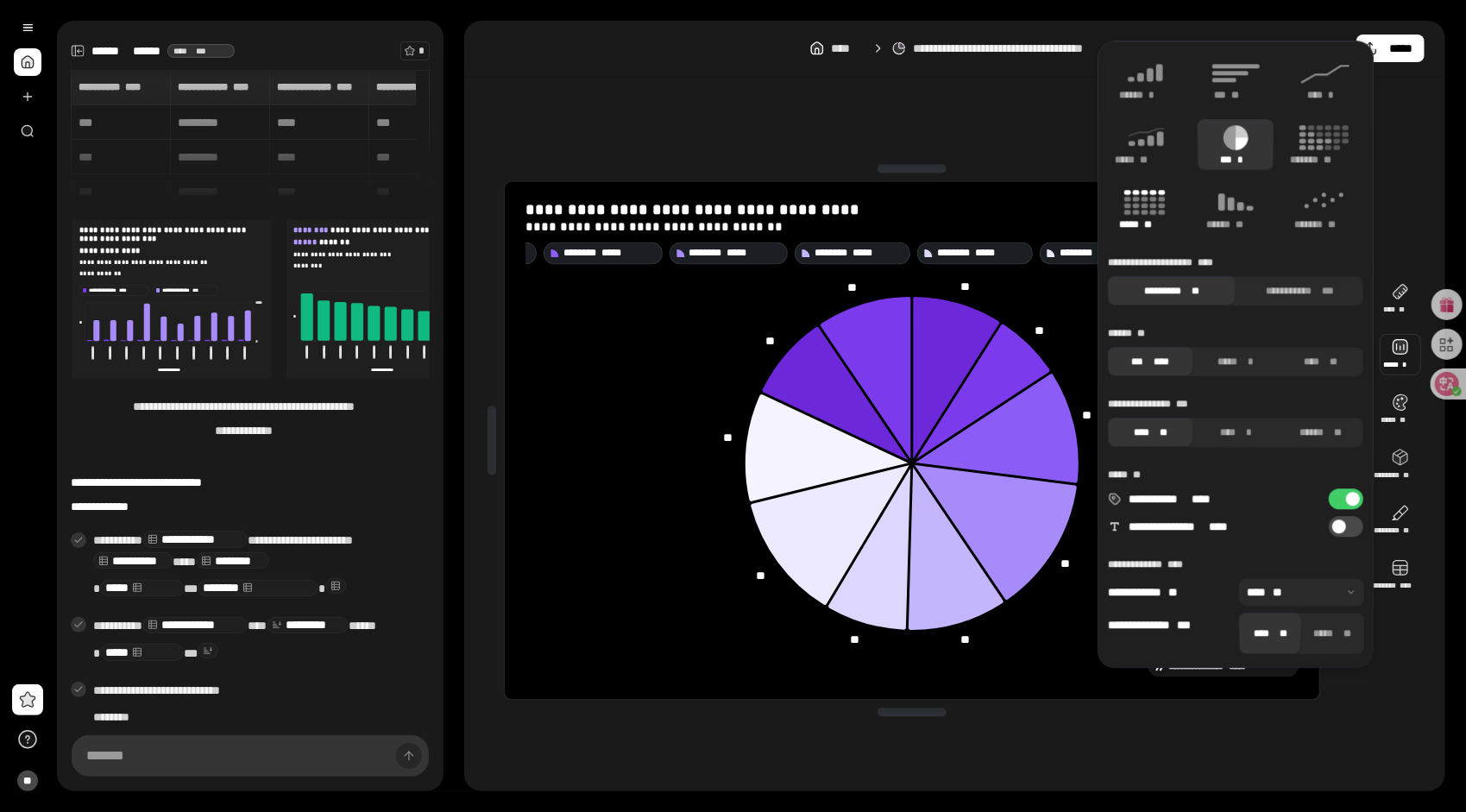click 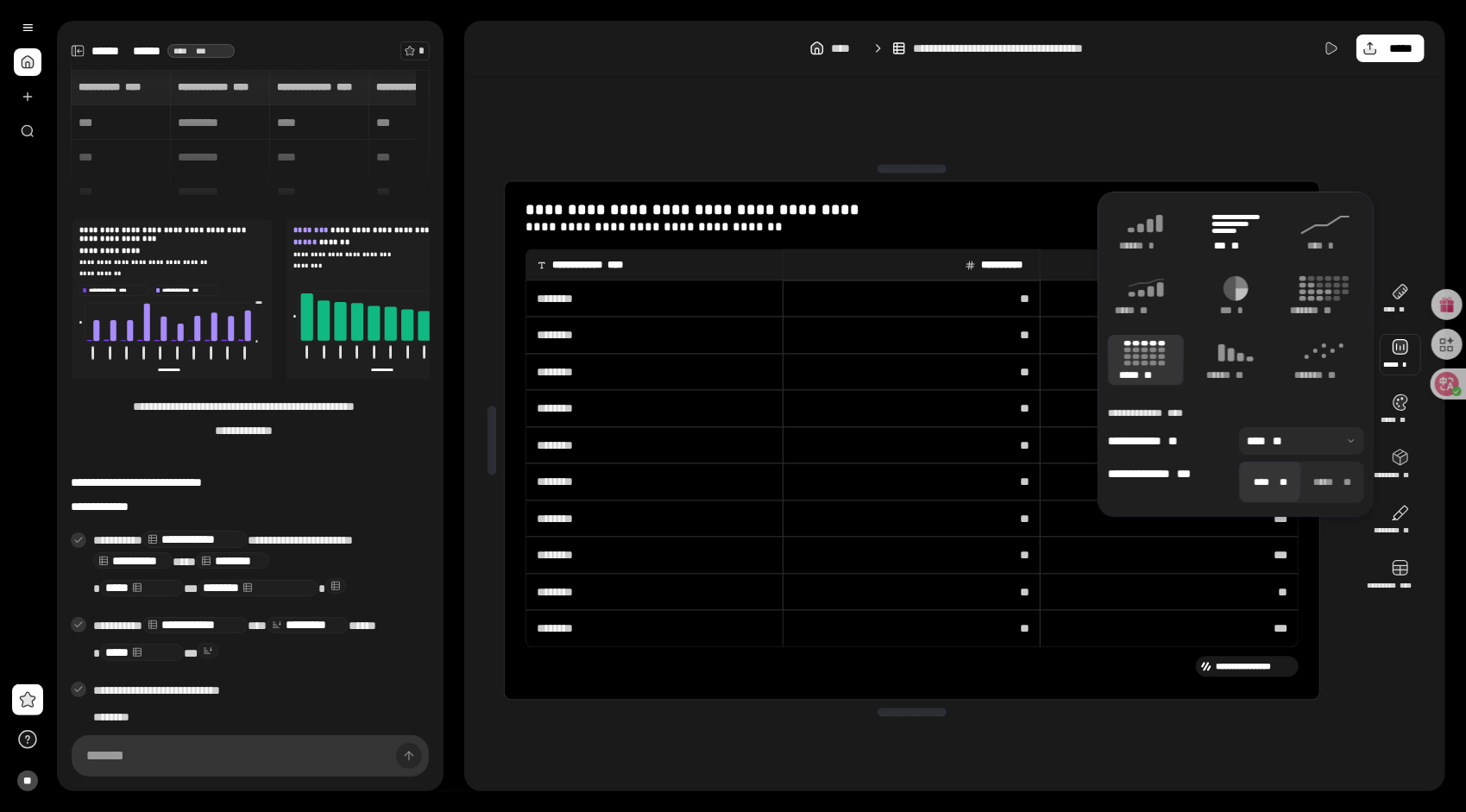 click on "***    **" at bounding box center [1236, 230] 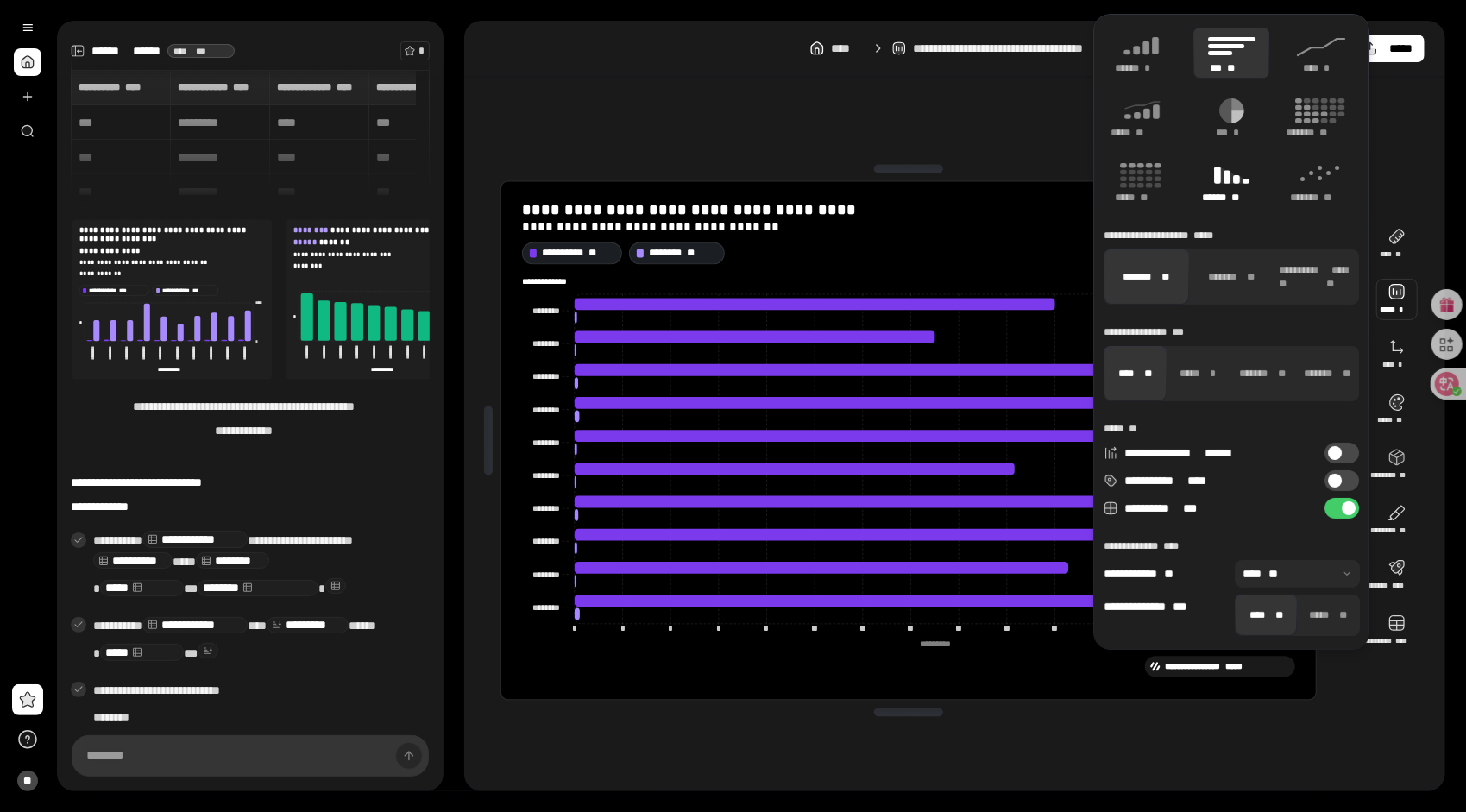 click 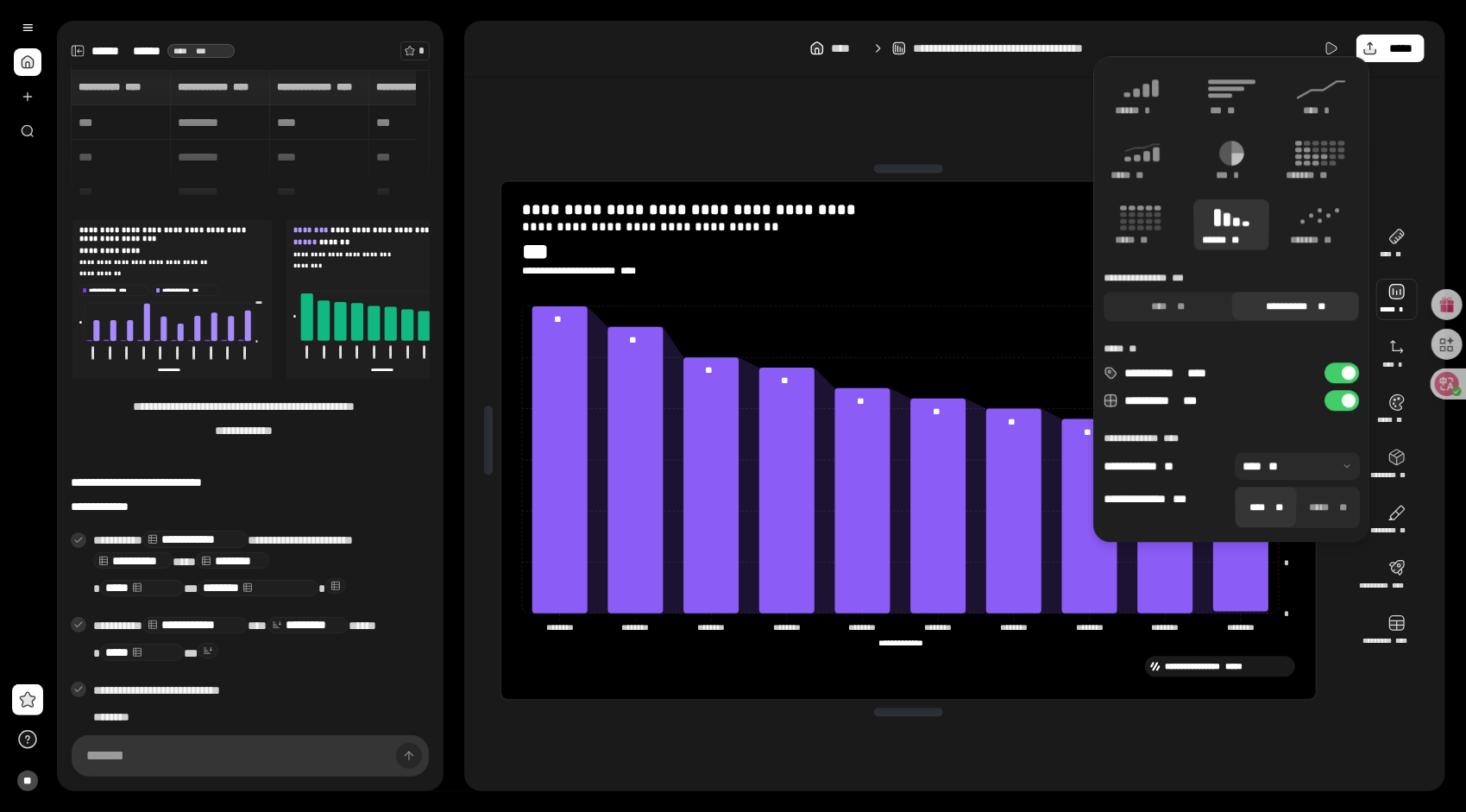 click on "**********" at bounding box center (909, 440) 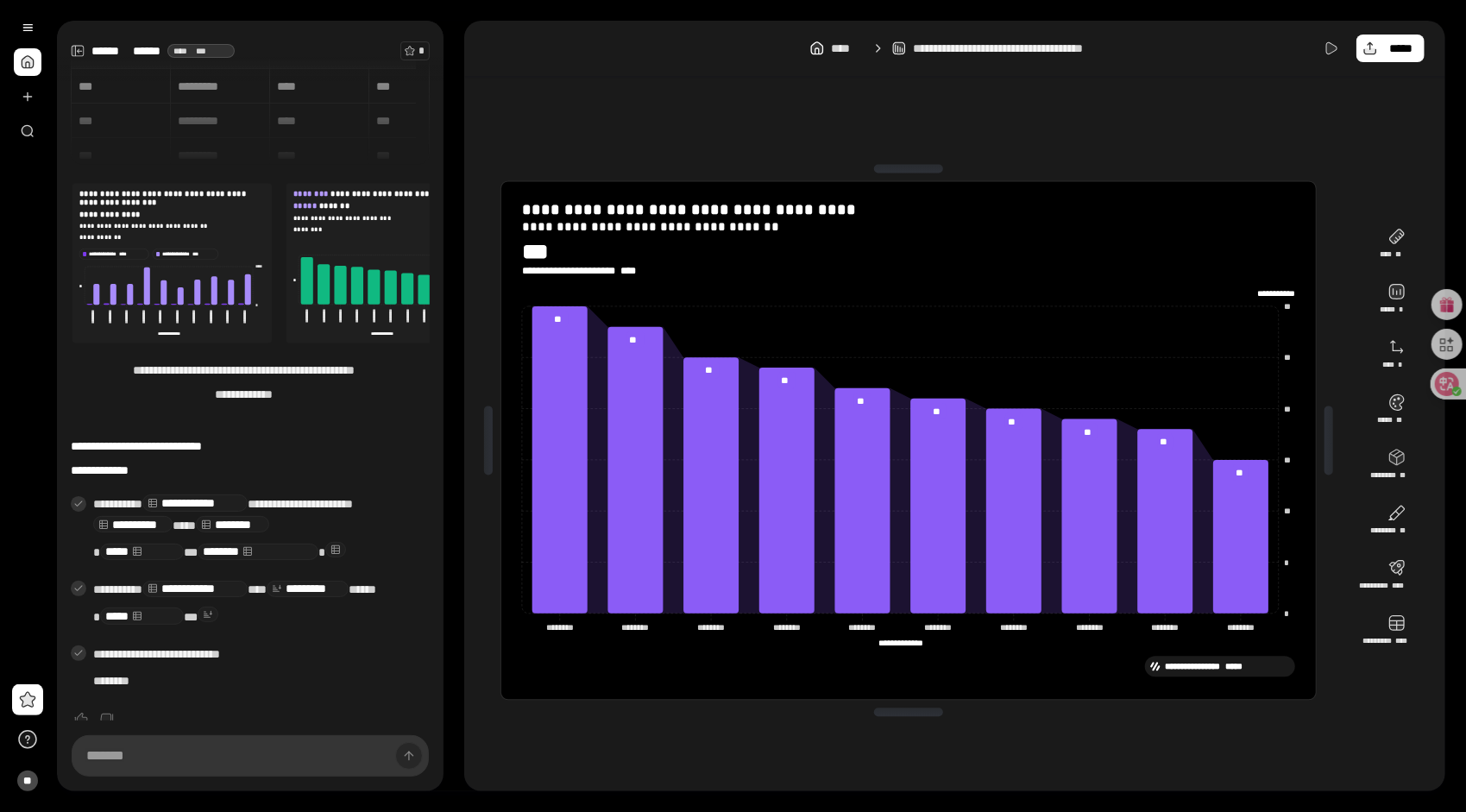 scroll, scrollTop: 0, scrollLeft: 0, axis: both 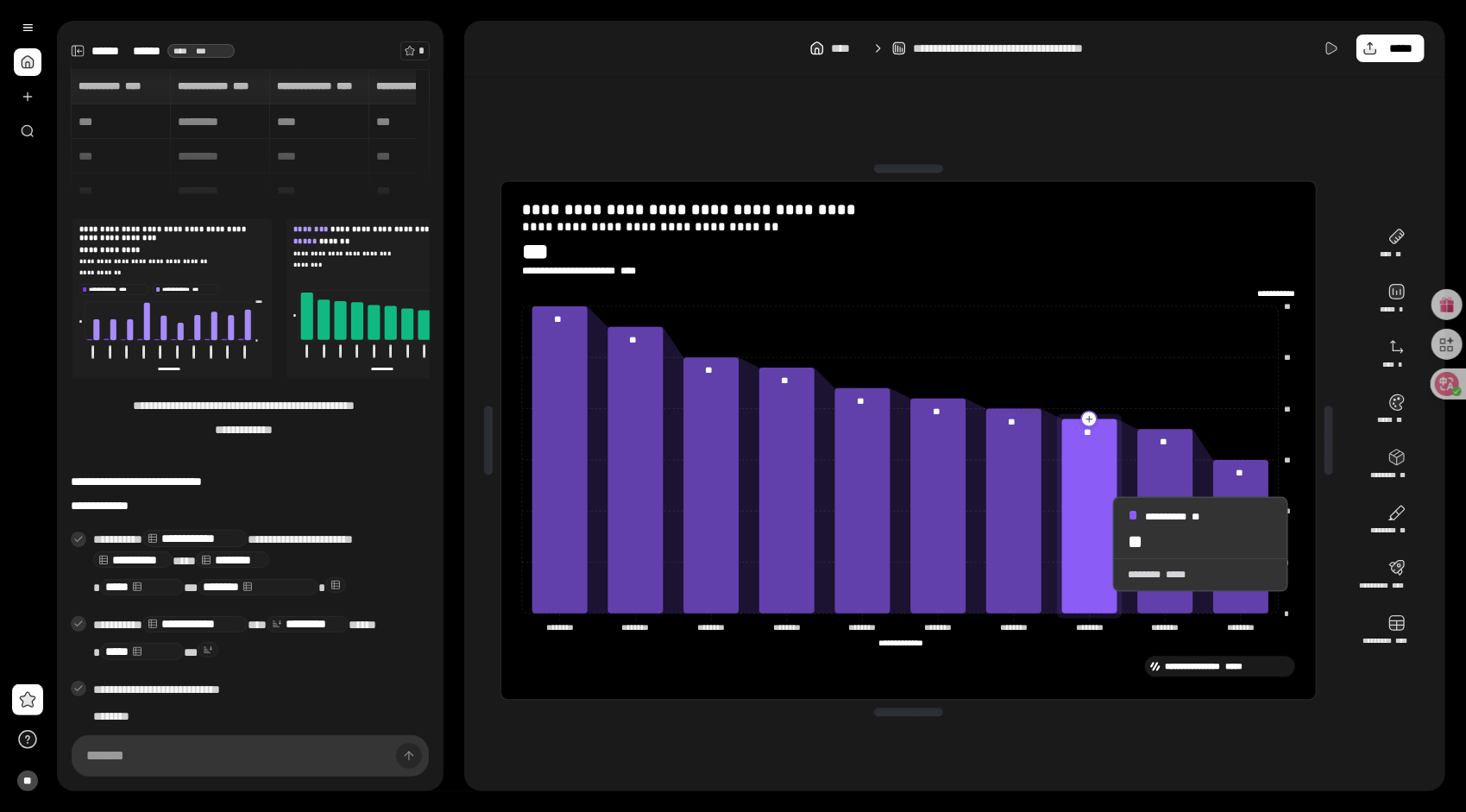 click 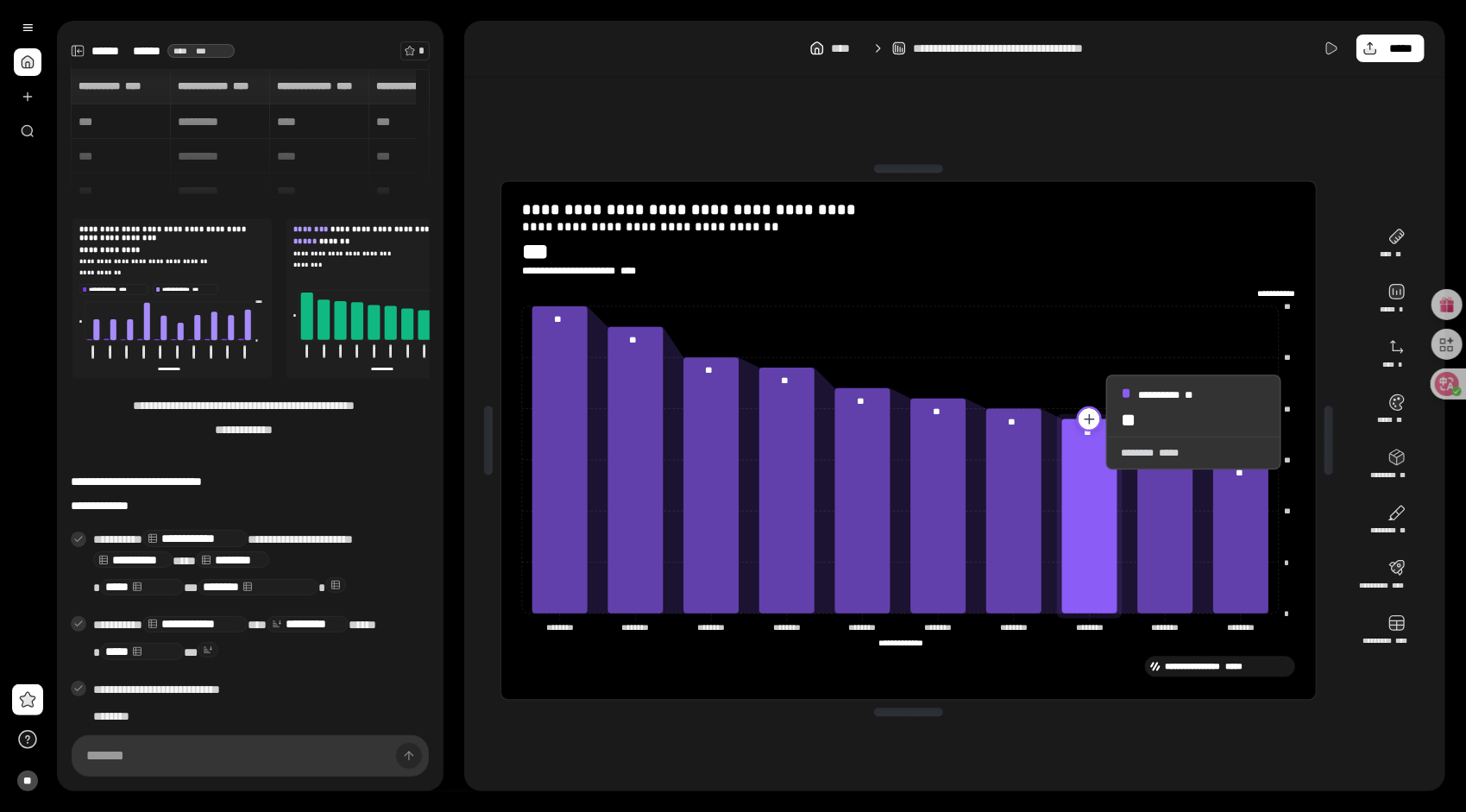 click 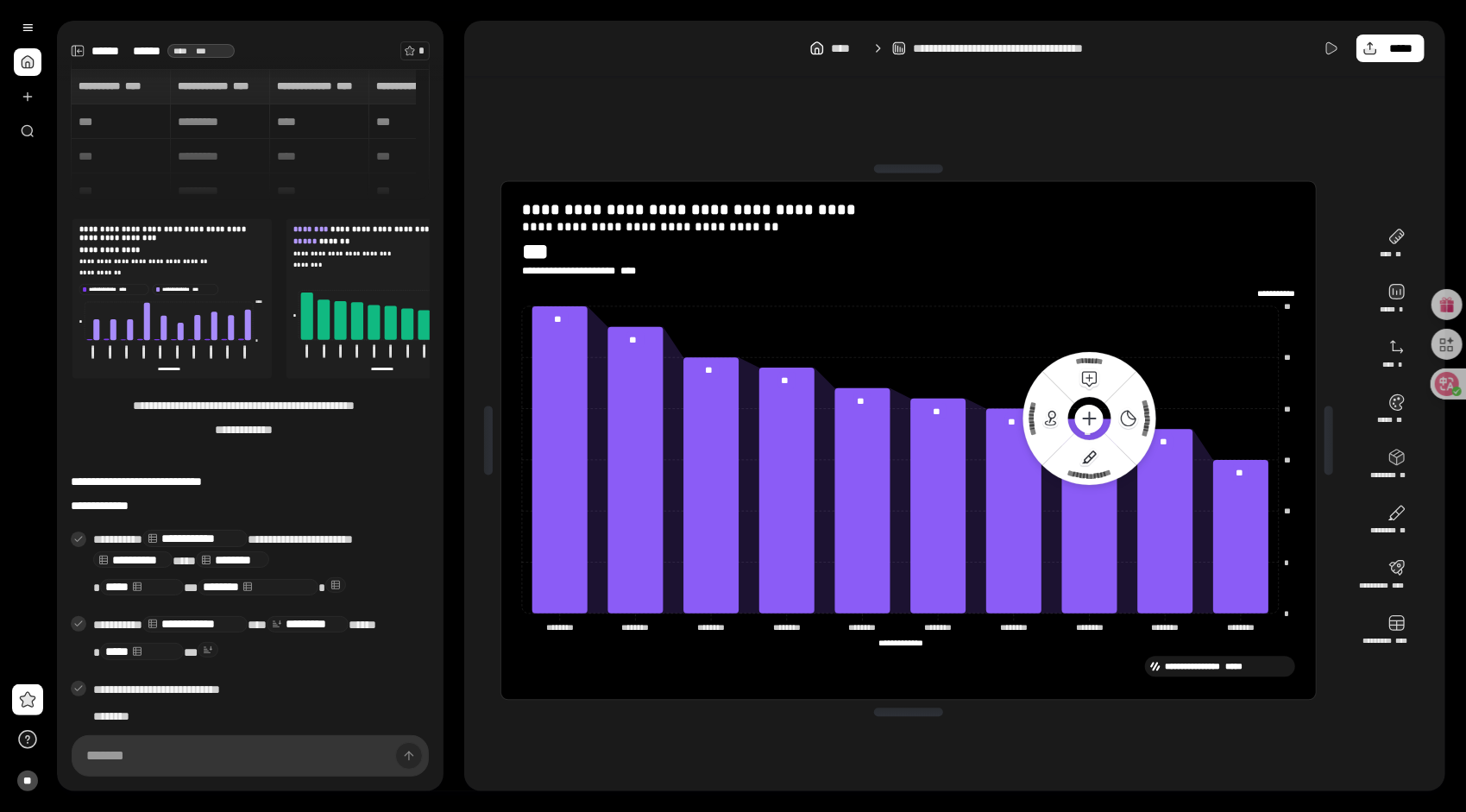 click on "**********" at bounding box center [909, 440] 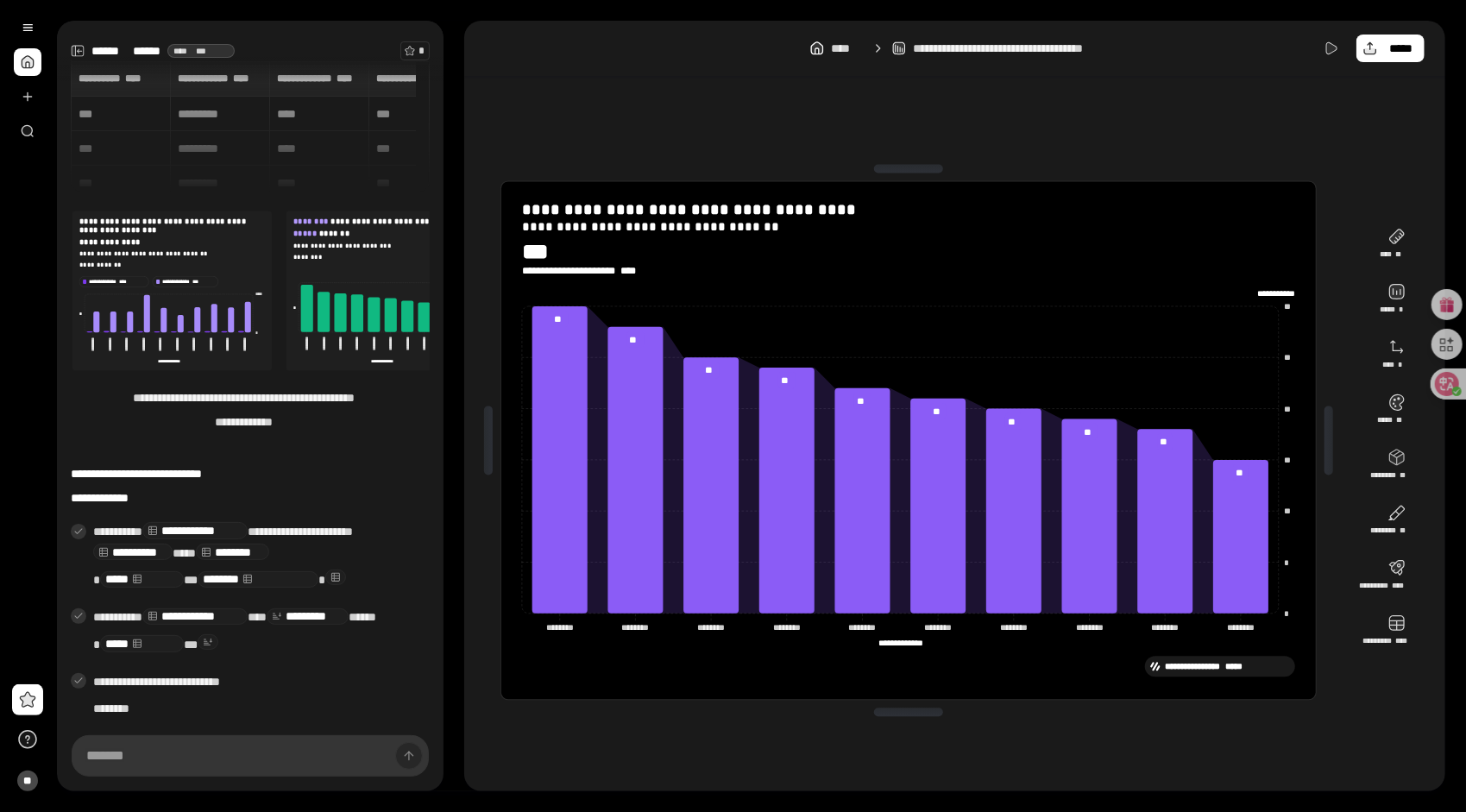 scroll, scrollTop: 0, scrollLeft: 0, axis: both 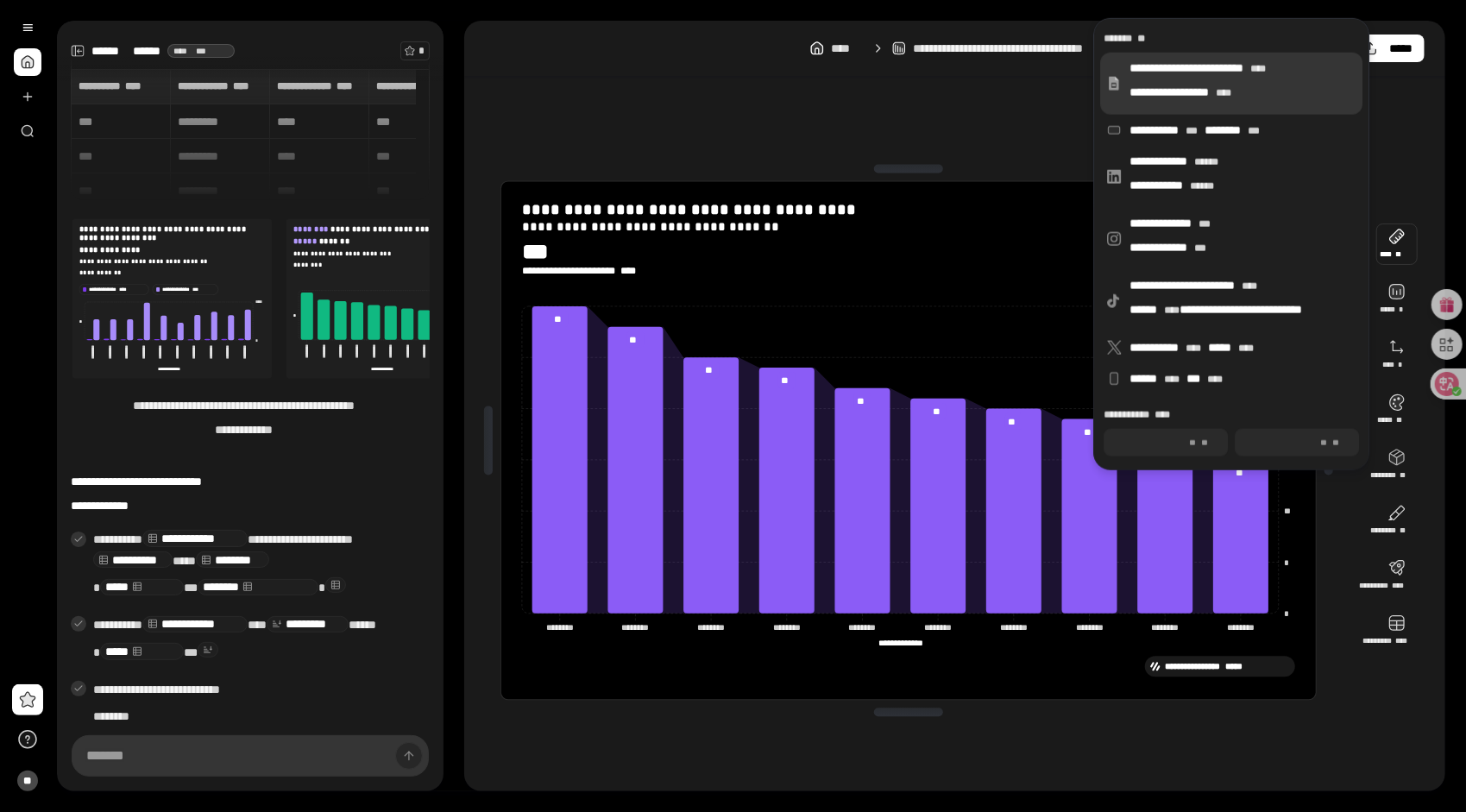 click on "**********" at bounding box center (1243, 84) 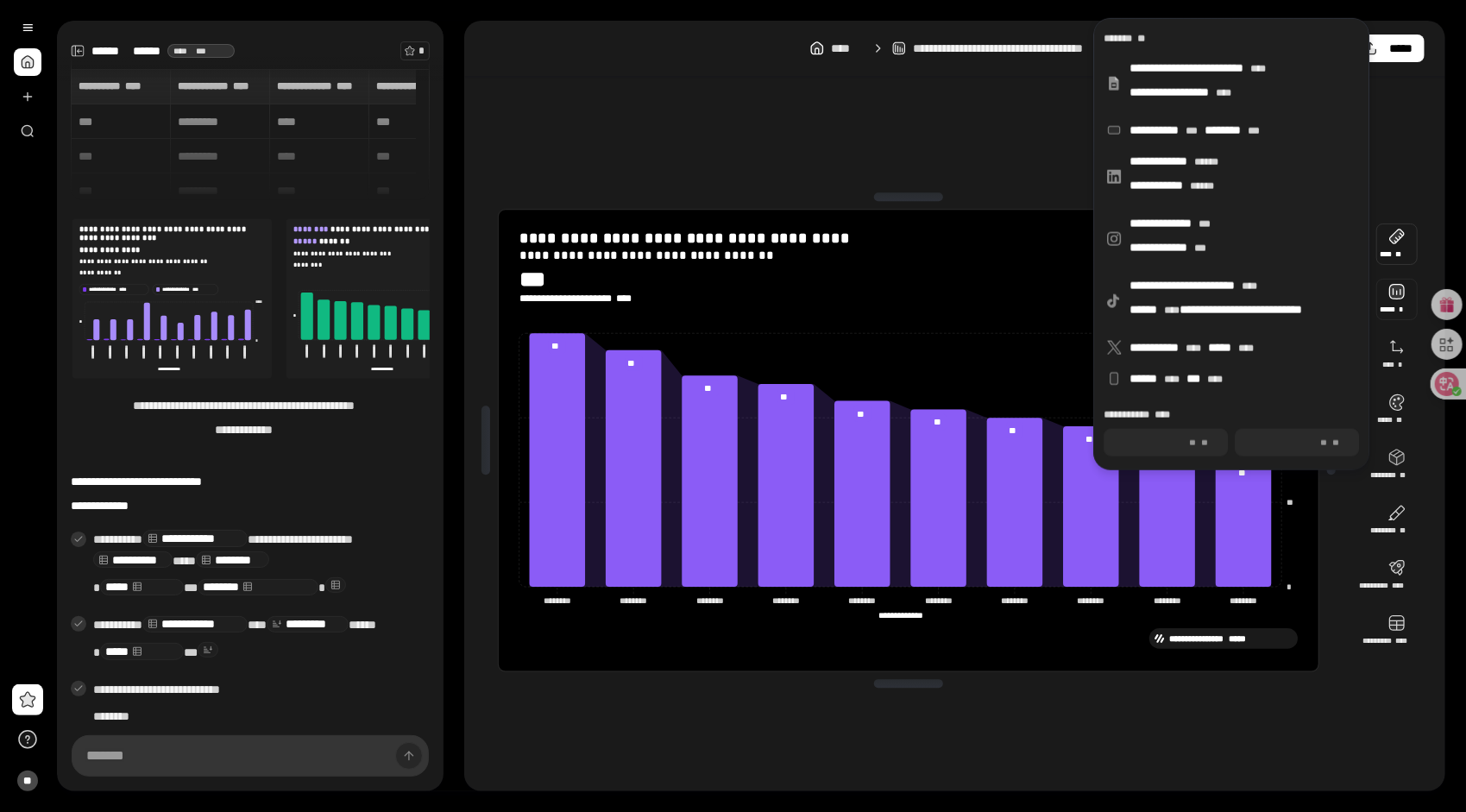 click at bounding box center [1397, 299] 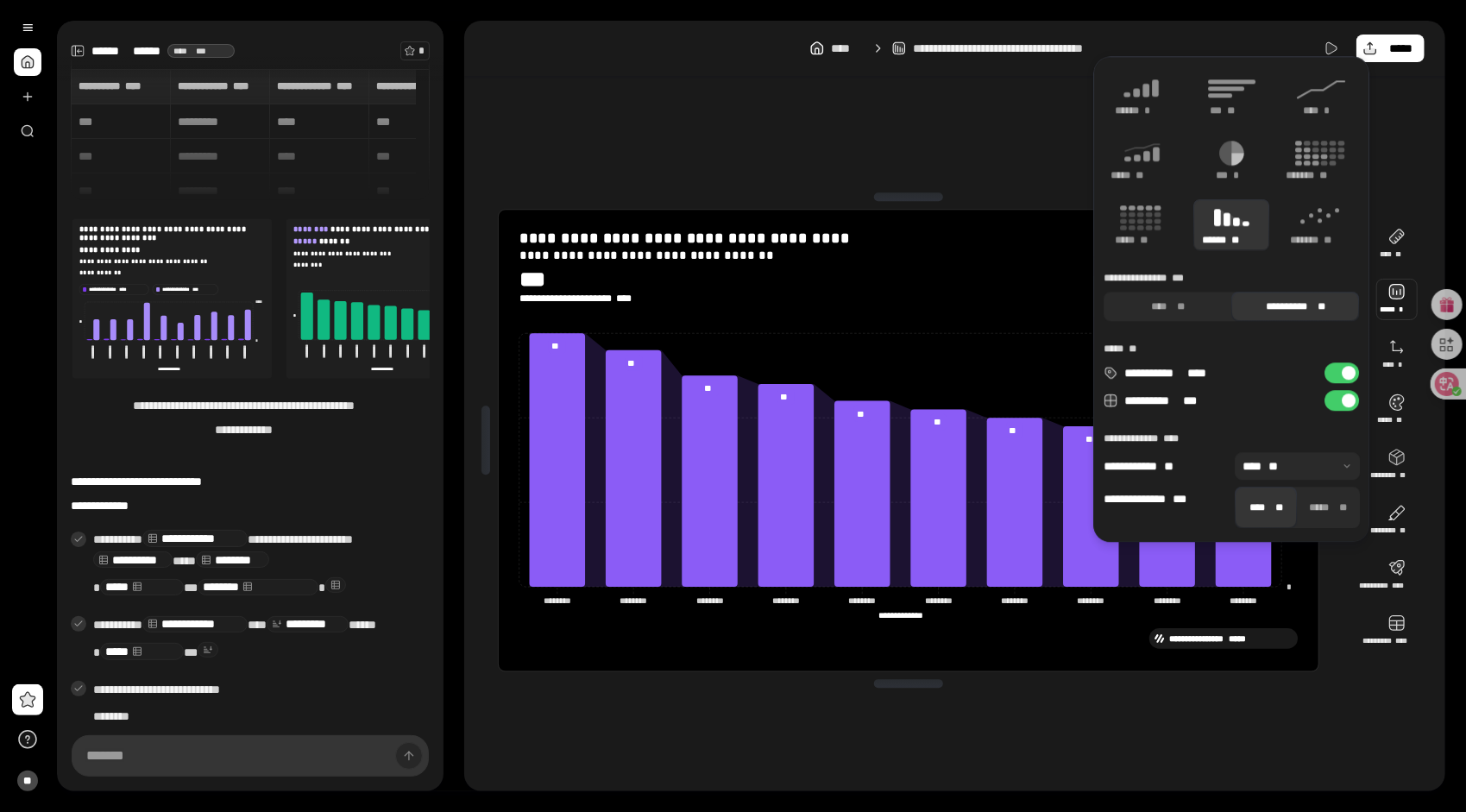 click at bounding box center [1297, 466] 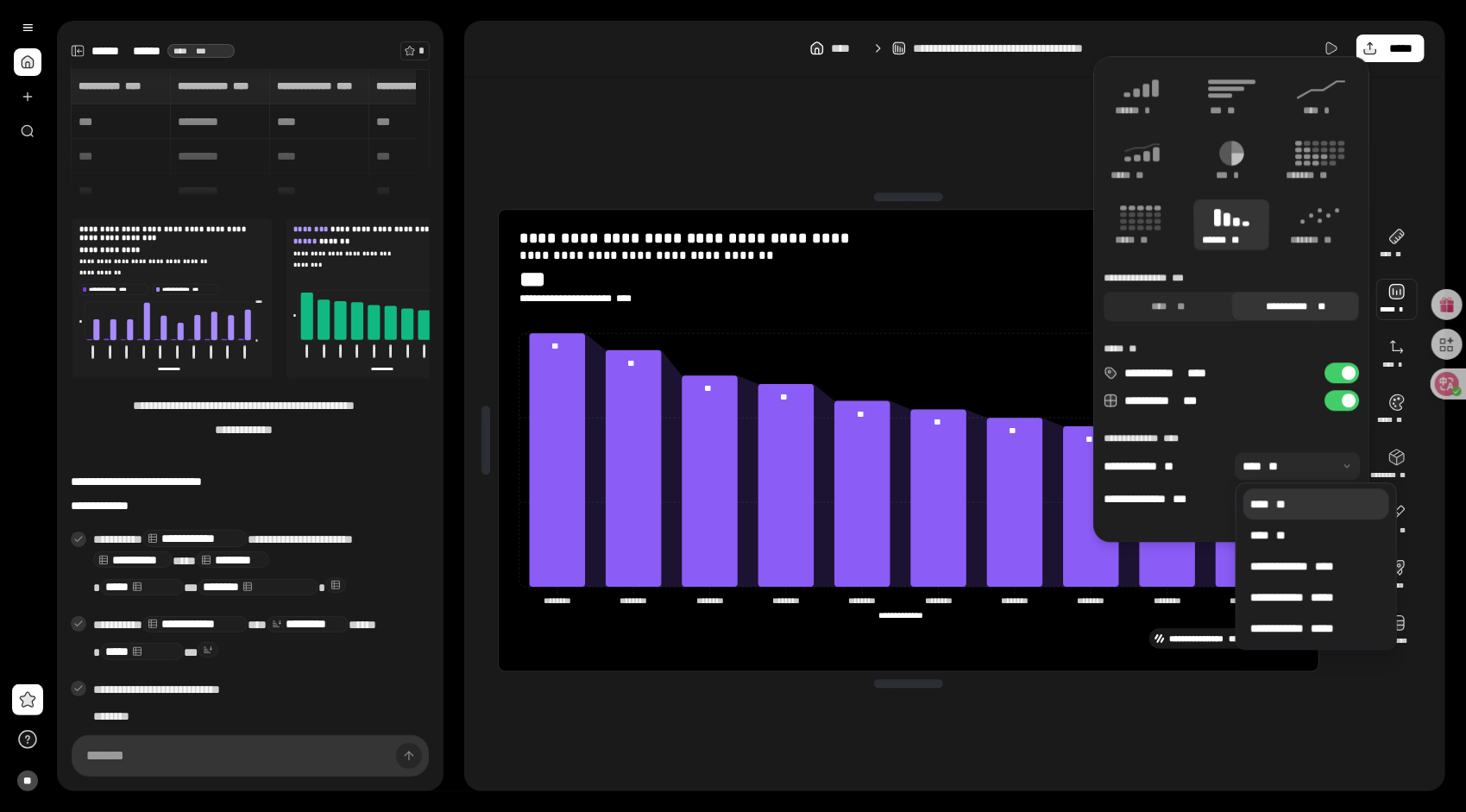 click at bounding box center (1297, 466) 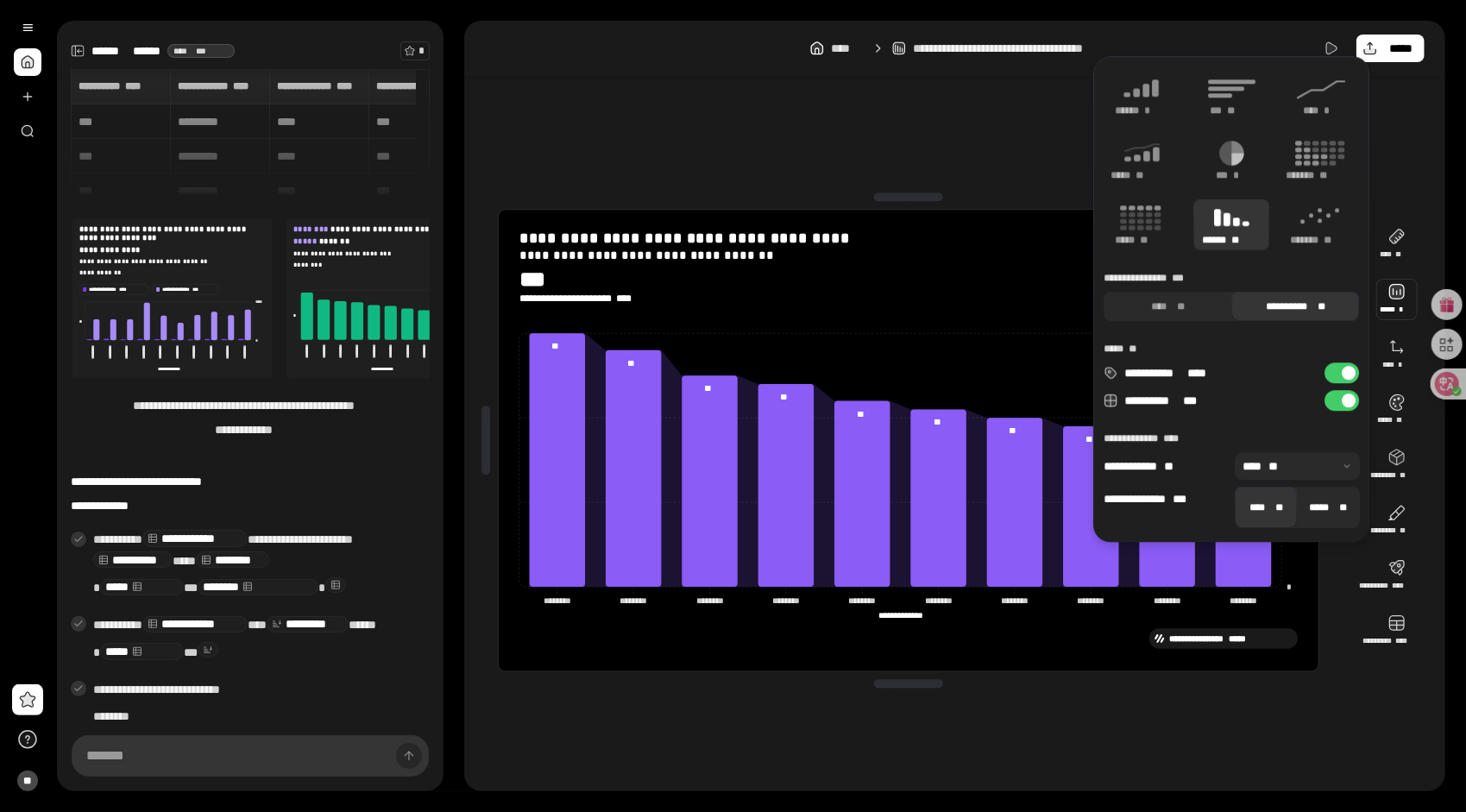 click on "*****    **" at bounding box center (1329, 507) 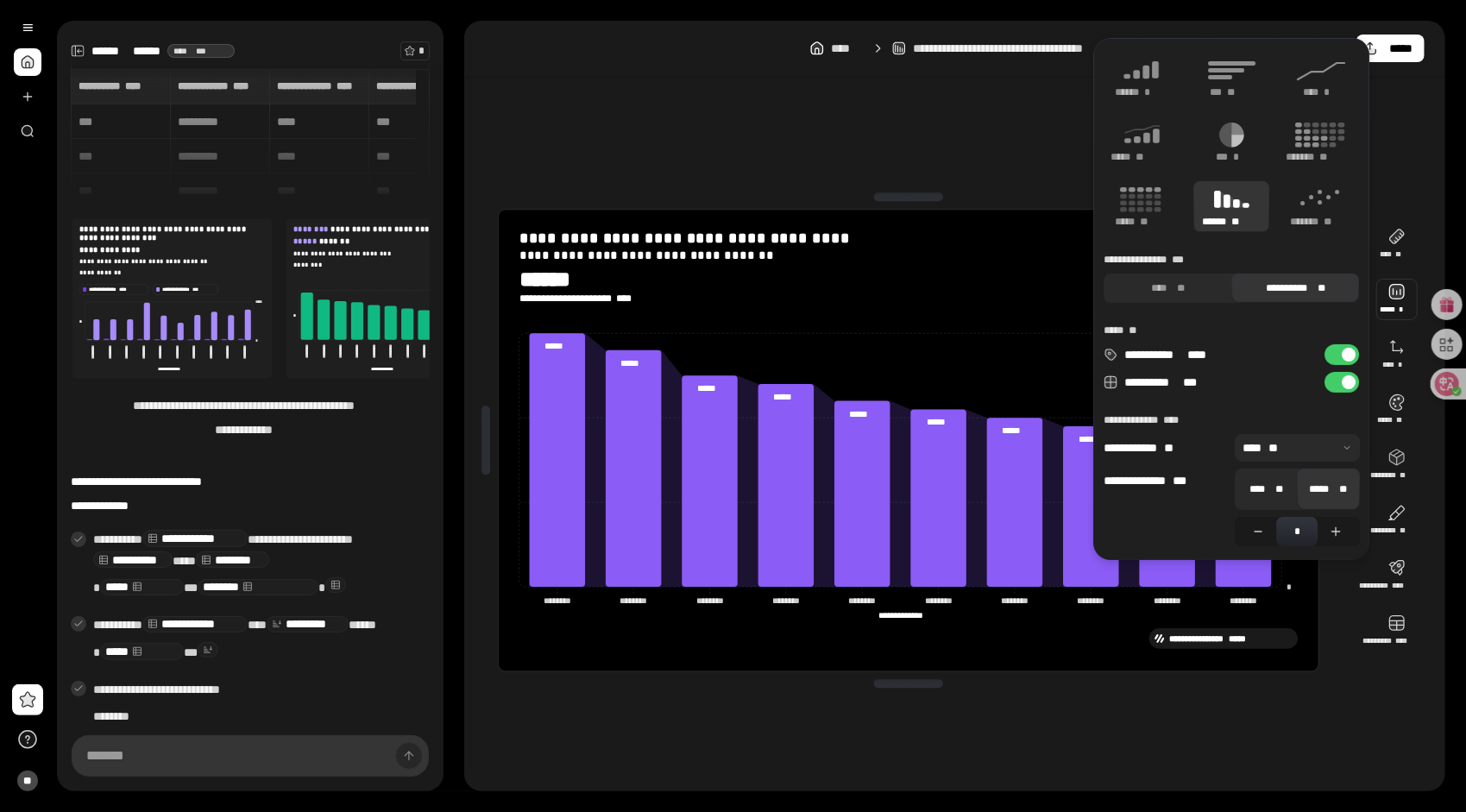 click on "**" at bounding box center (1279, 489) 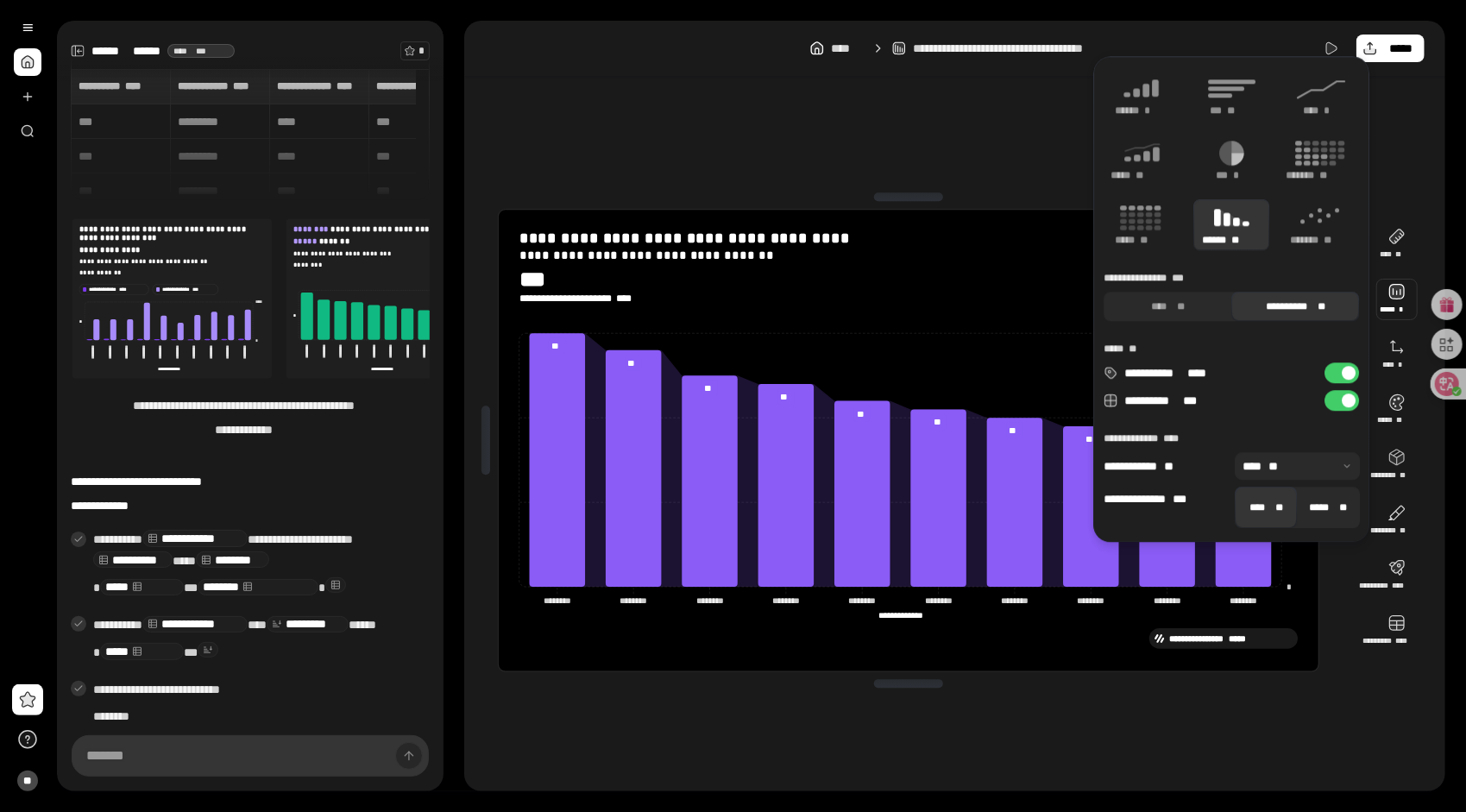 click on "*****    **" at bounding box center [1329, 507] 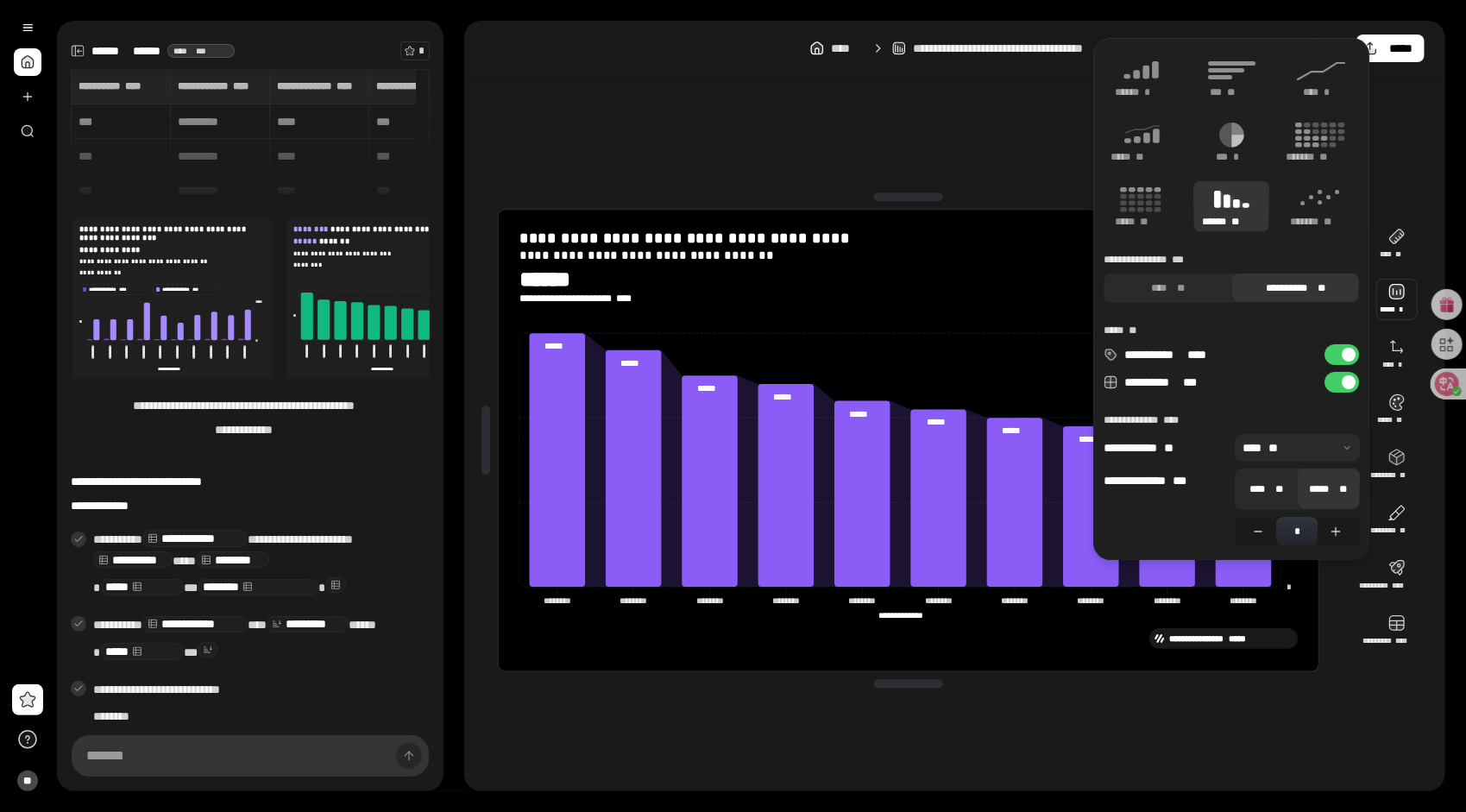 click on "****    **" at bounding box center (1266, 489) 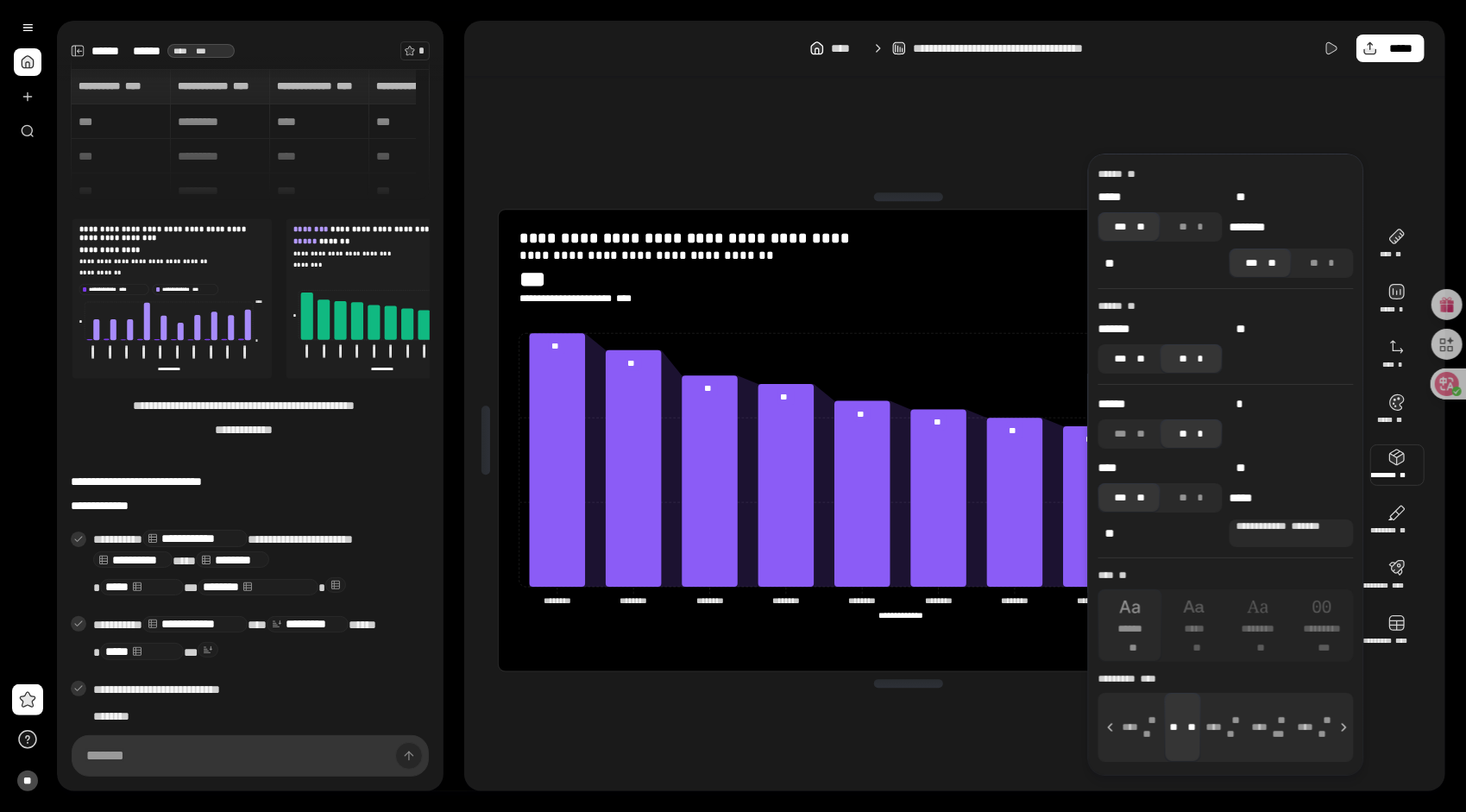 click on "***    **" at bounding box center (1129, 359) 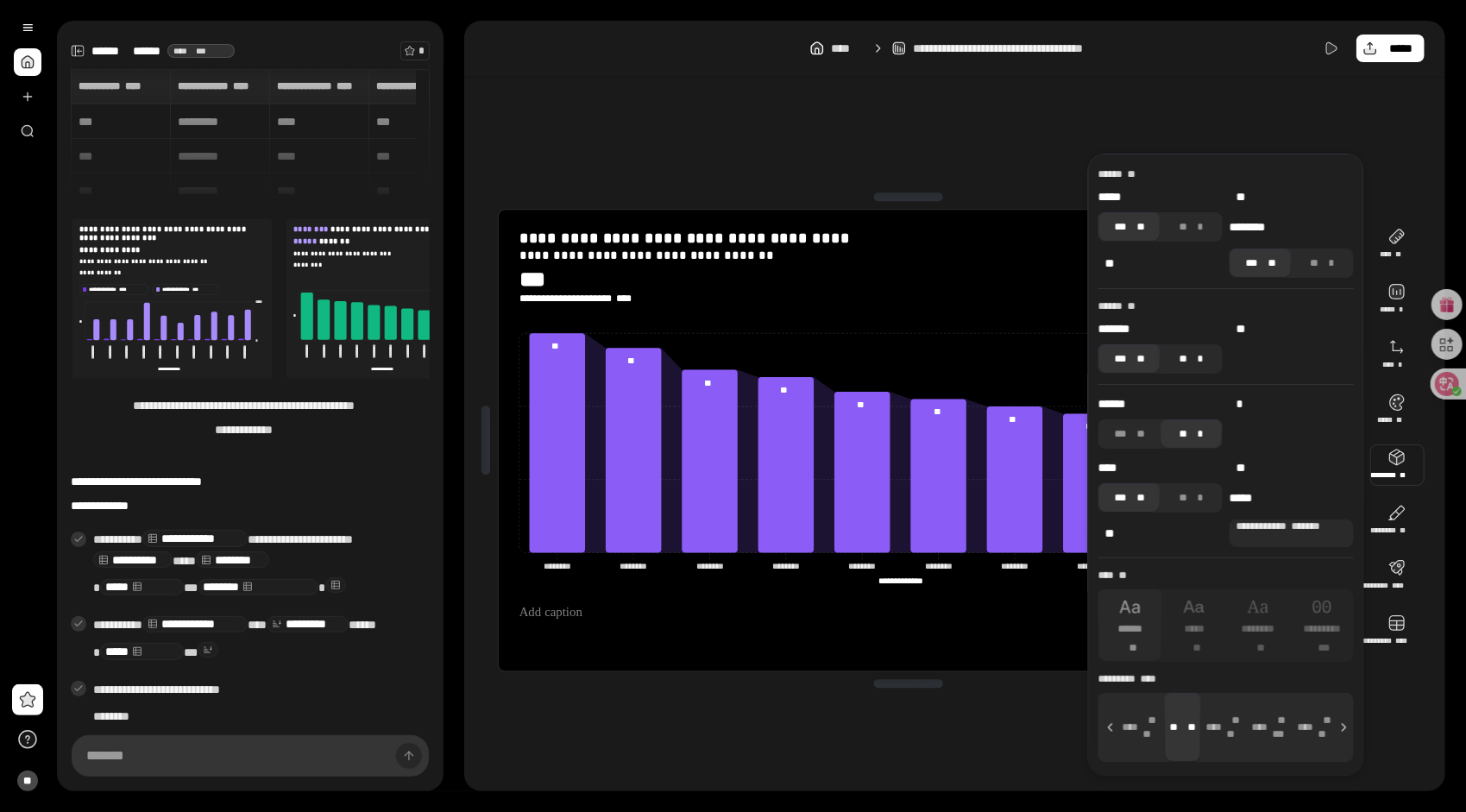 click on "**    *" at bounding box center [1192, 359] 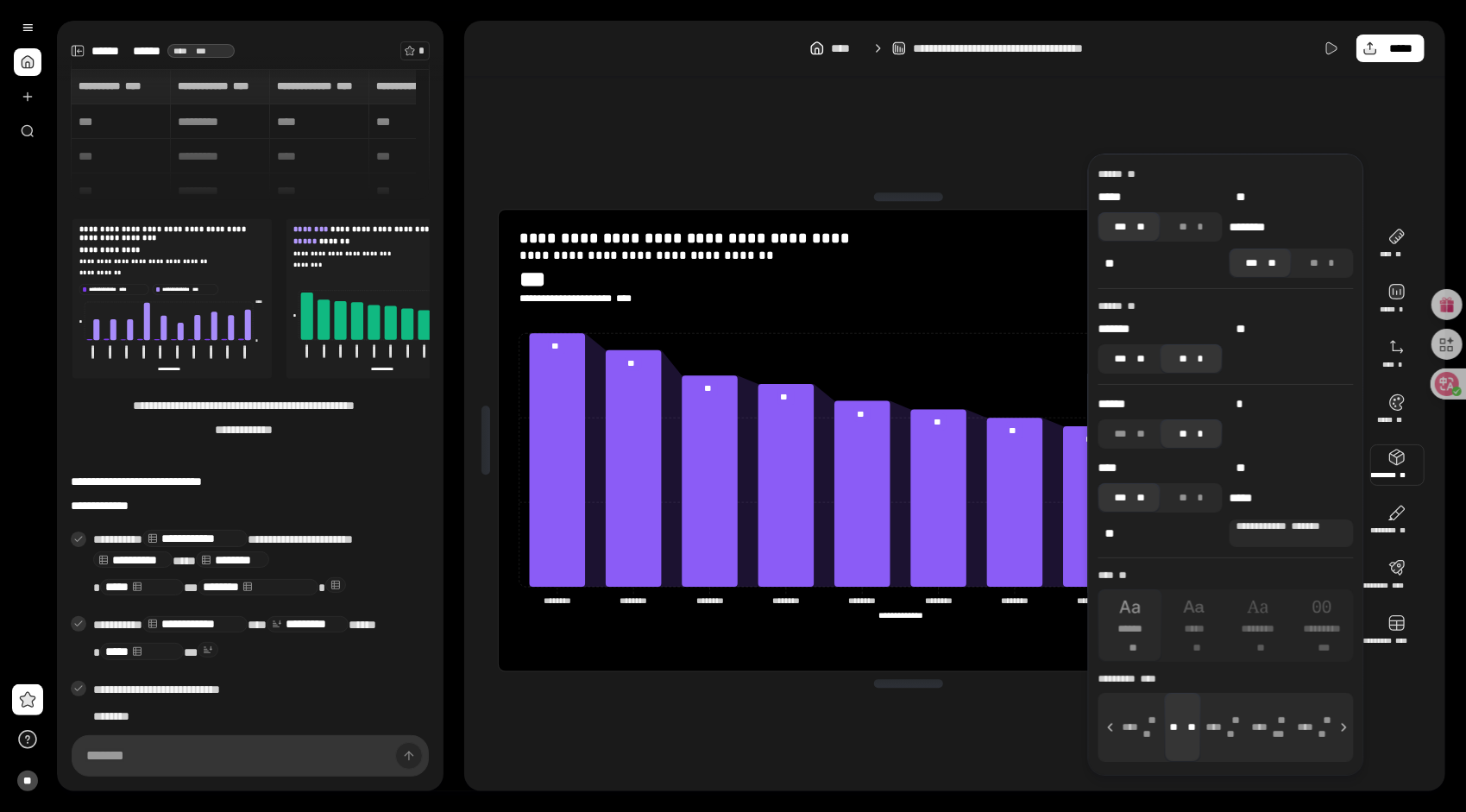click on "***    **" at bounding box center (1129, 359) 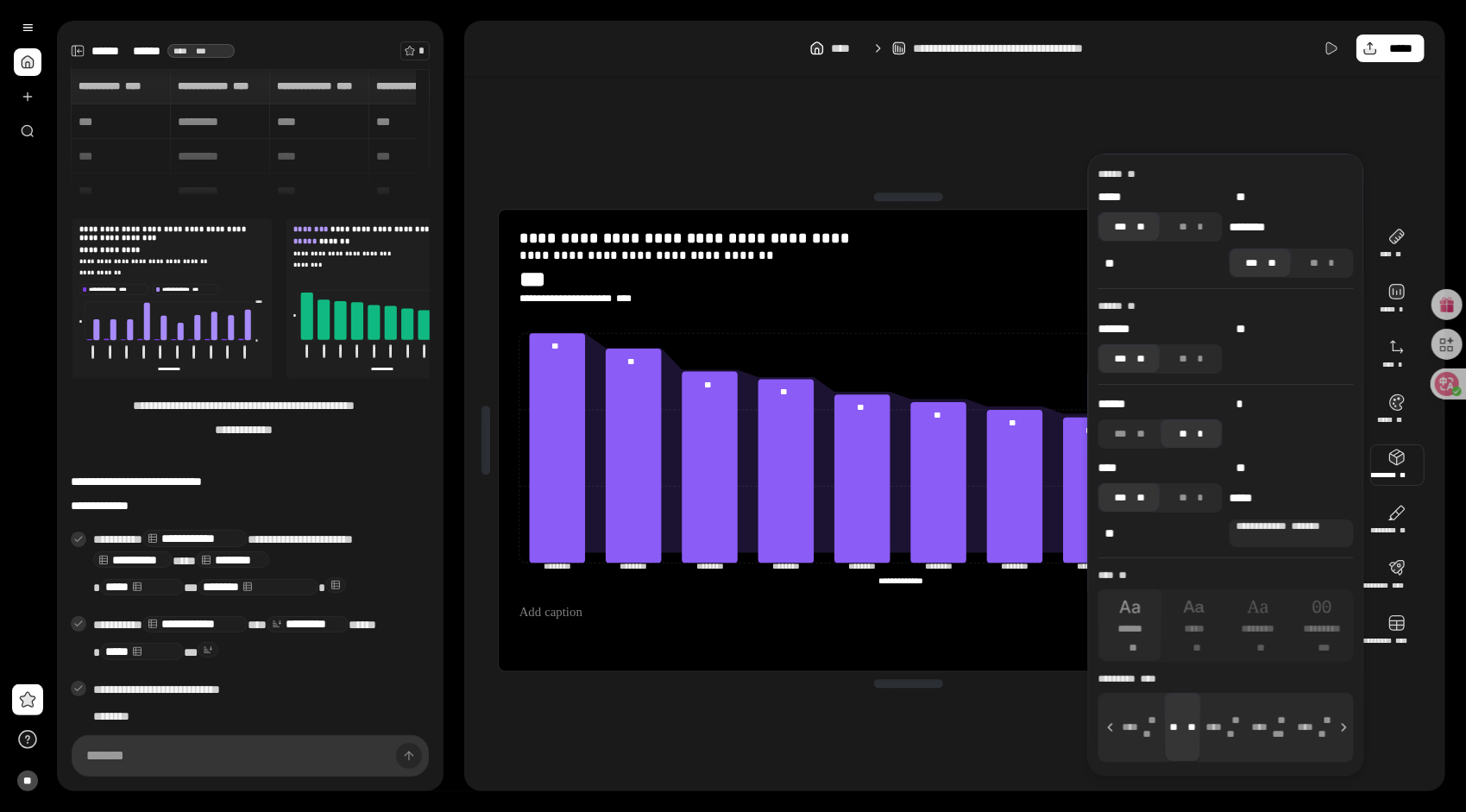 click on "***    **" at bounding box center (1129, 359) 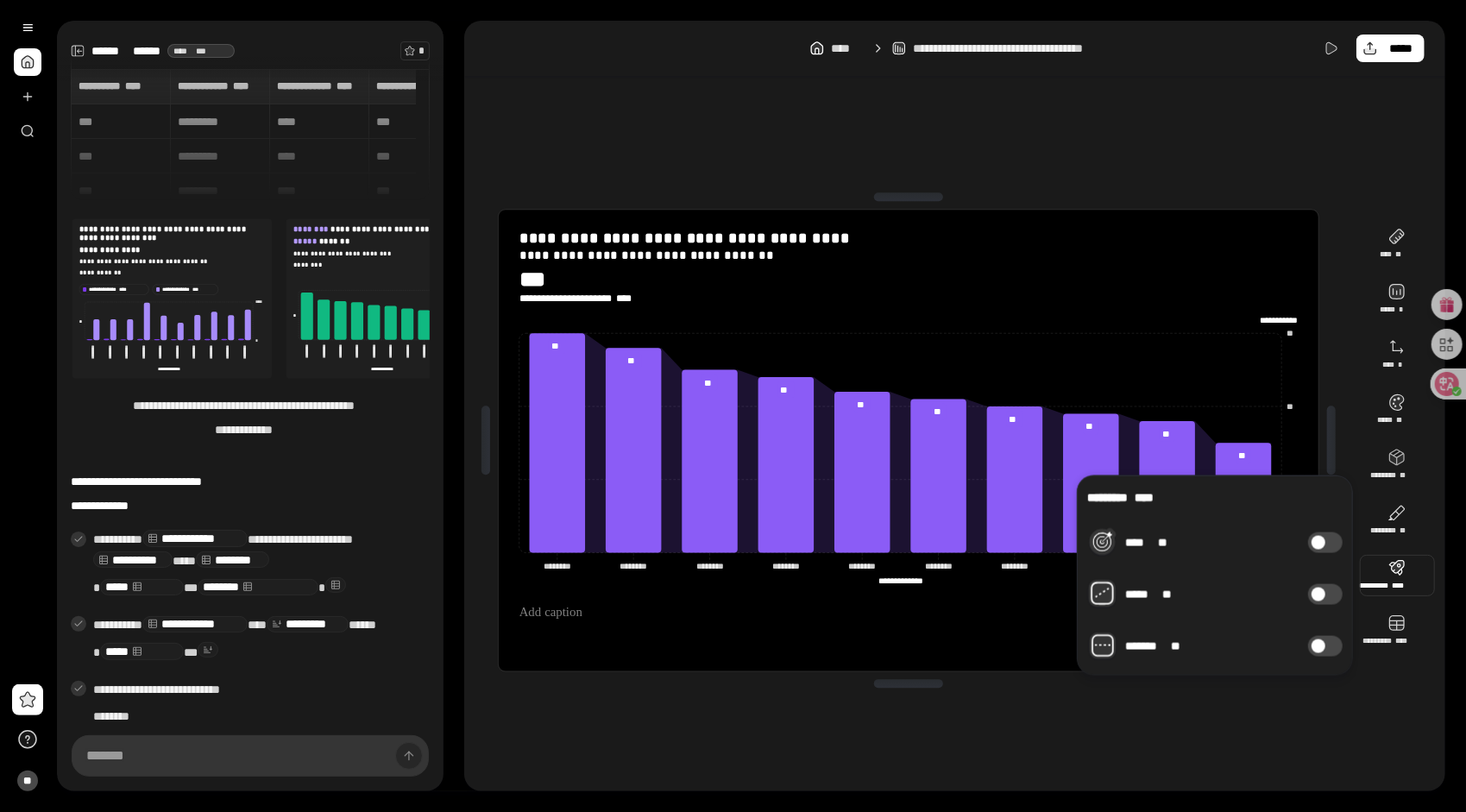 click at bounding box center (1318, 543) 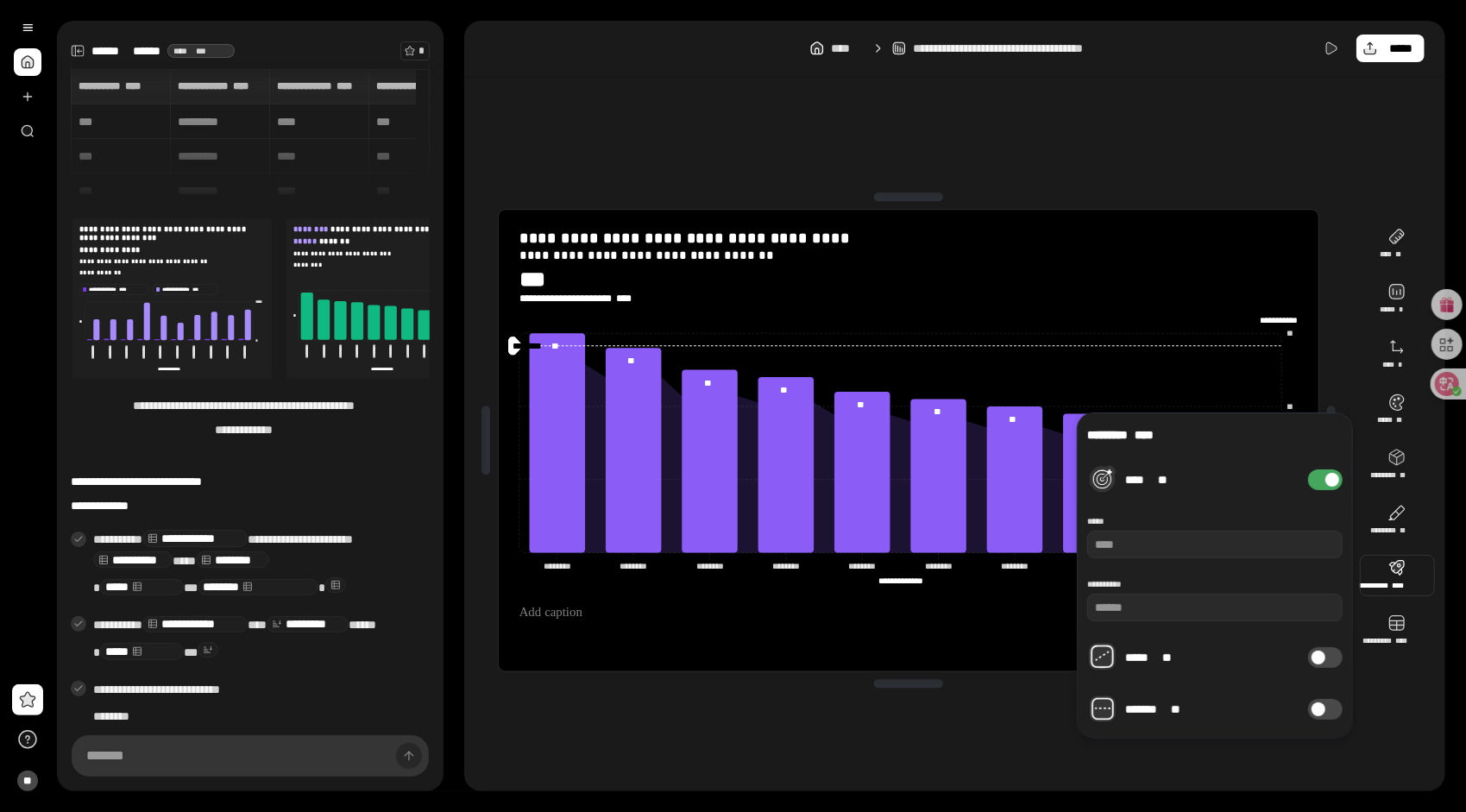 type on "**" 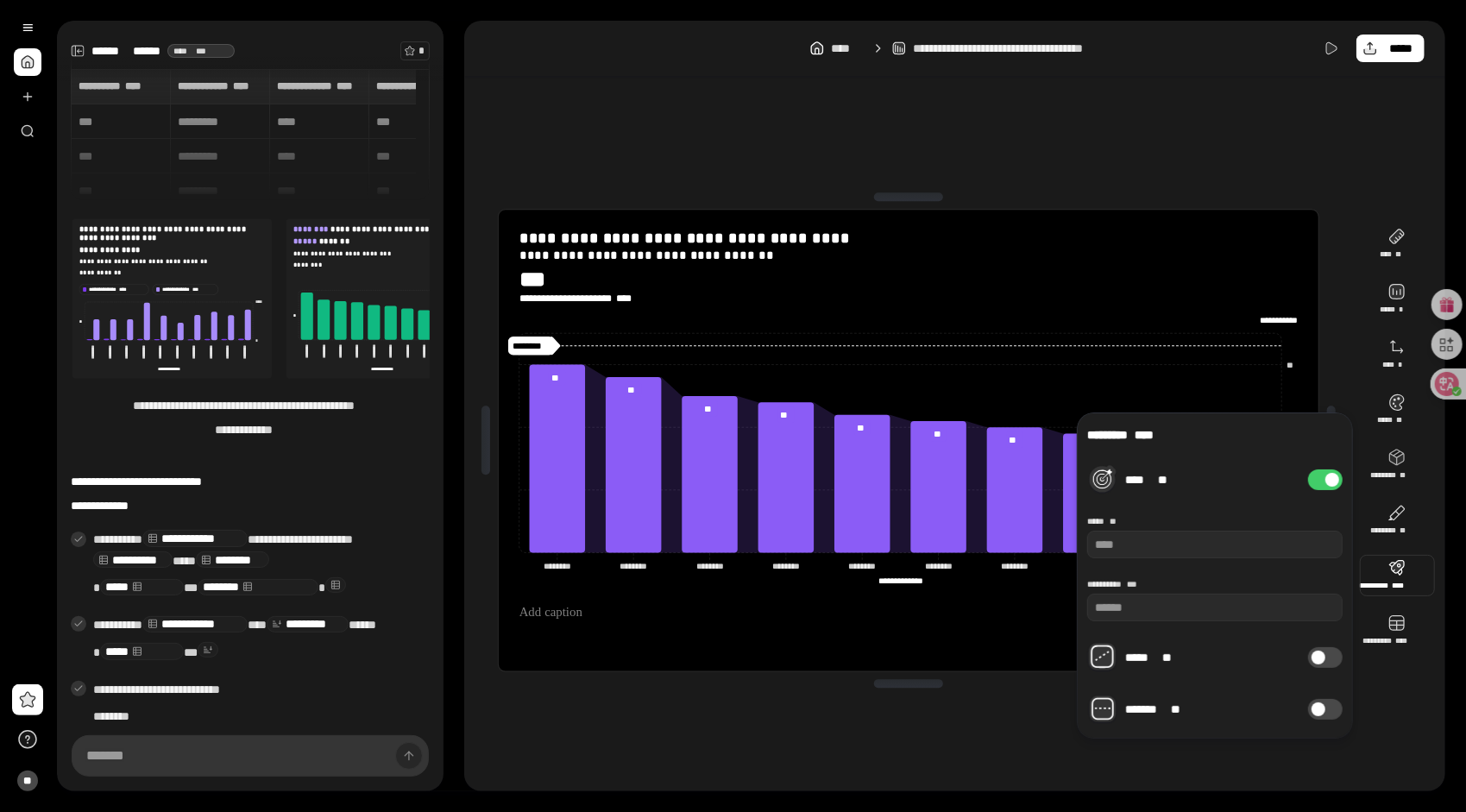click at bounding box center (1318, 658) 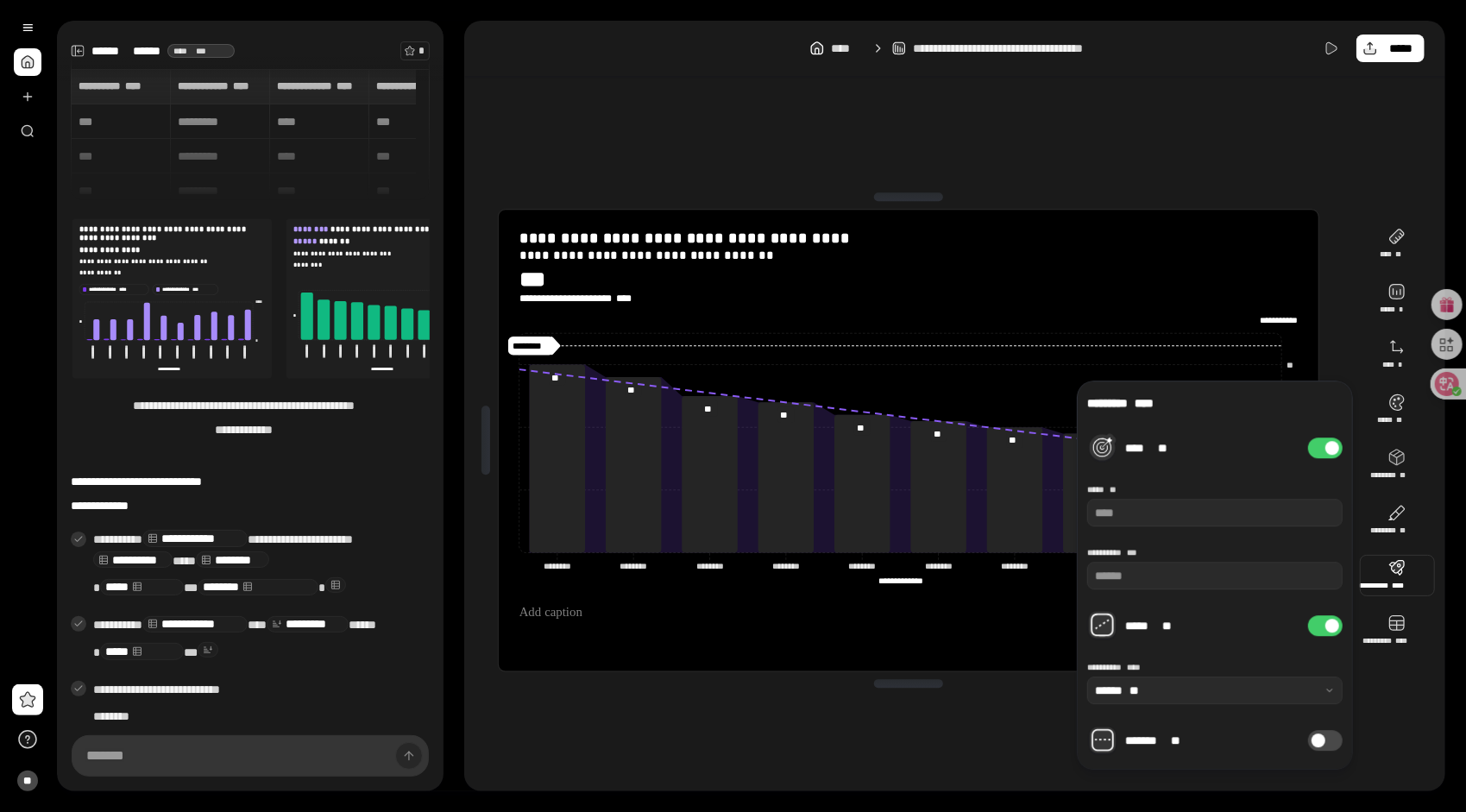 click on "*******    **" at bounding box center (1325, 740) 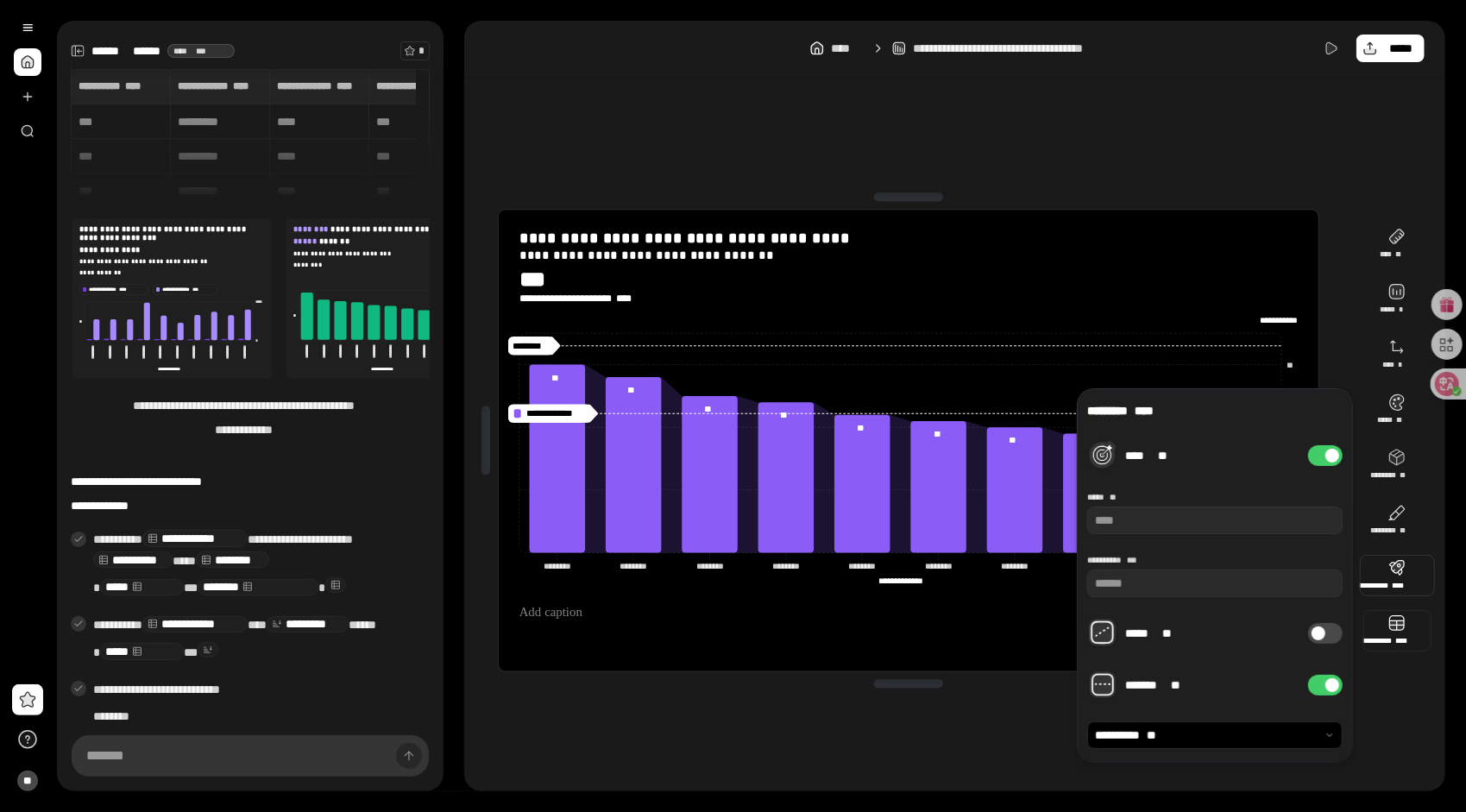 click at bounding box center [1397, 631] 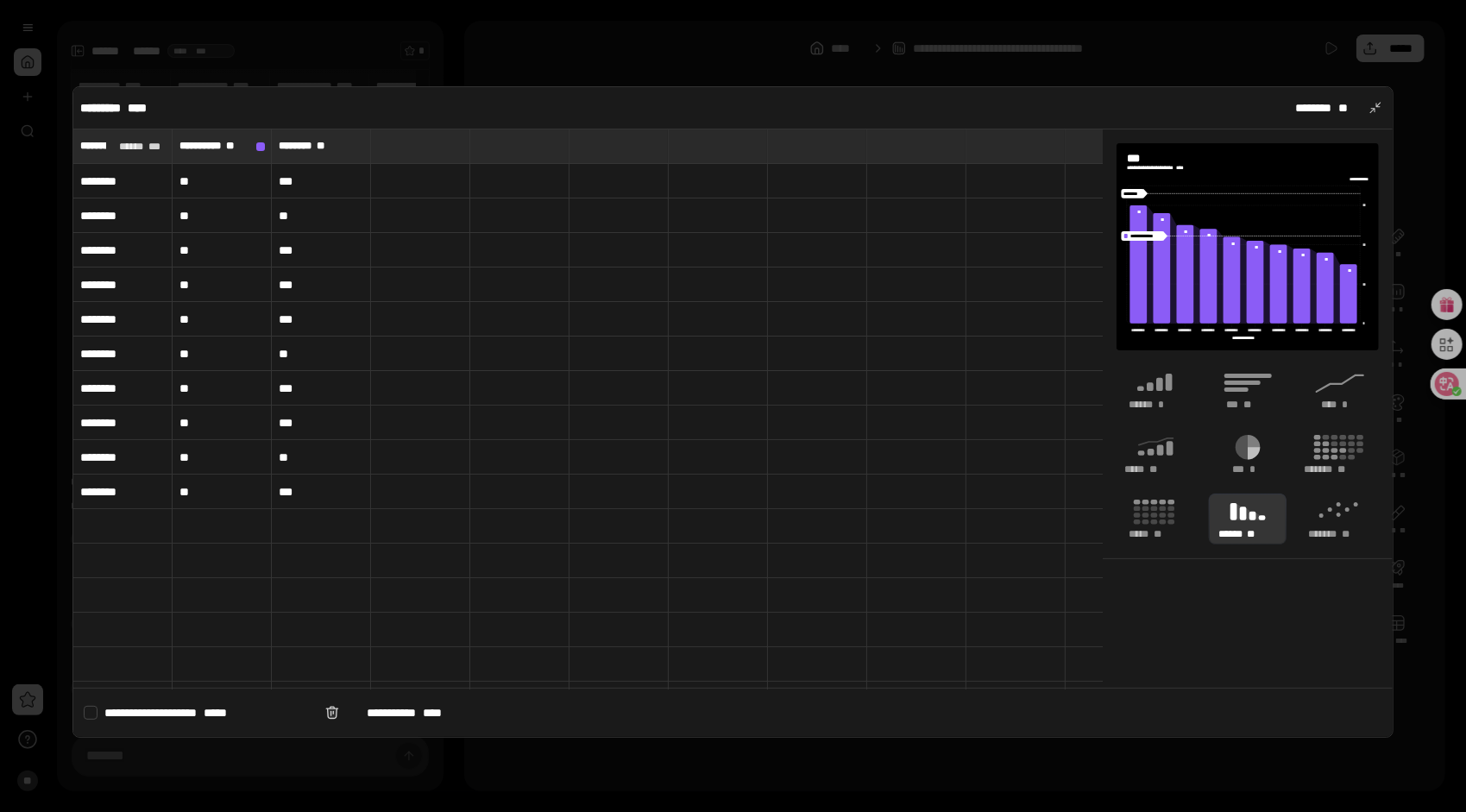 click on "***" at bounding box center (321, 388) 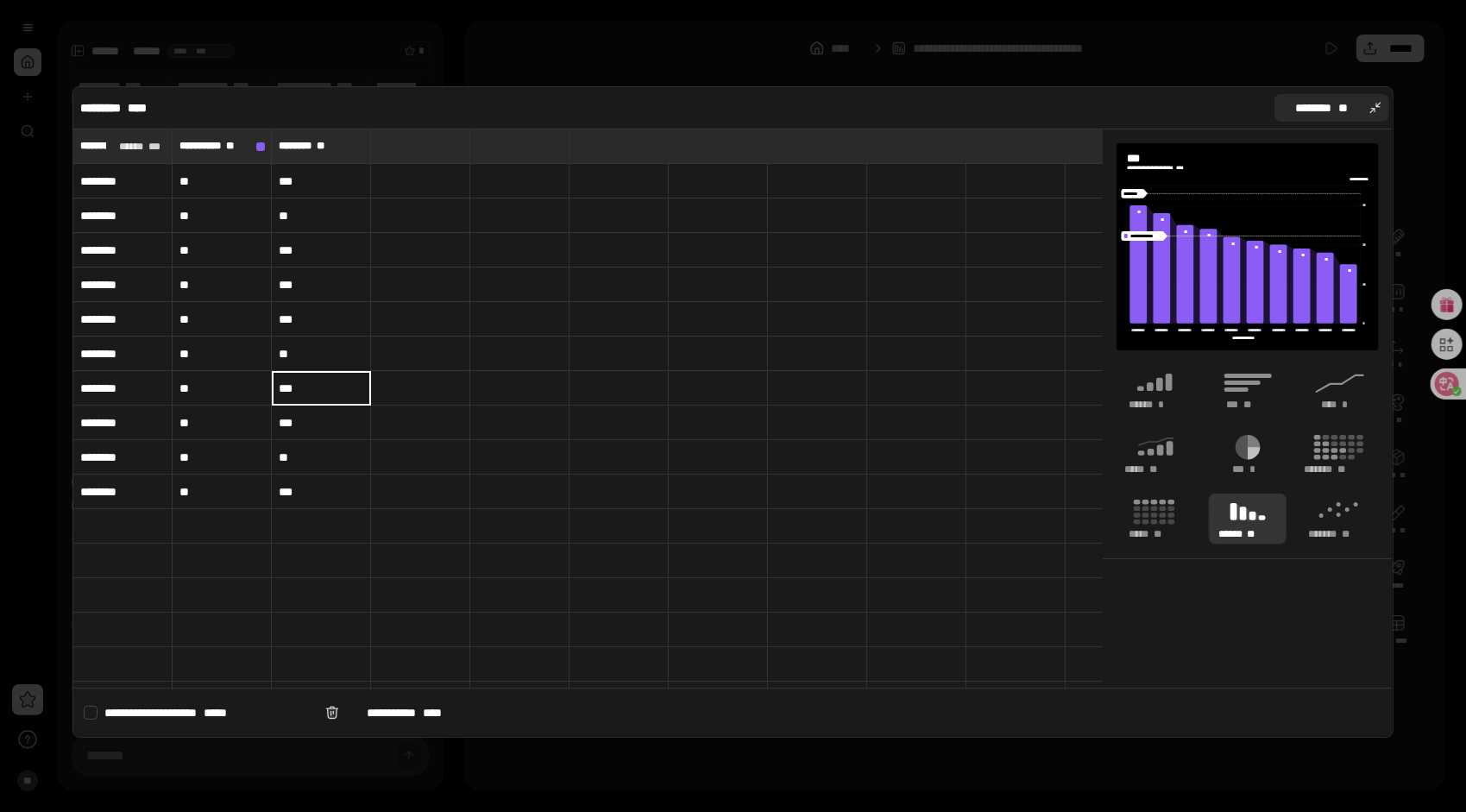 click on "********    **" at bounding box center [1331, 108] 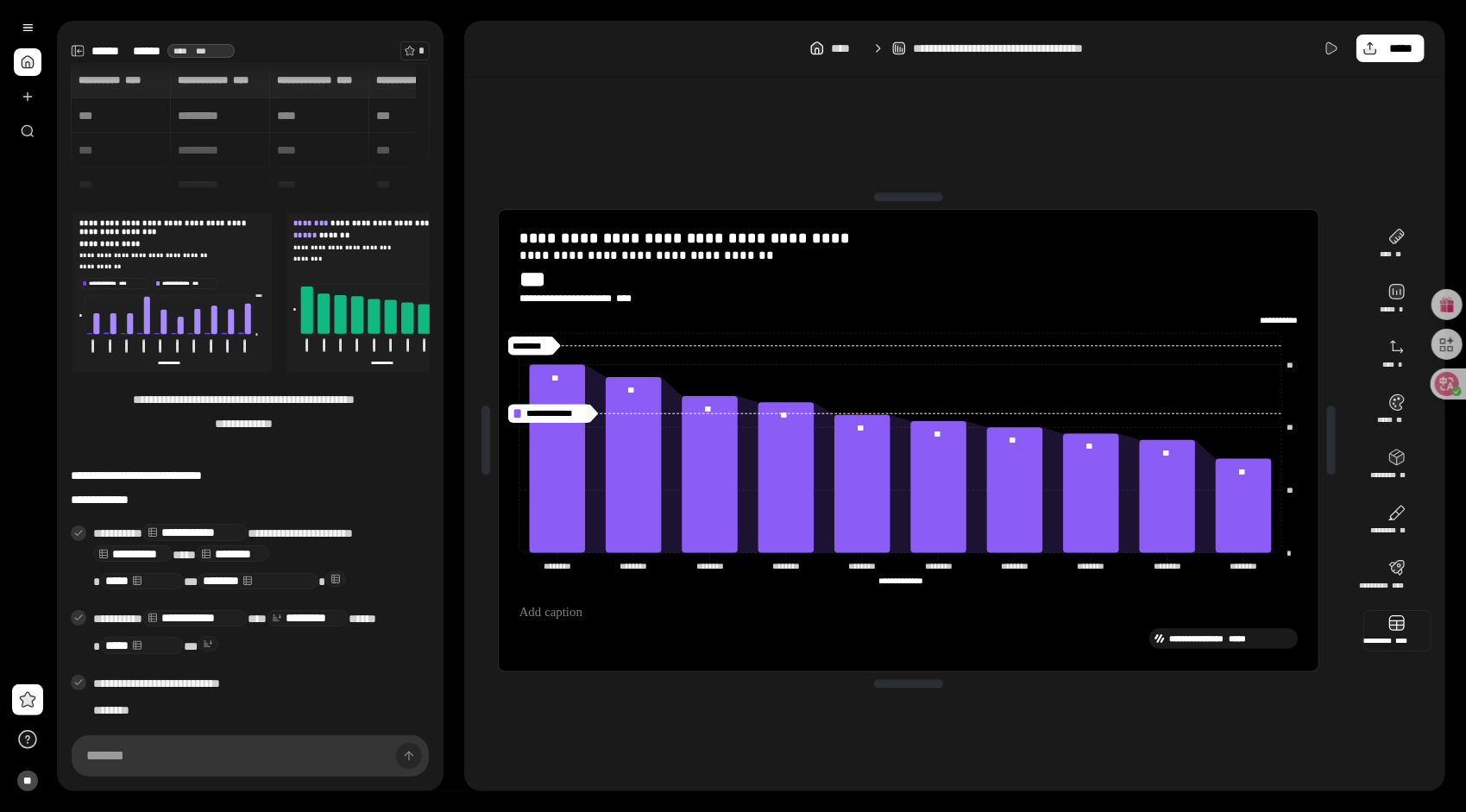 scroll, scrollTop: 0, scrollLeft: 0, axis: both 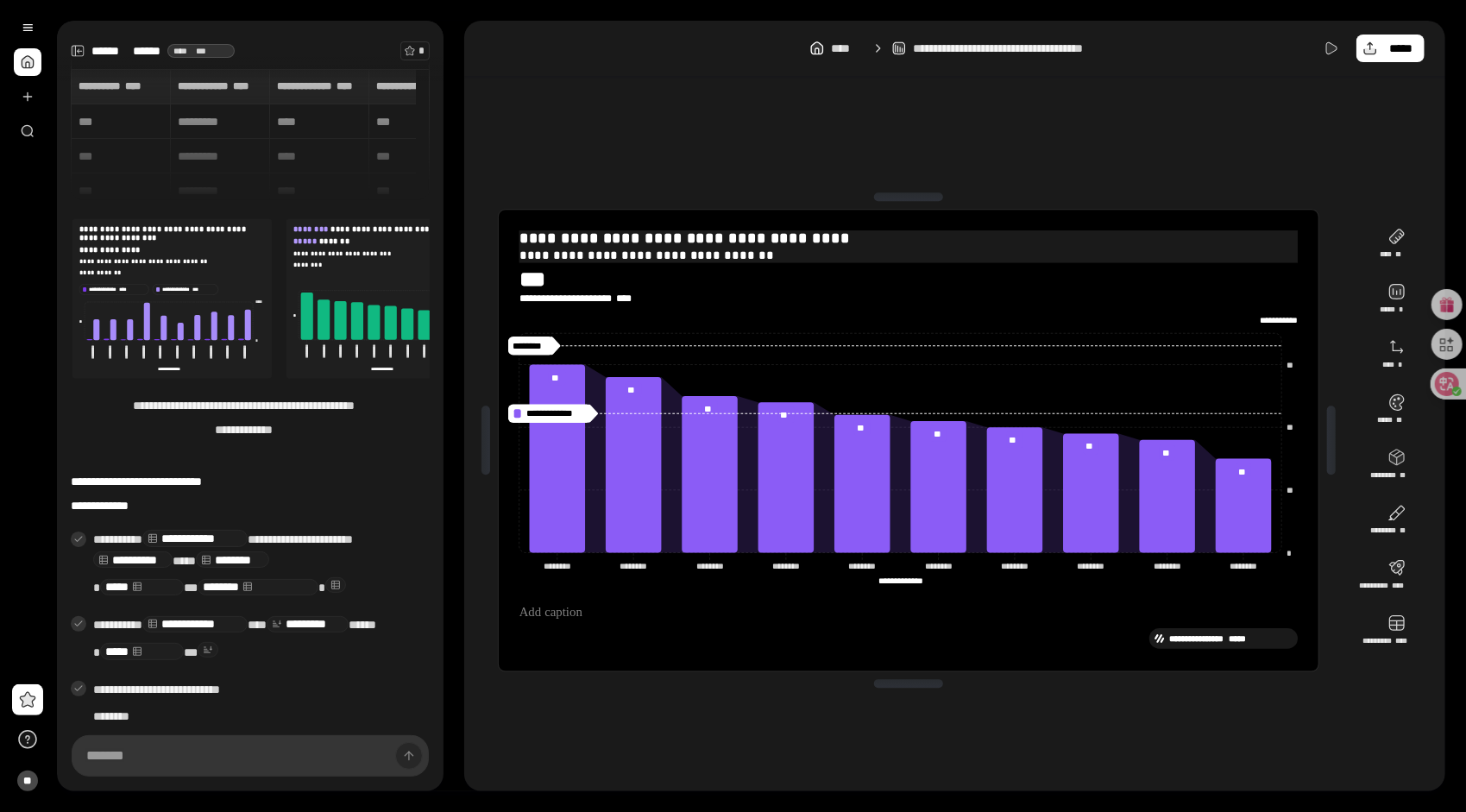 click on "**********" at bounding box center (909, 239) 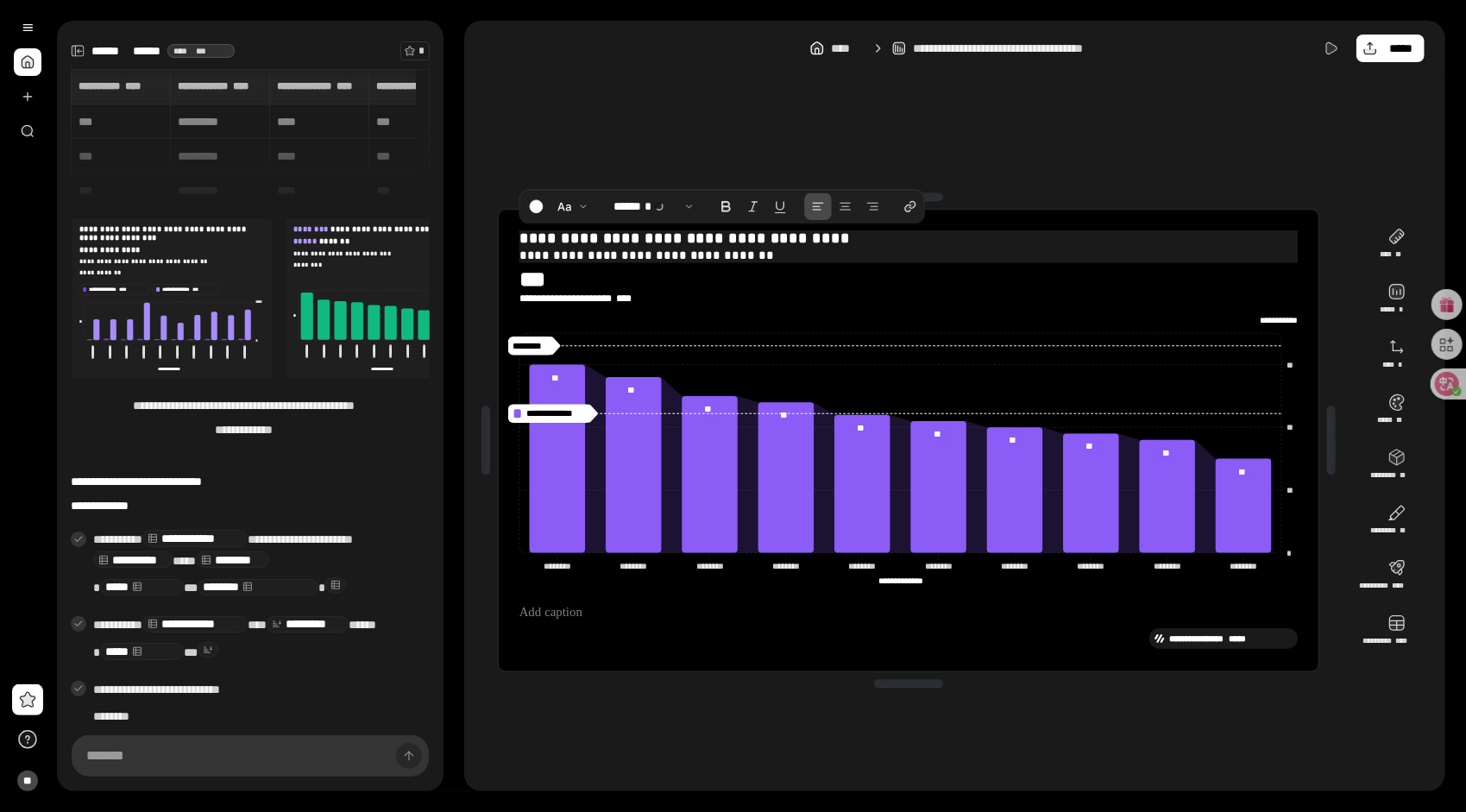 drag, startPoint x: 777, startPoint y: 255, endPoint x: 481, endPoint y: 234, distance: 296.744 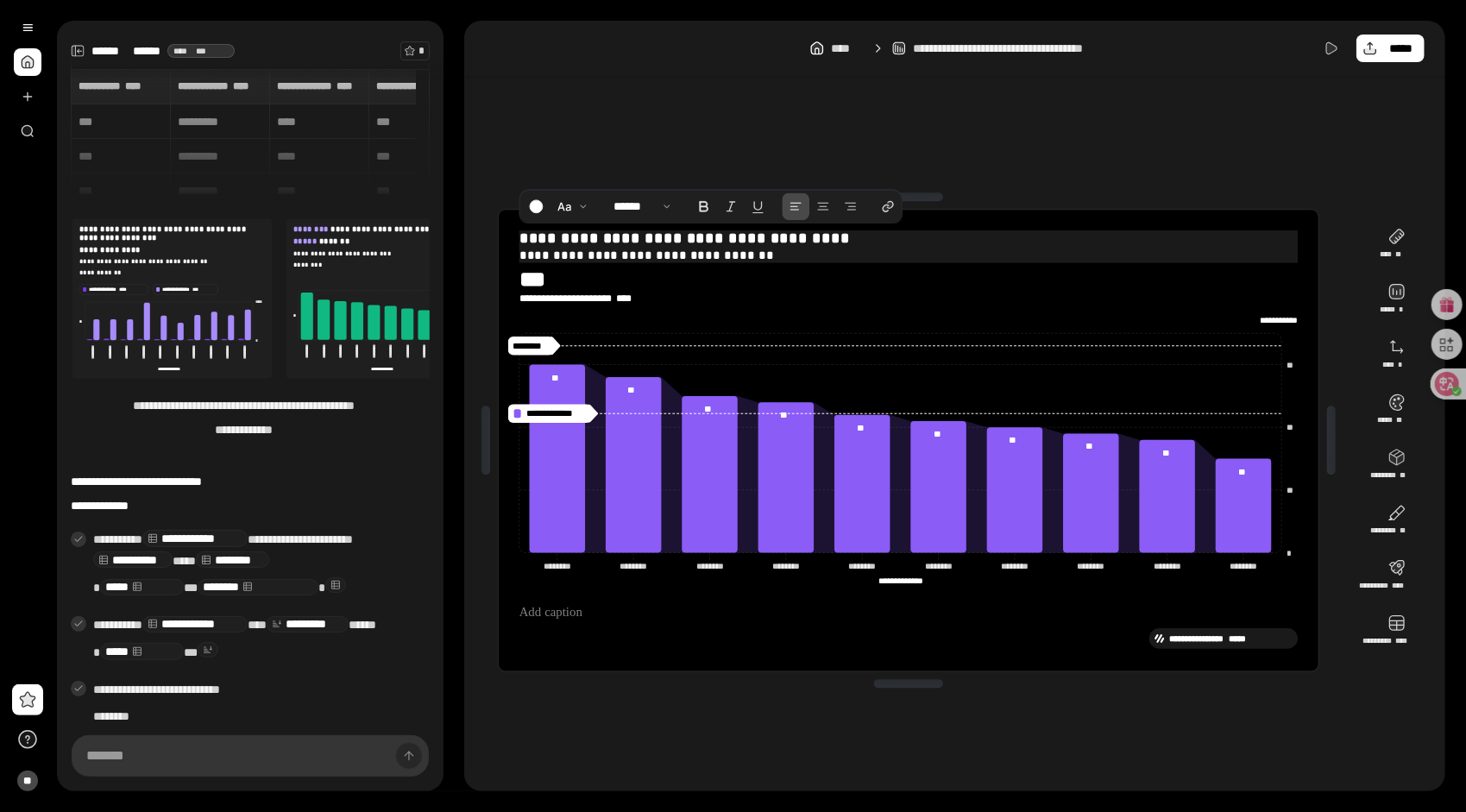 drag, startPoint x: 835, startPoint y: 236, endPoint x: 429, endPoint y: 234, distance: 406.00493 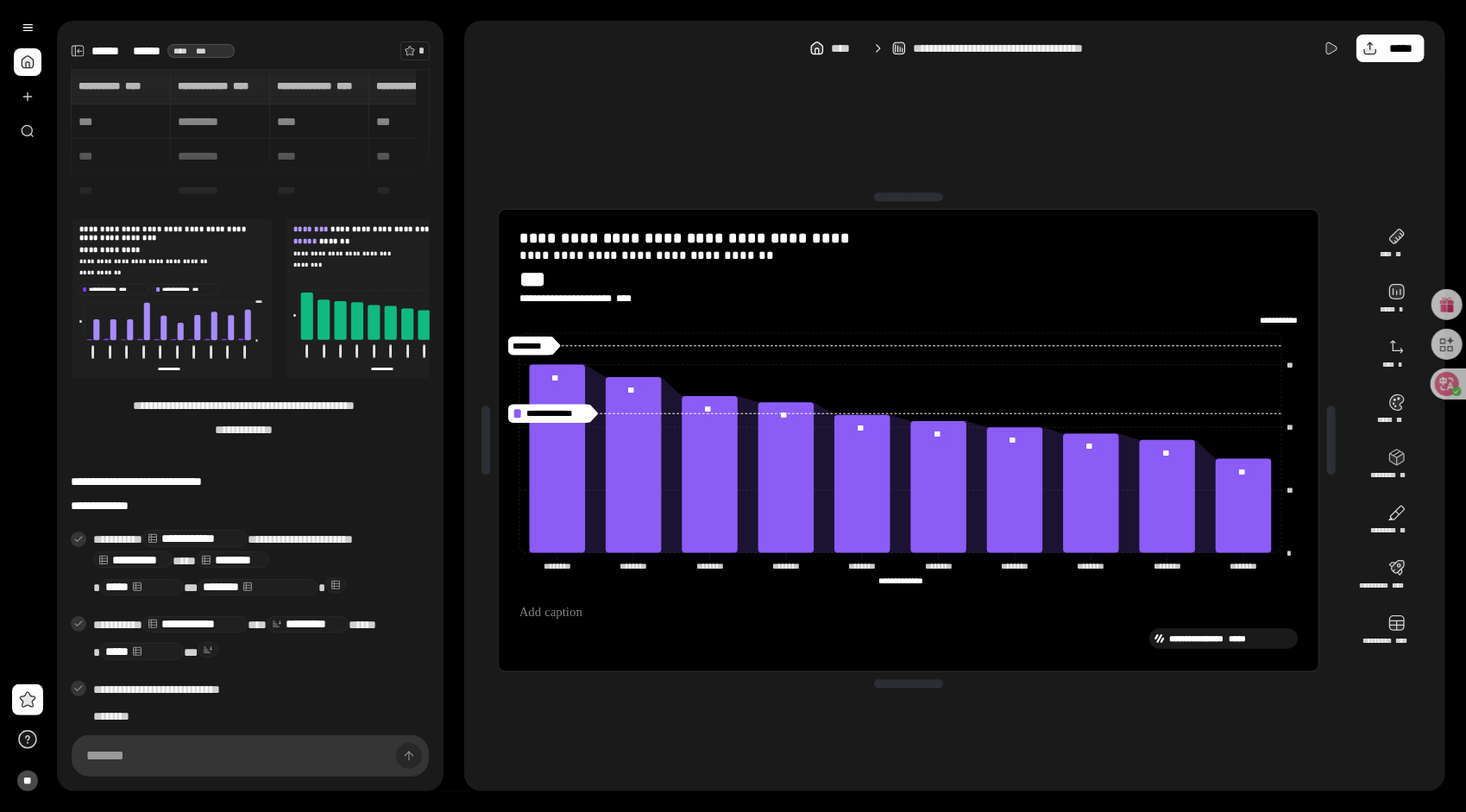 click on "**********" at bounding box center [909, 440] 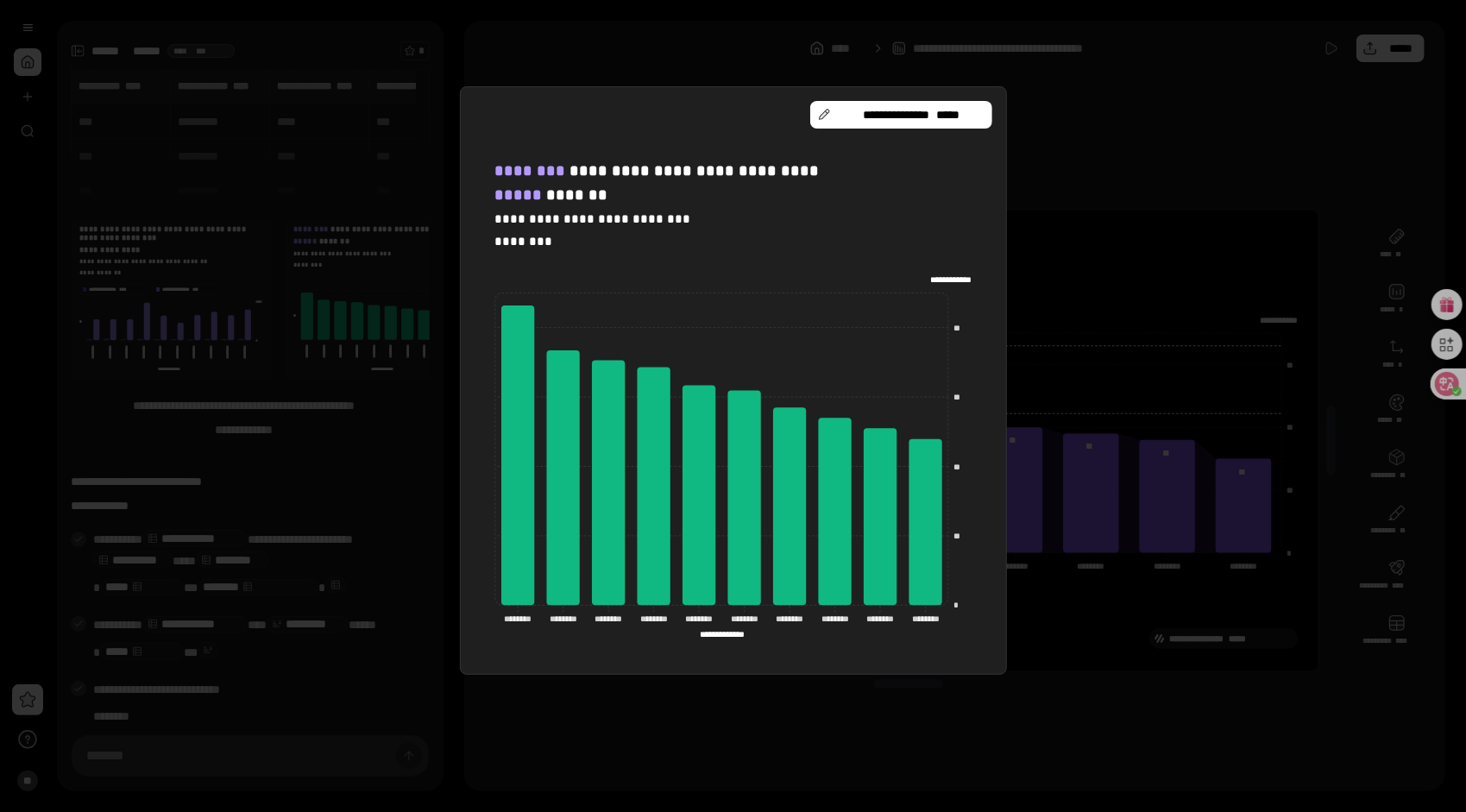 drag, startPoint x: 1073, startPoint y: 218, endPoint x: 1062, endPoint y: 219, distance: 11.045361 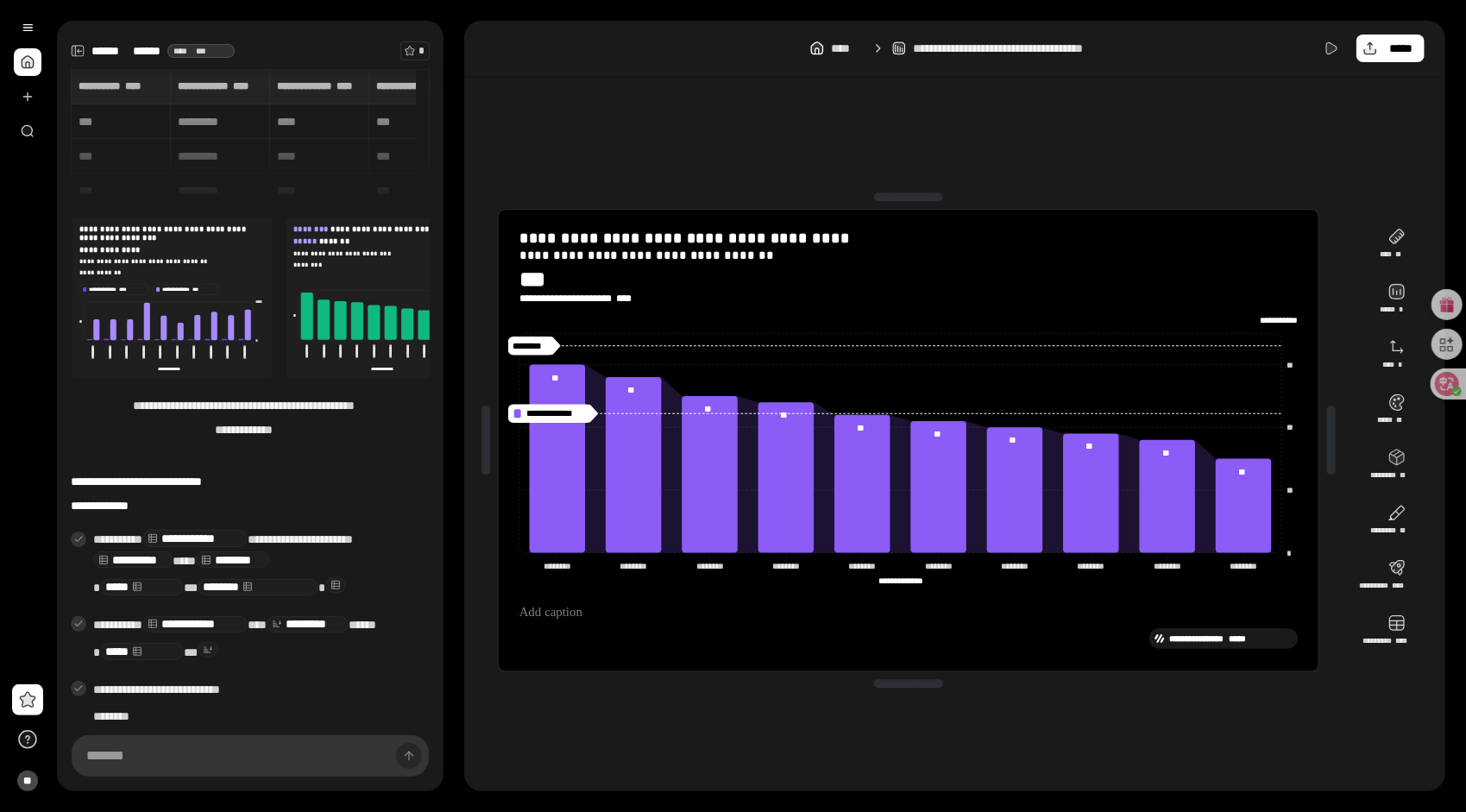 click at bounding box center (172, 298) 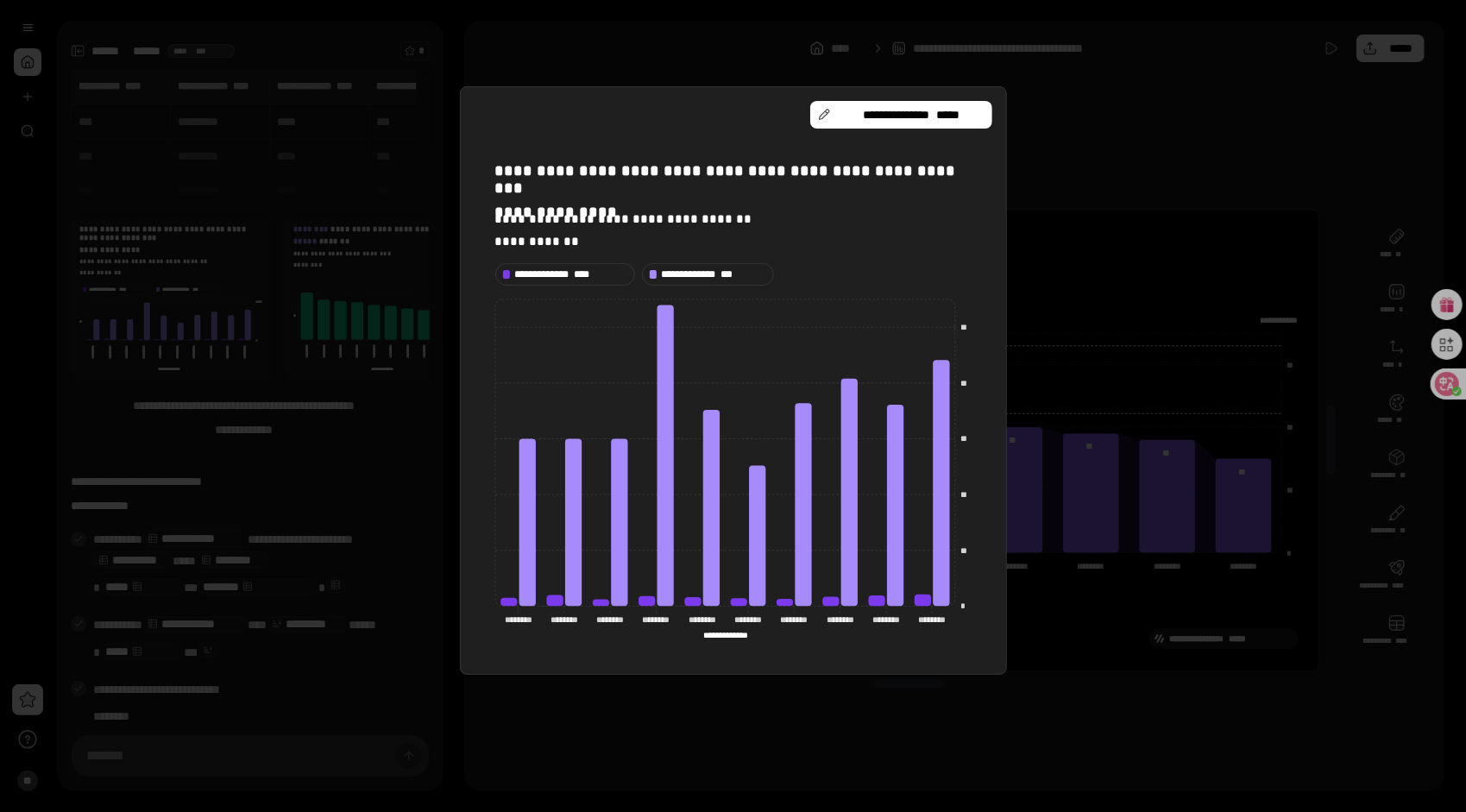 click on "**********" at bounding box center [733, 381] 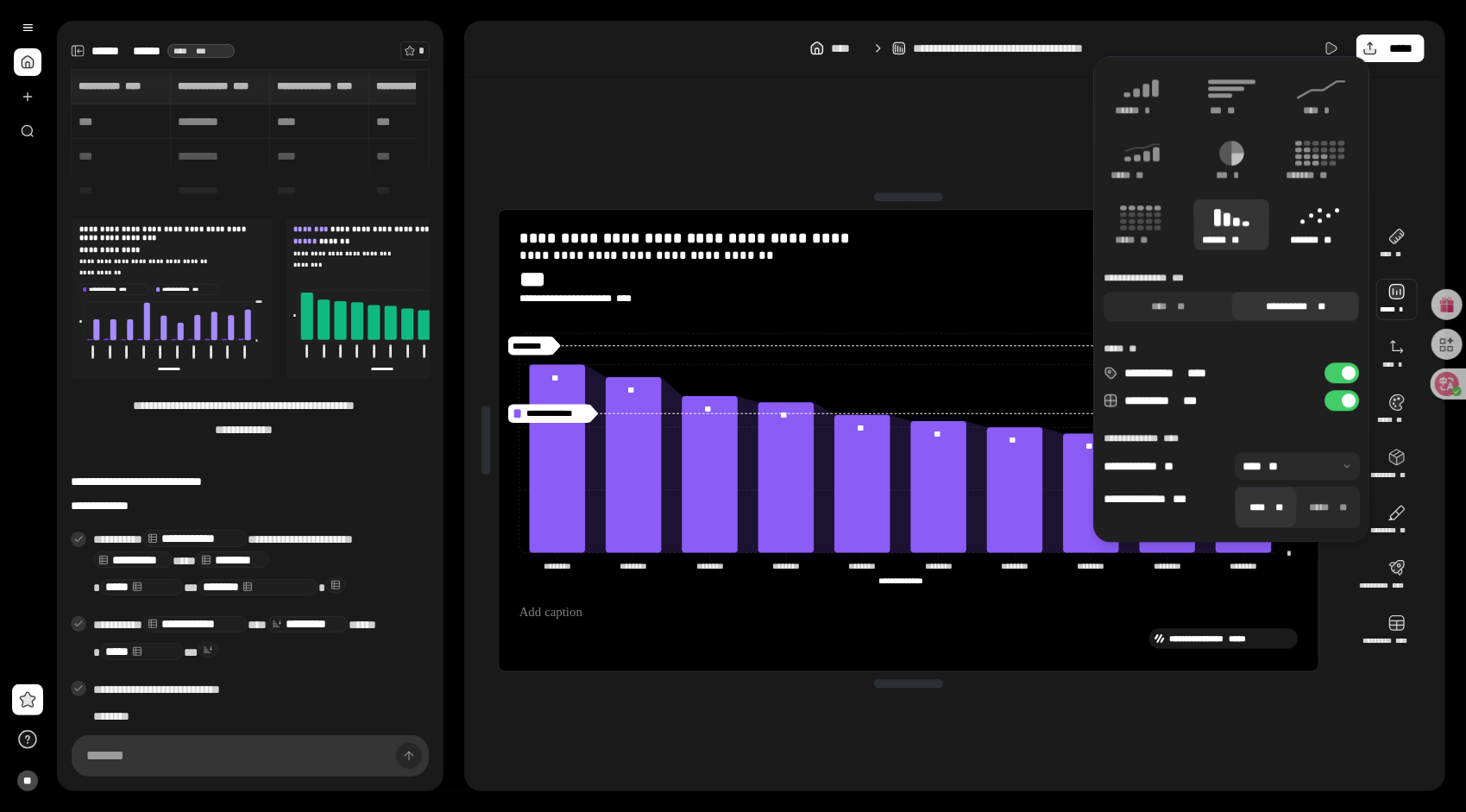 click 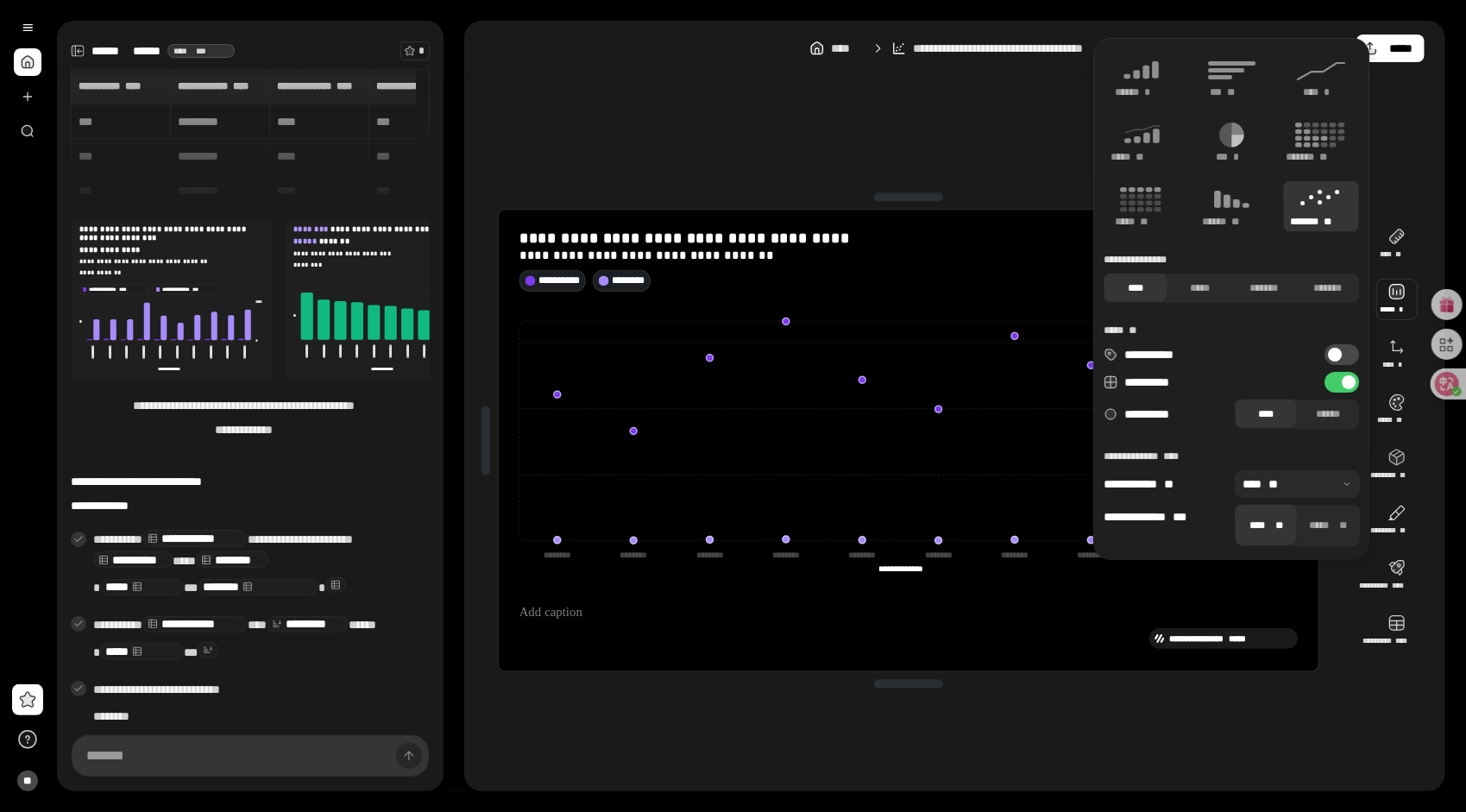 type 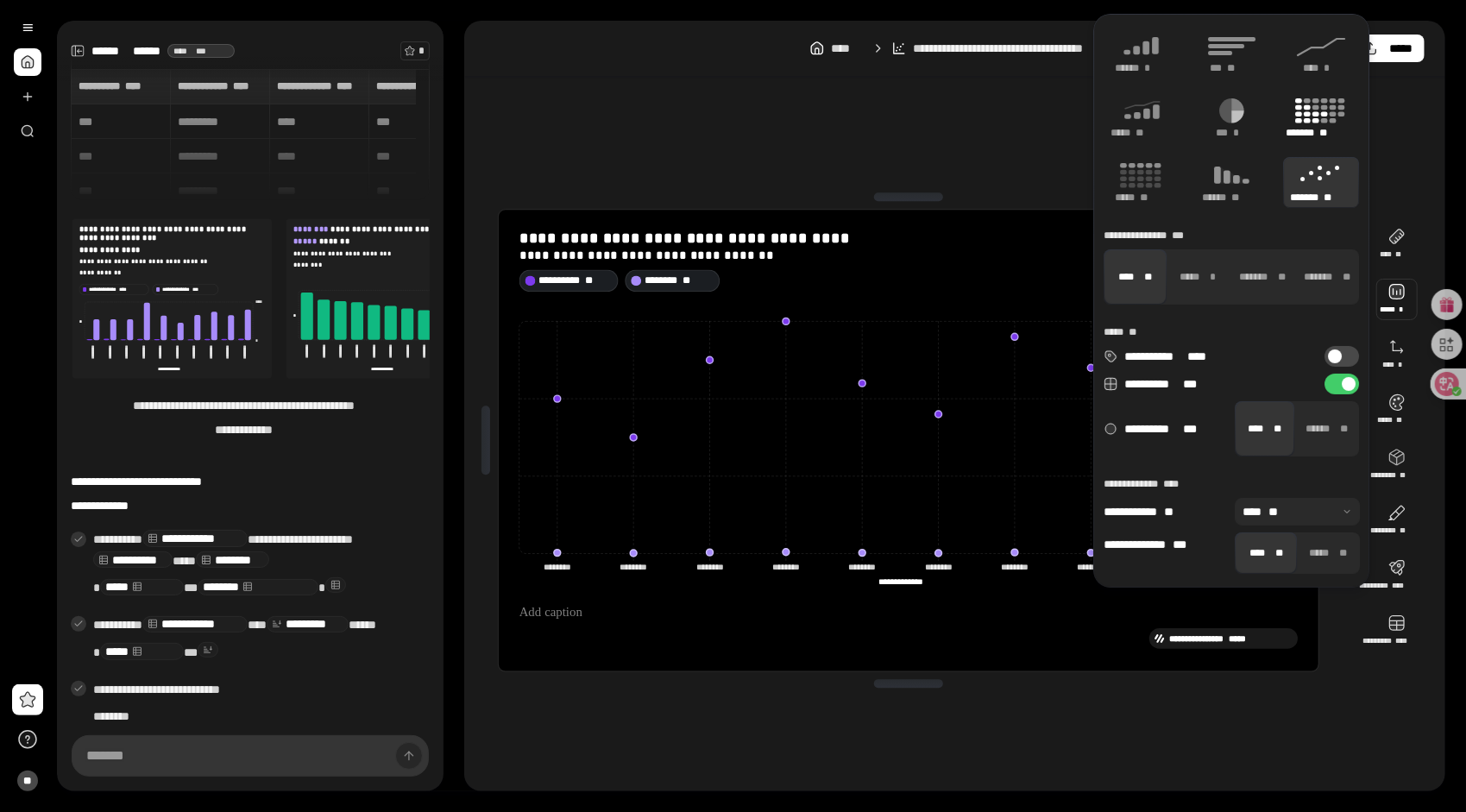 click 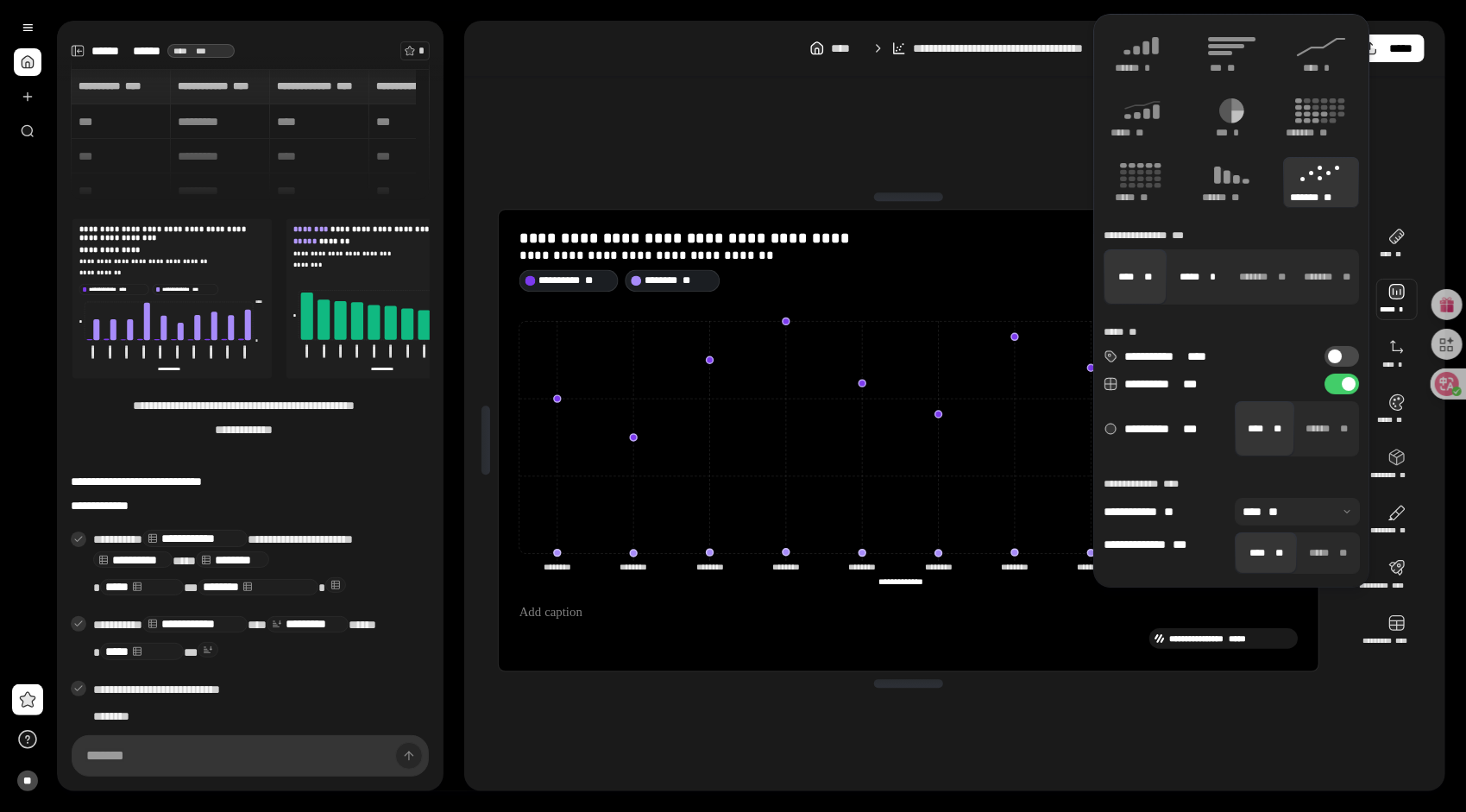 drag, startPoint x: 1192, startPoint y: 268, endPoint x: 1229, endPoint y: 288, distance: 42.05948 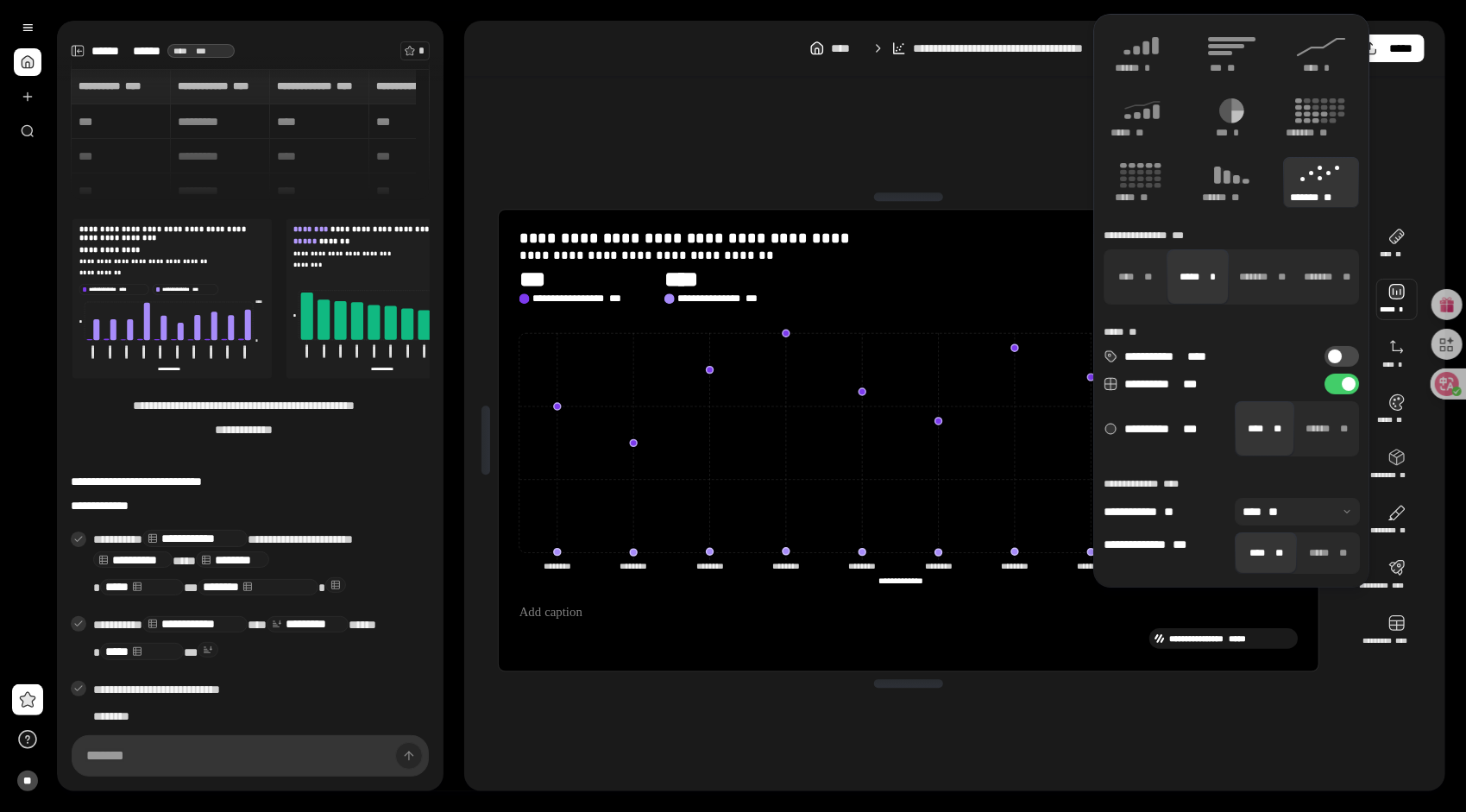 drag, startPoint x: 1118, startPoint y: 278, endPoint x: 1196, endPoint y: 286, distance: 78.40918 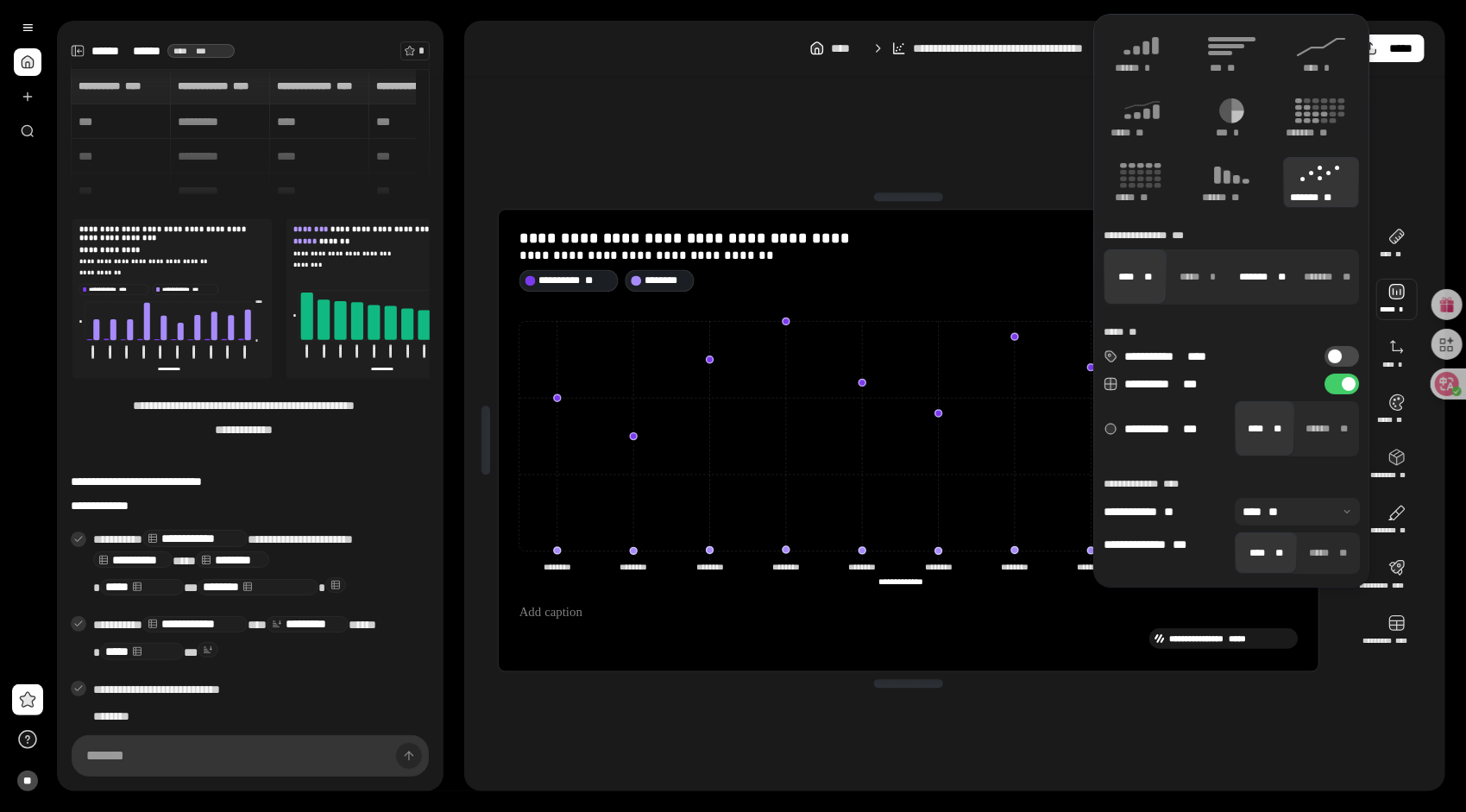 drag, startPoint x: 1227, startPoint y: 278, endPoint x: 1237, endPoint y: 277, distance: 10.0498756 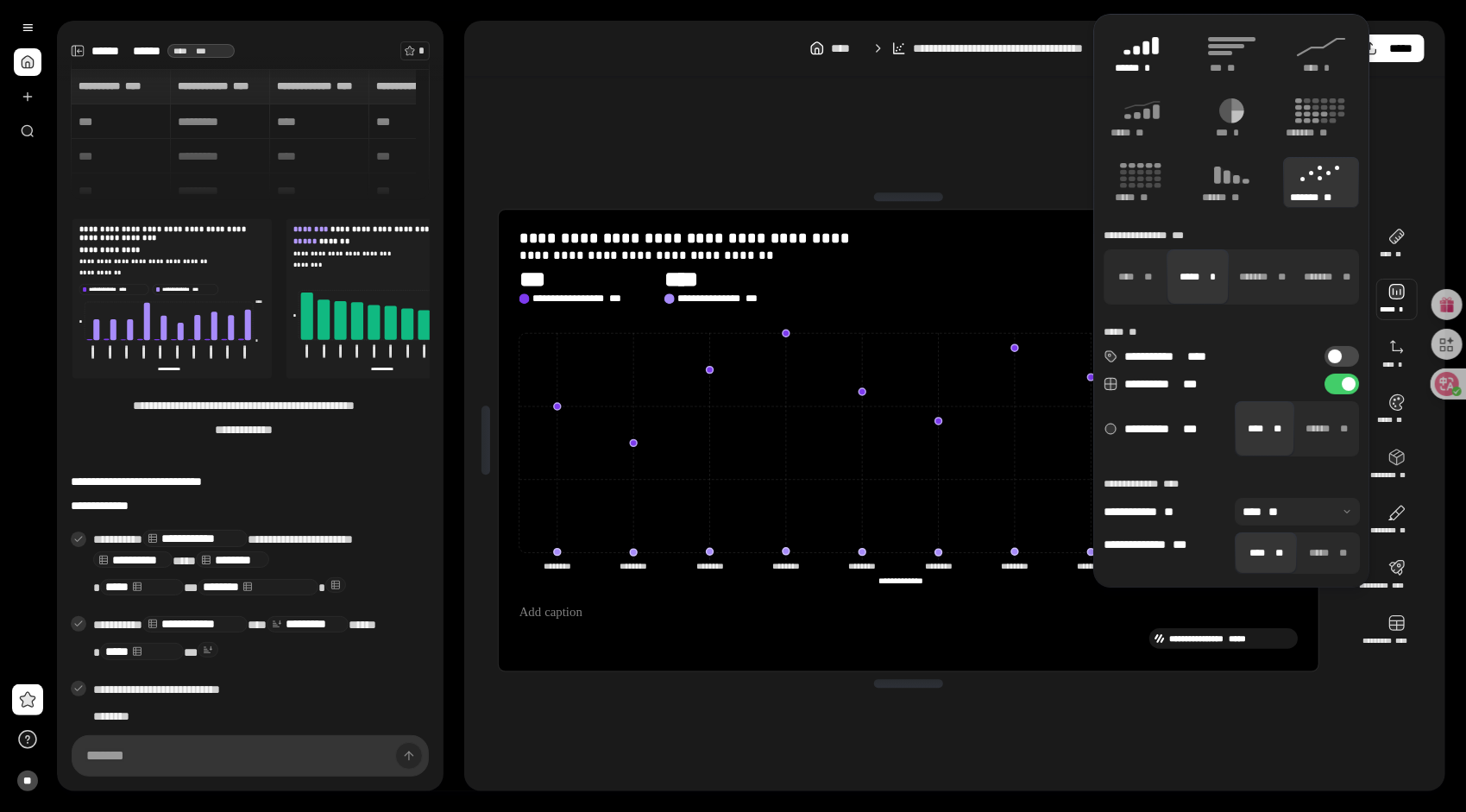 click 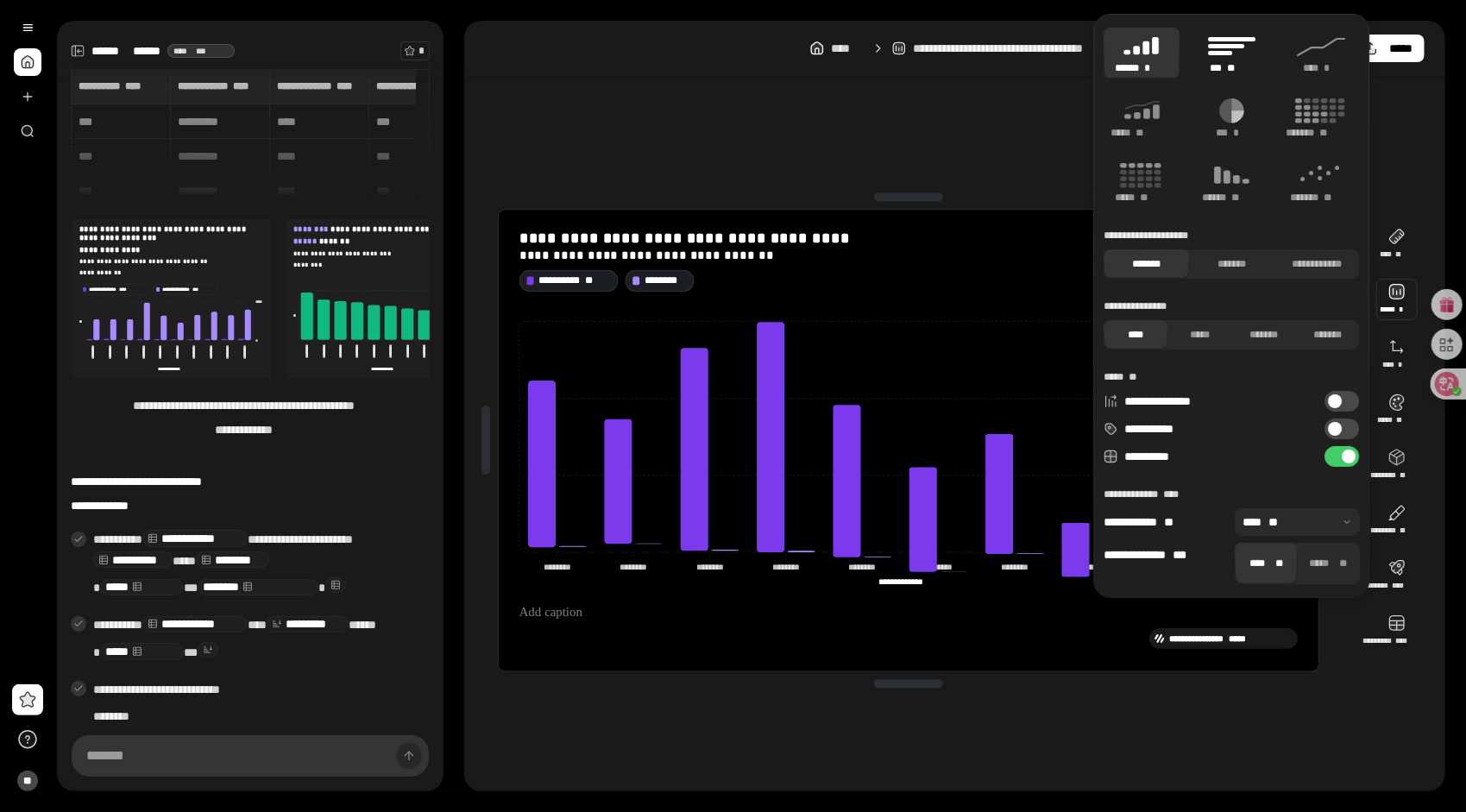 click 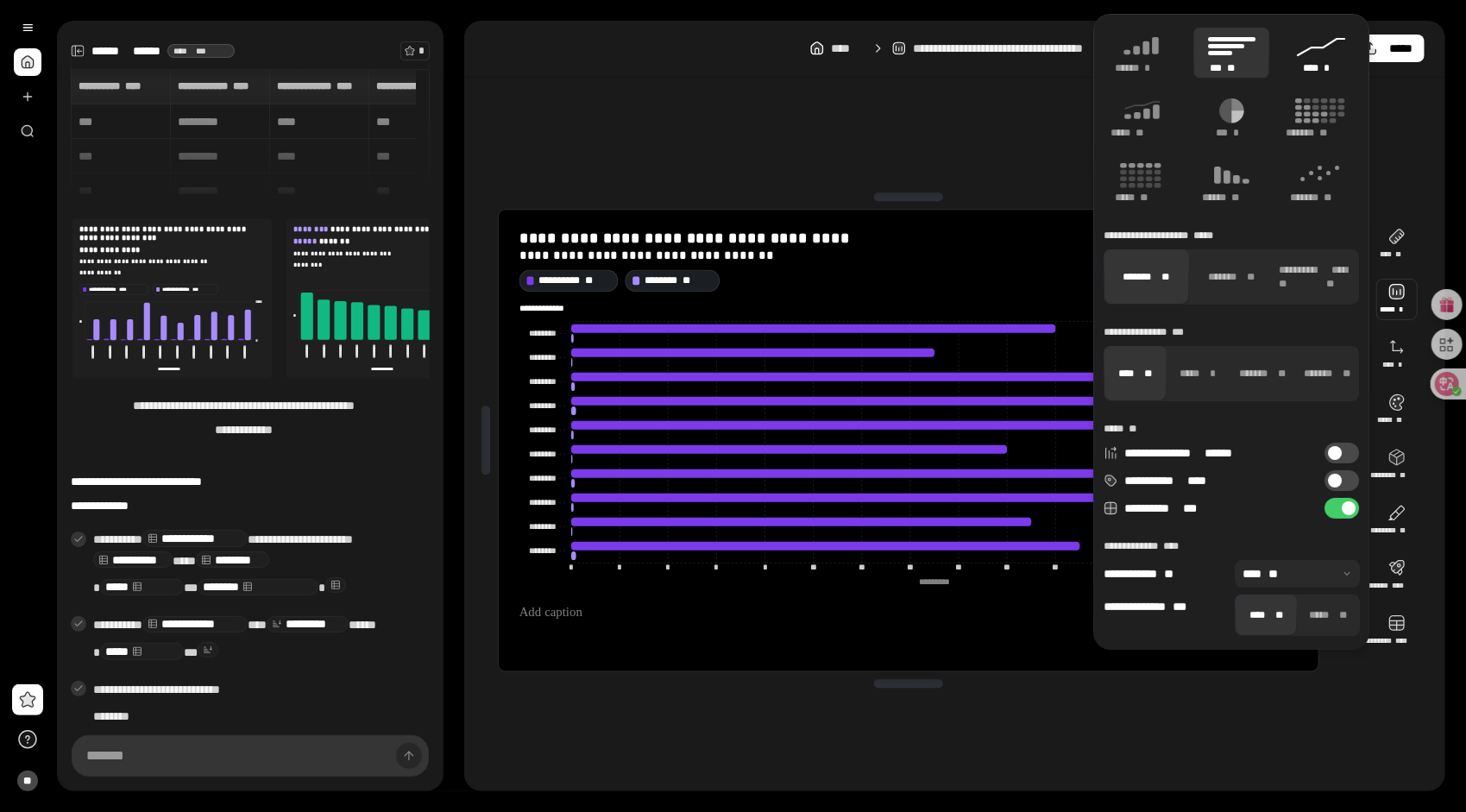 click on "****    *" at bounding box center (1321, 68) 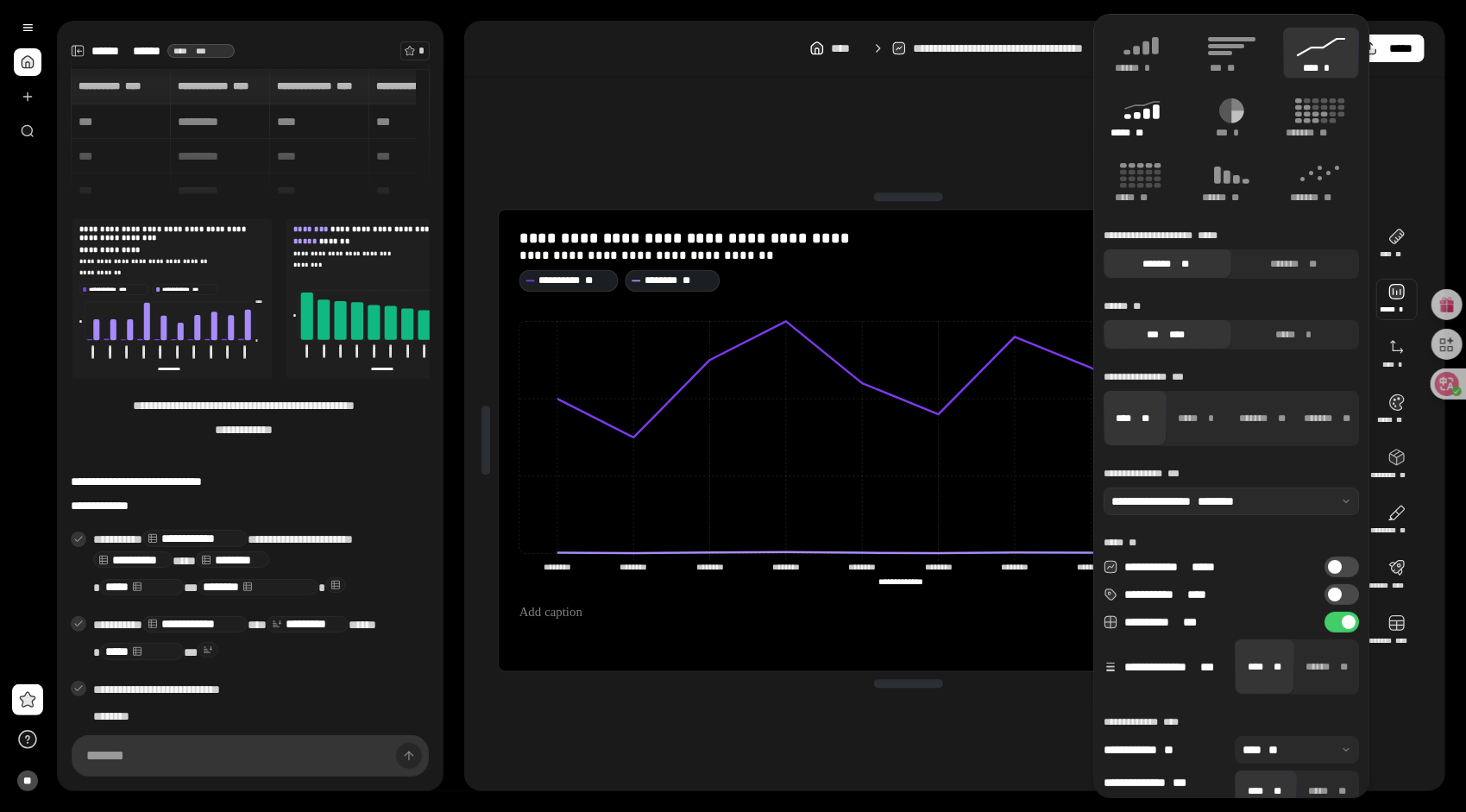 click 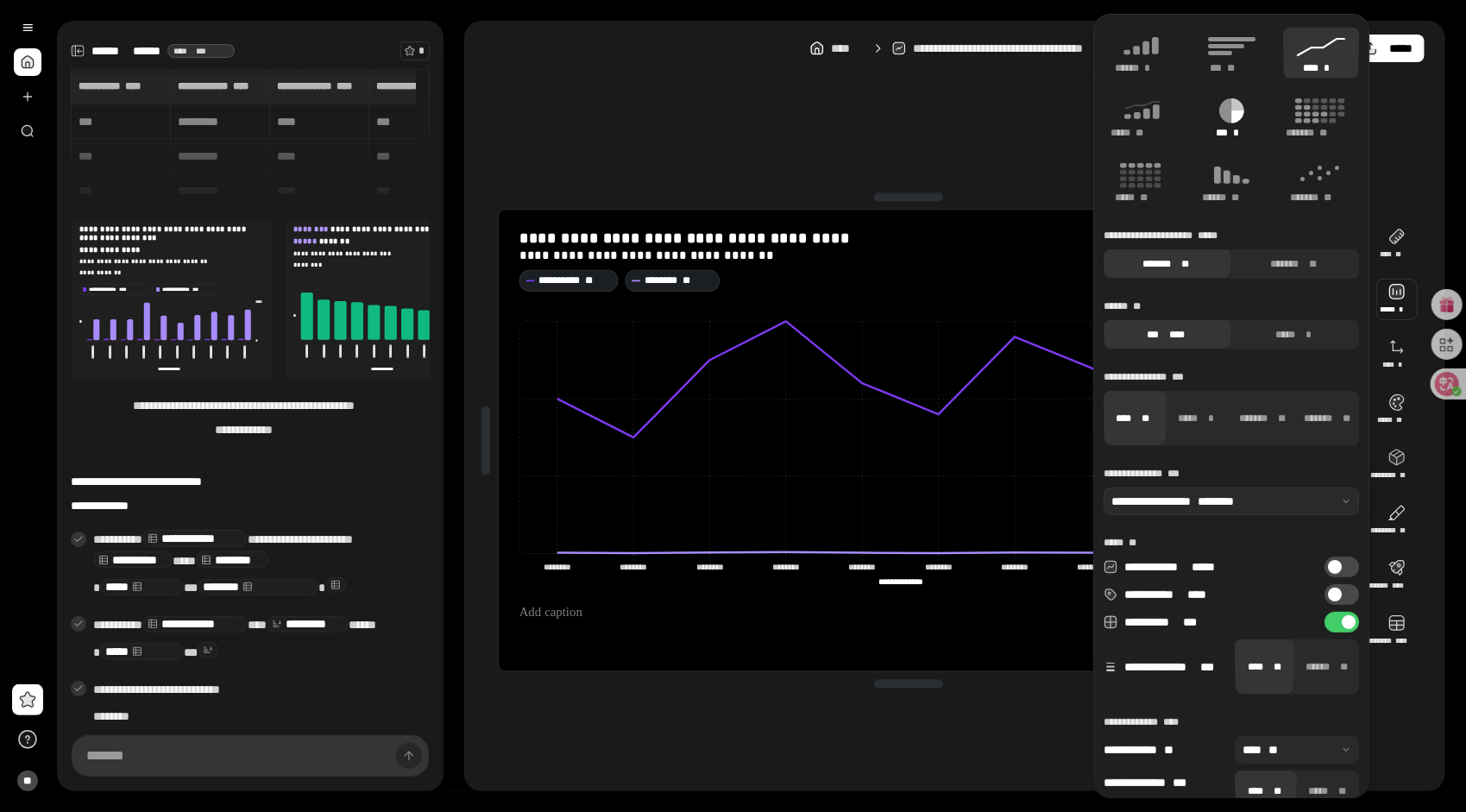 type on "********" 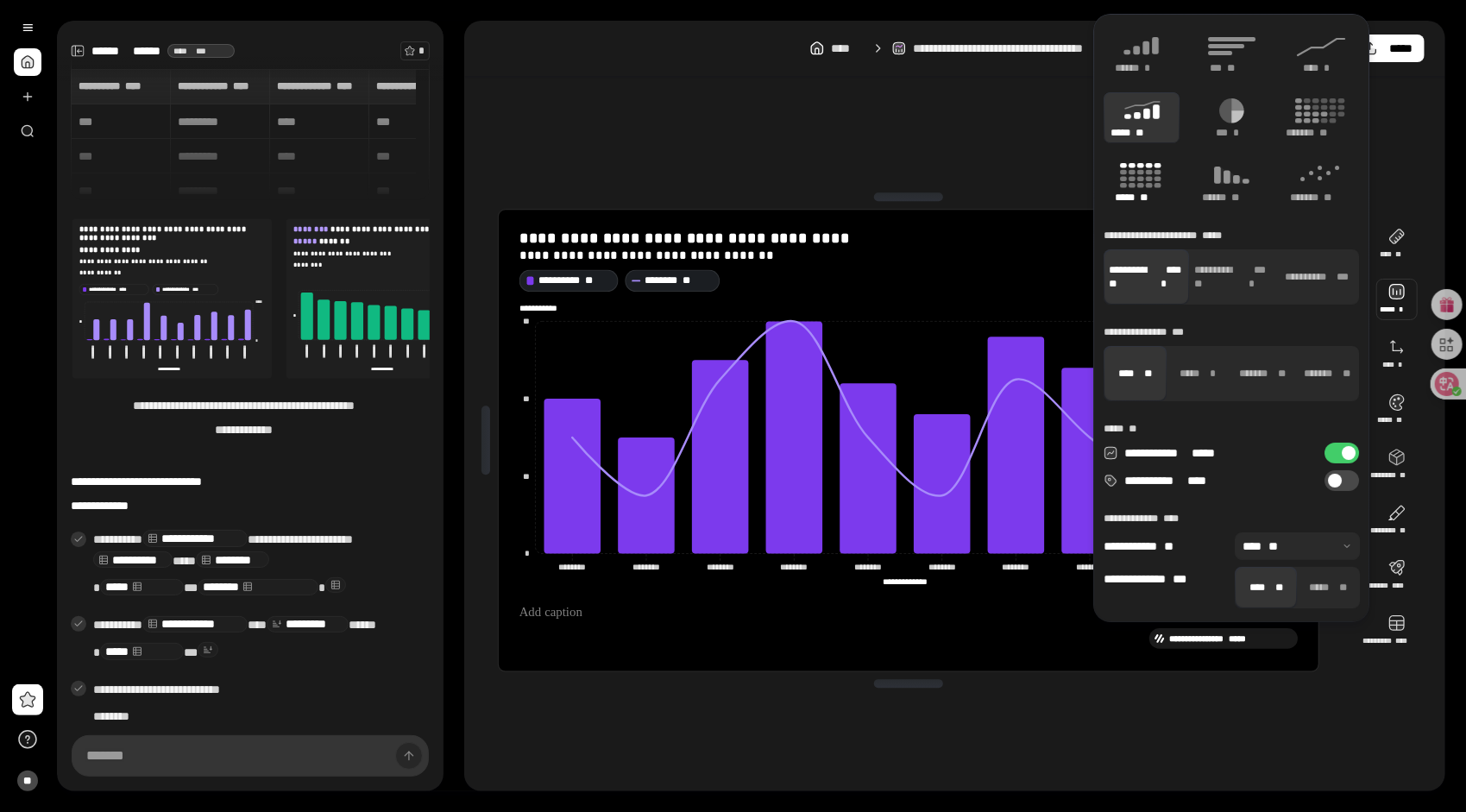 type on "*****" 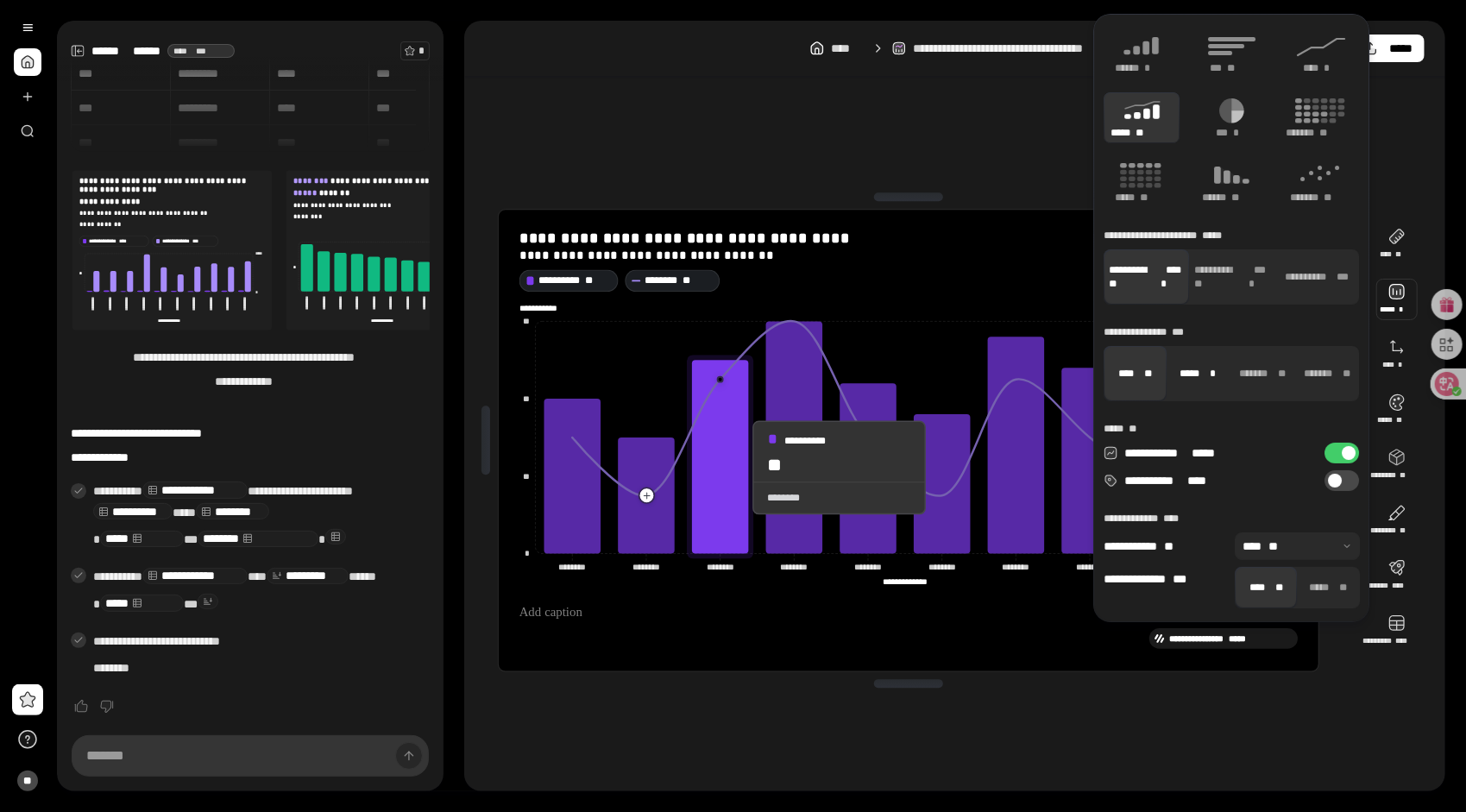 scroll, scrollTop: 53, scrollLeft: 0, axis: vertical 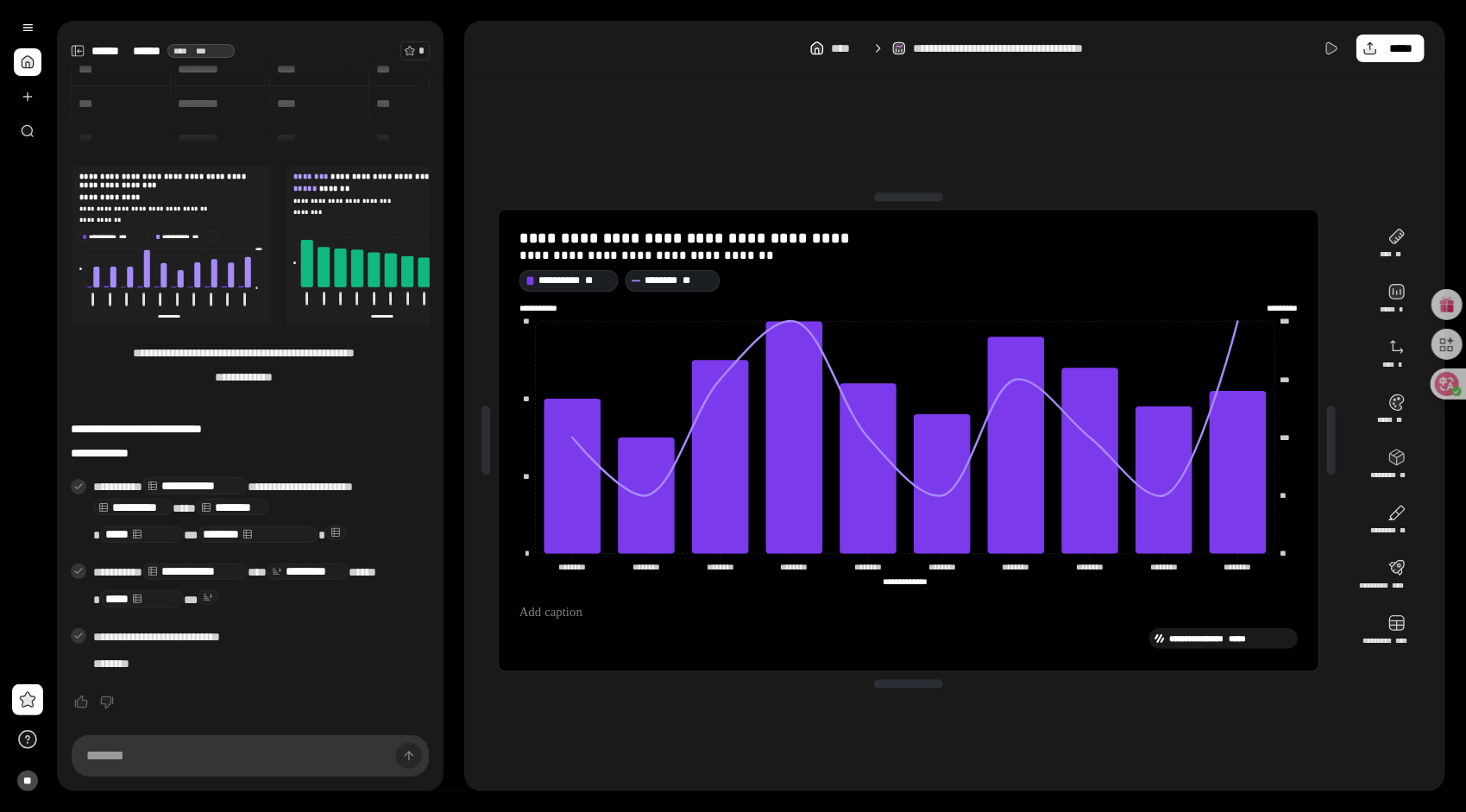 drag, startPoint x: 713, startPoint y: 132, endPoint x: 764, endPoint y: 134, distance: 51.039201 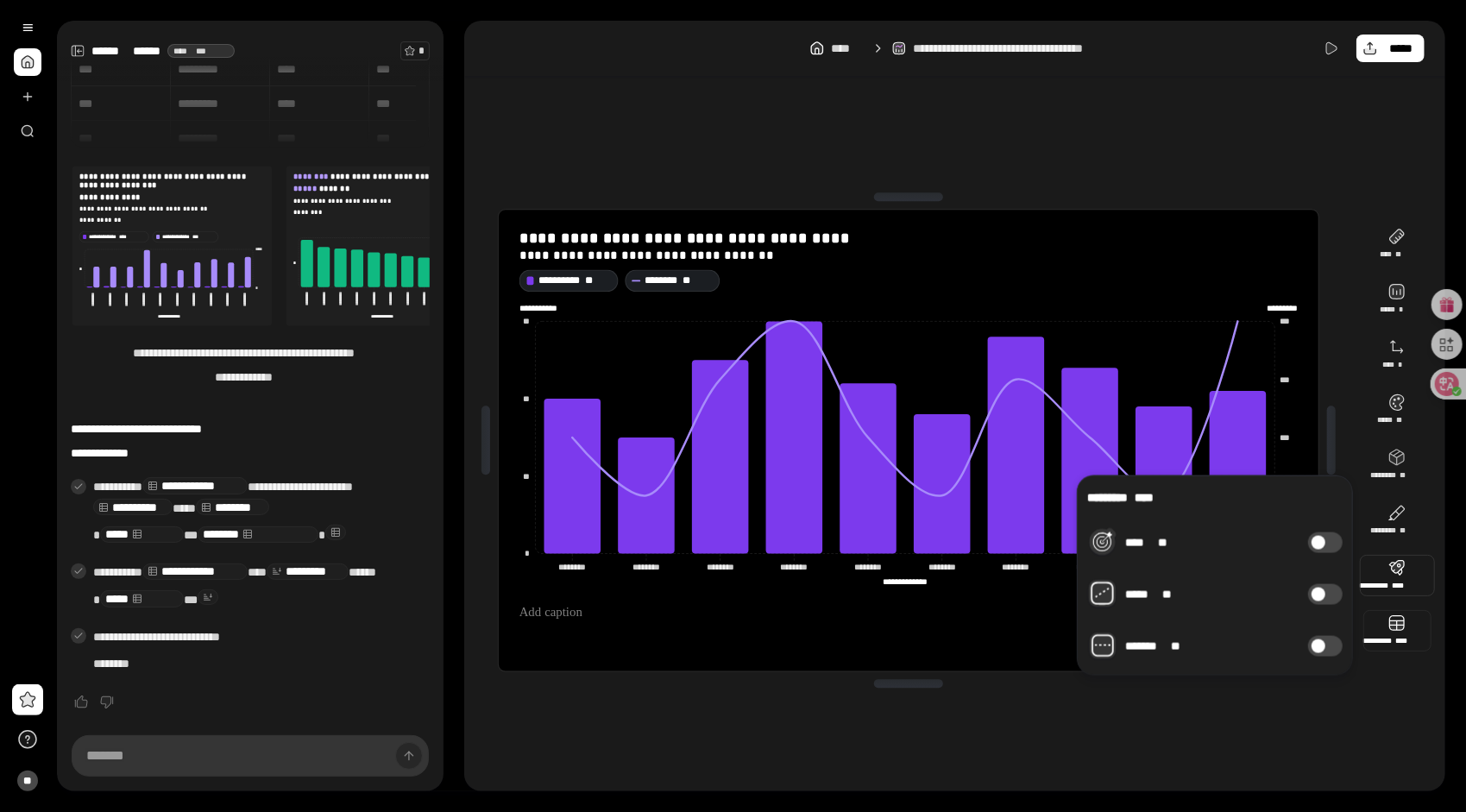 click at bounding box center [1397, 631] 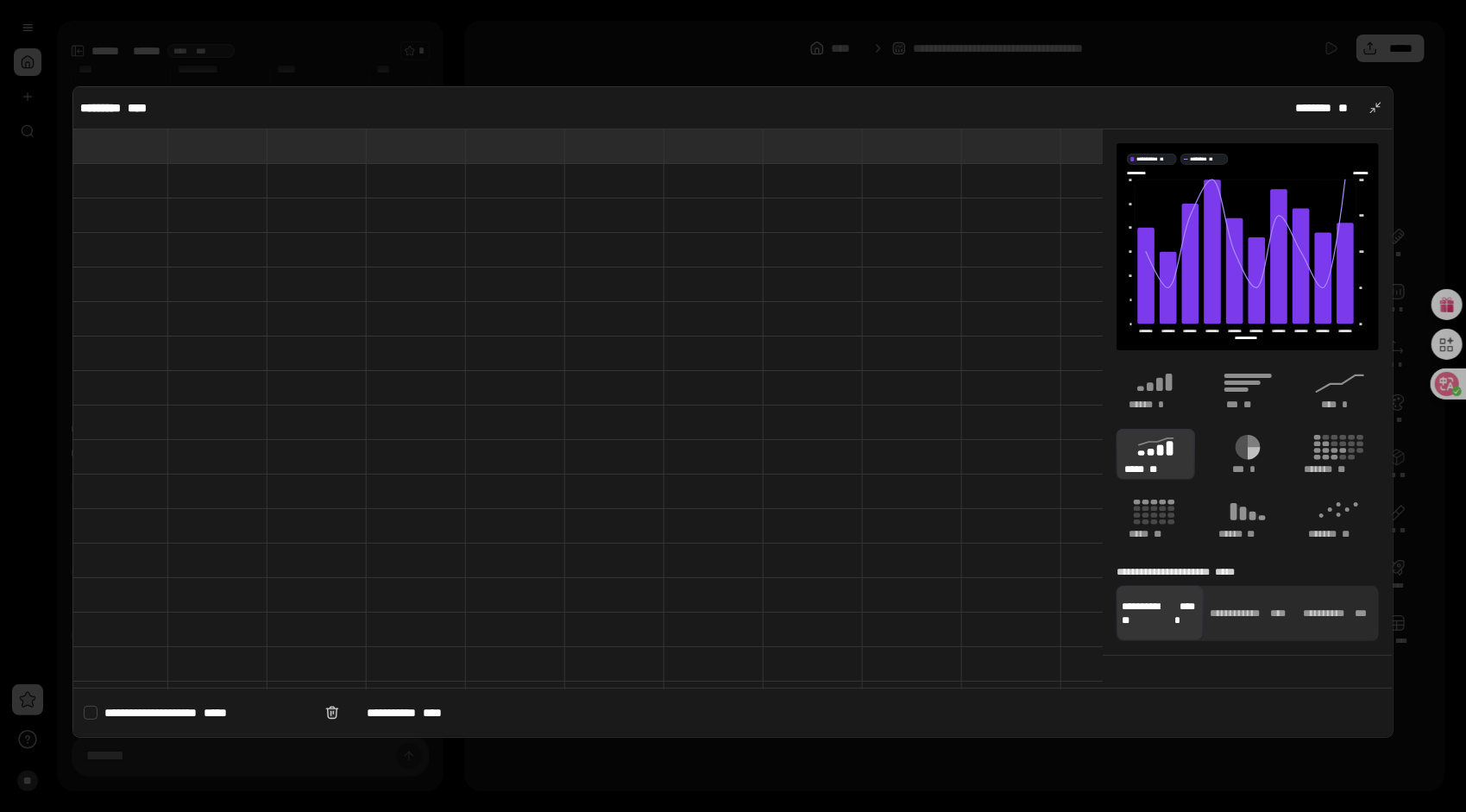 scroll, scrollTop: 0, scrollLeft: 0, axis: both 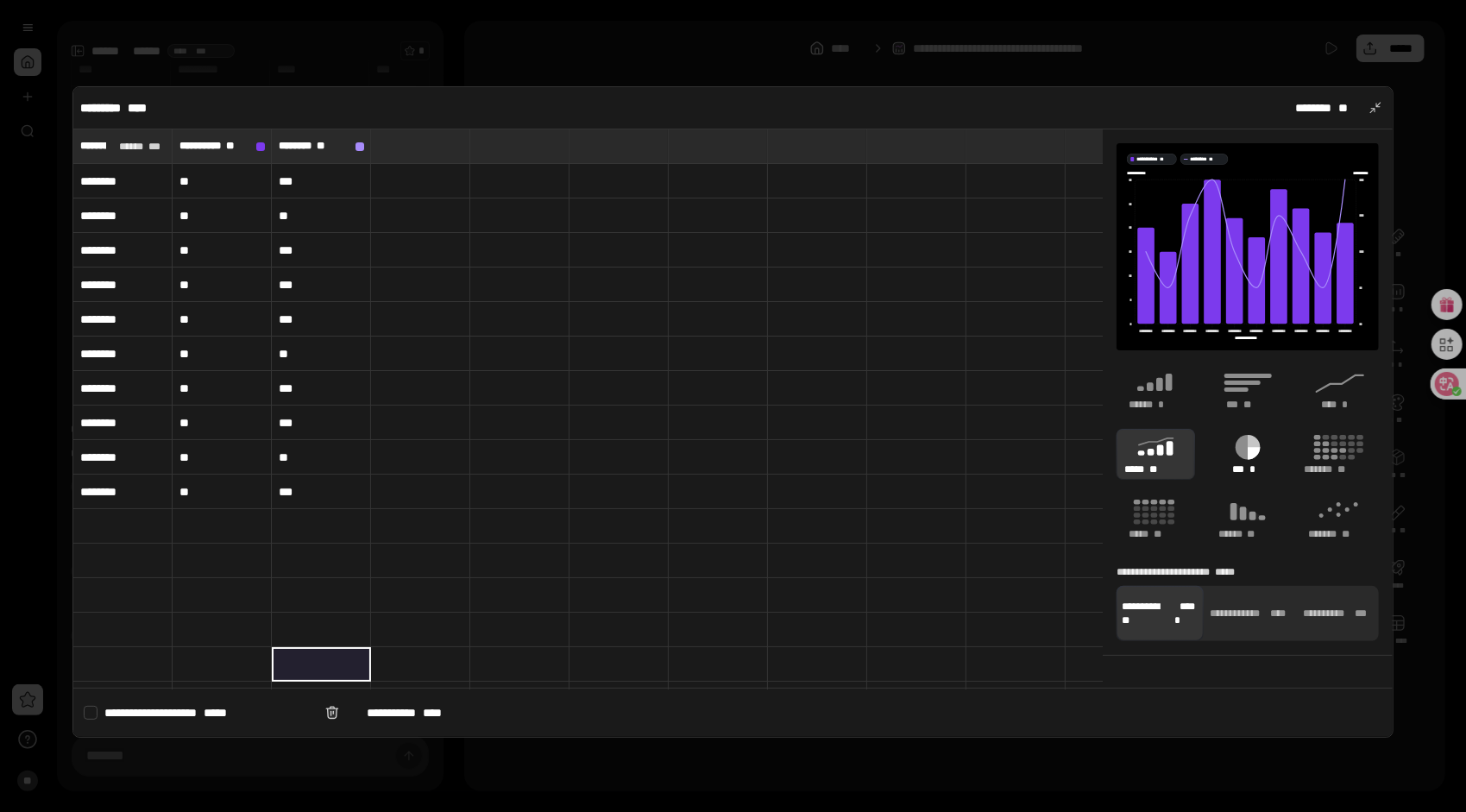 click 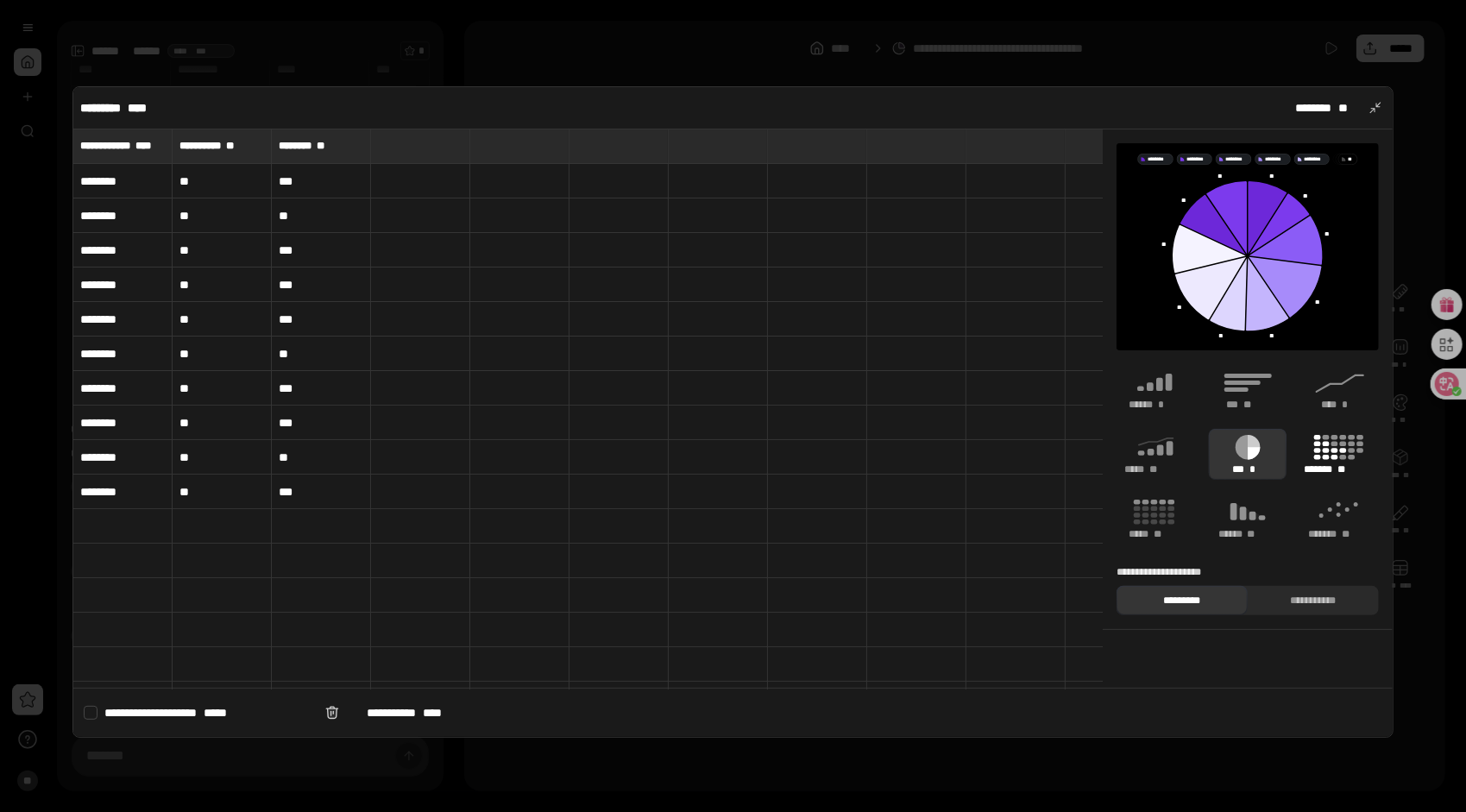 click on "*******    **" at bounding box center (1339, 454) 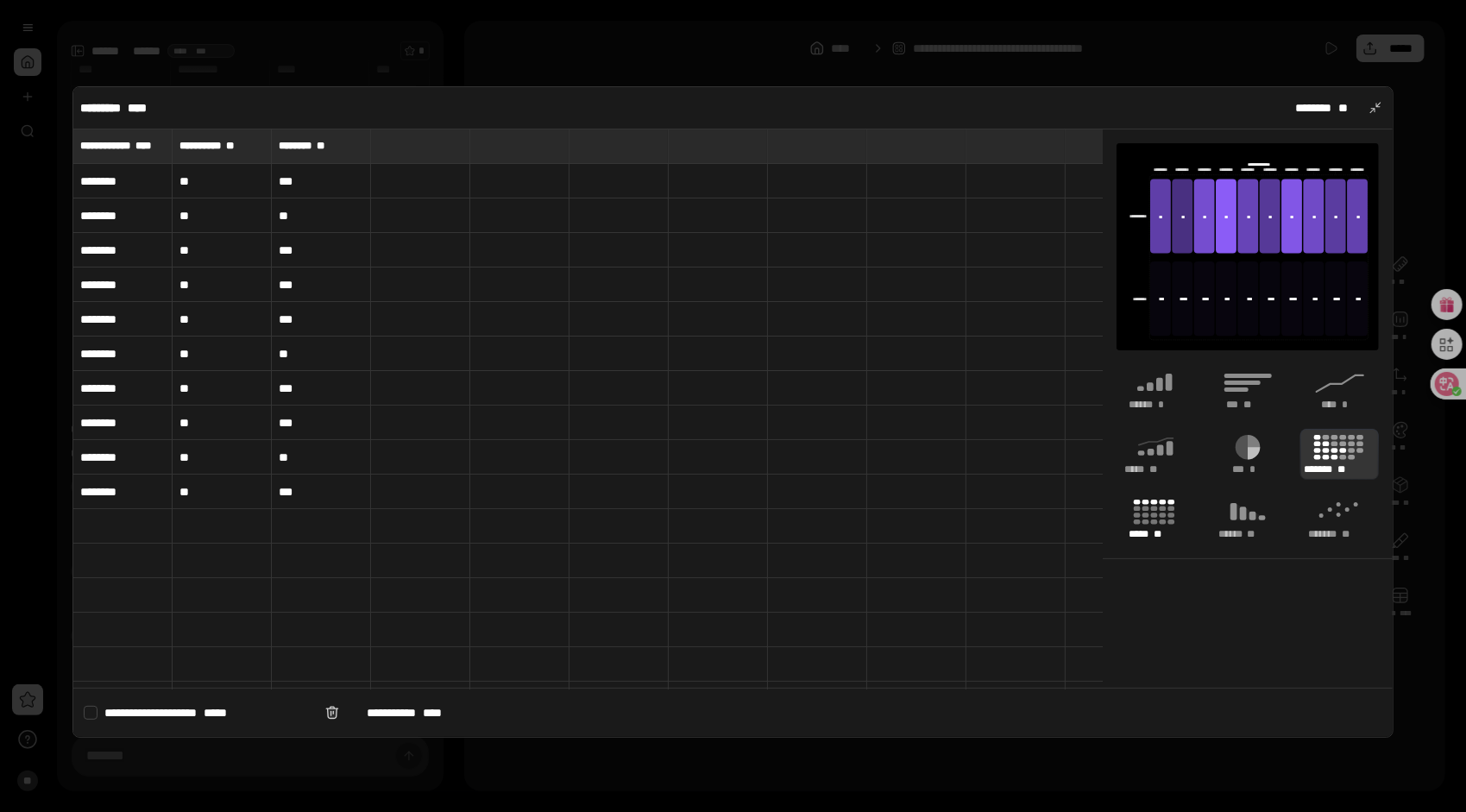 click 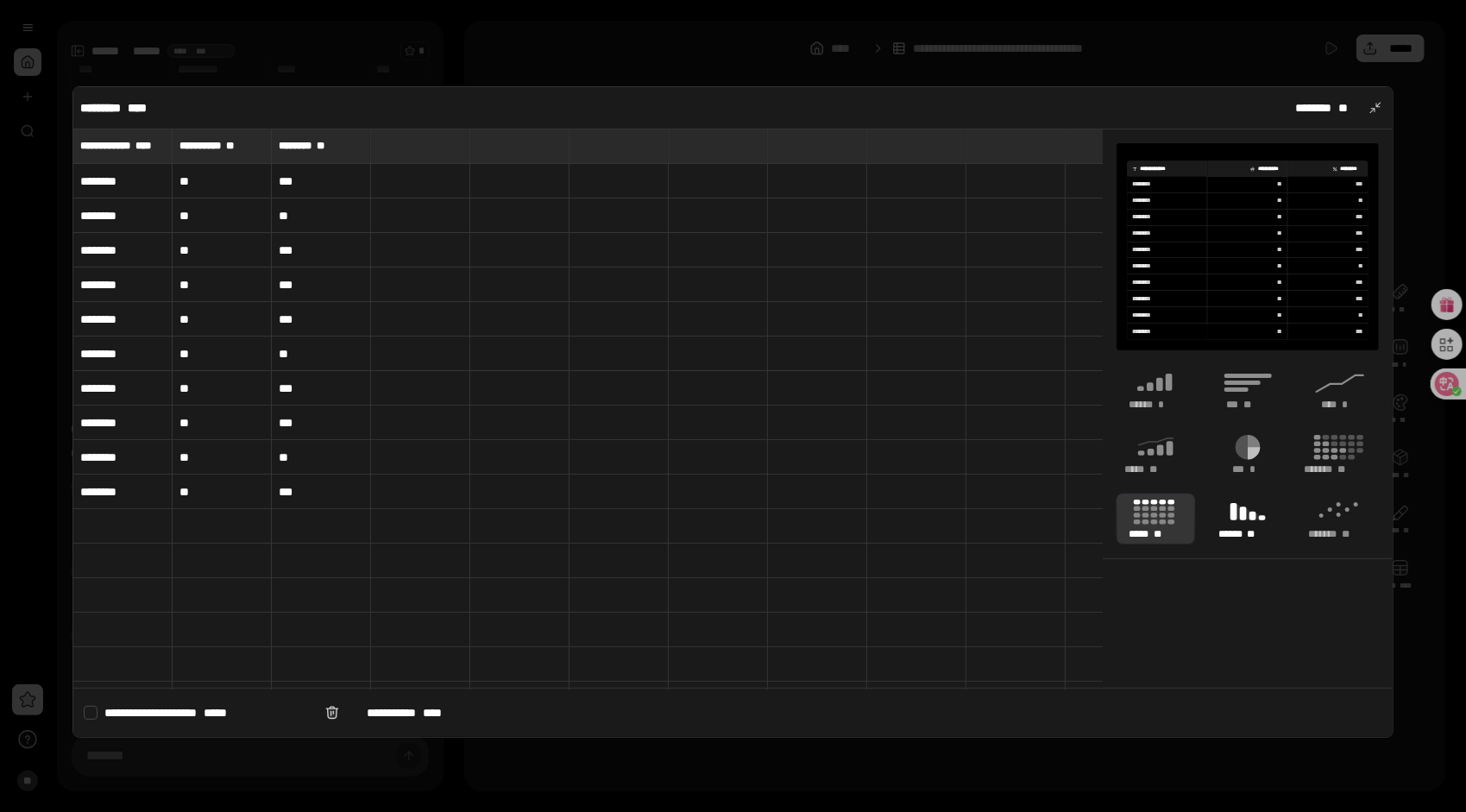 click on "******    **" at bounding box center (1248, 534) 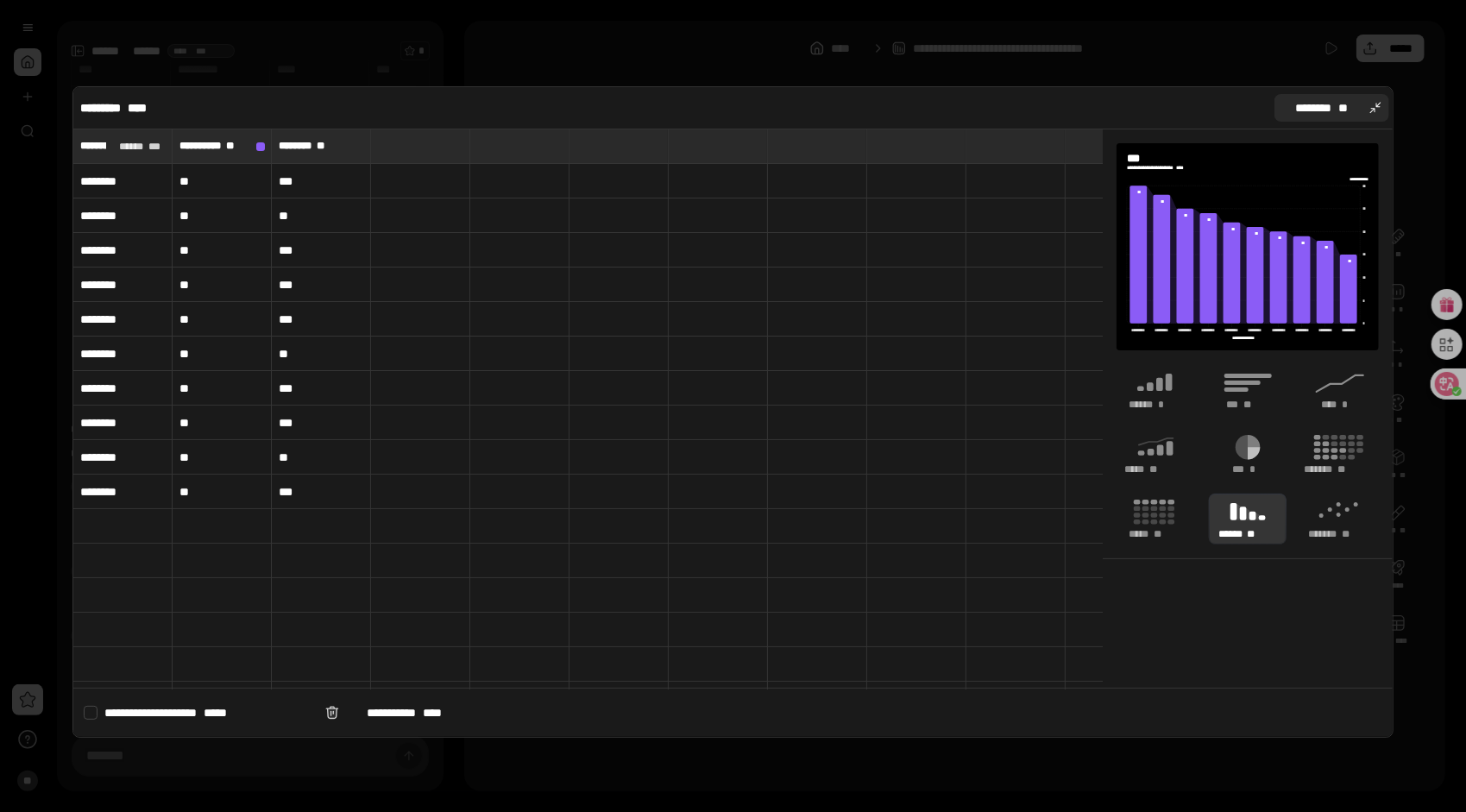 click on "********    **" at bounding box center [1331, 108] 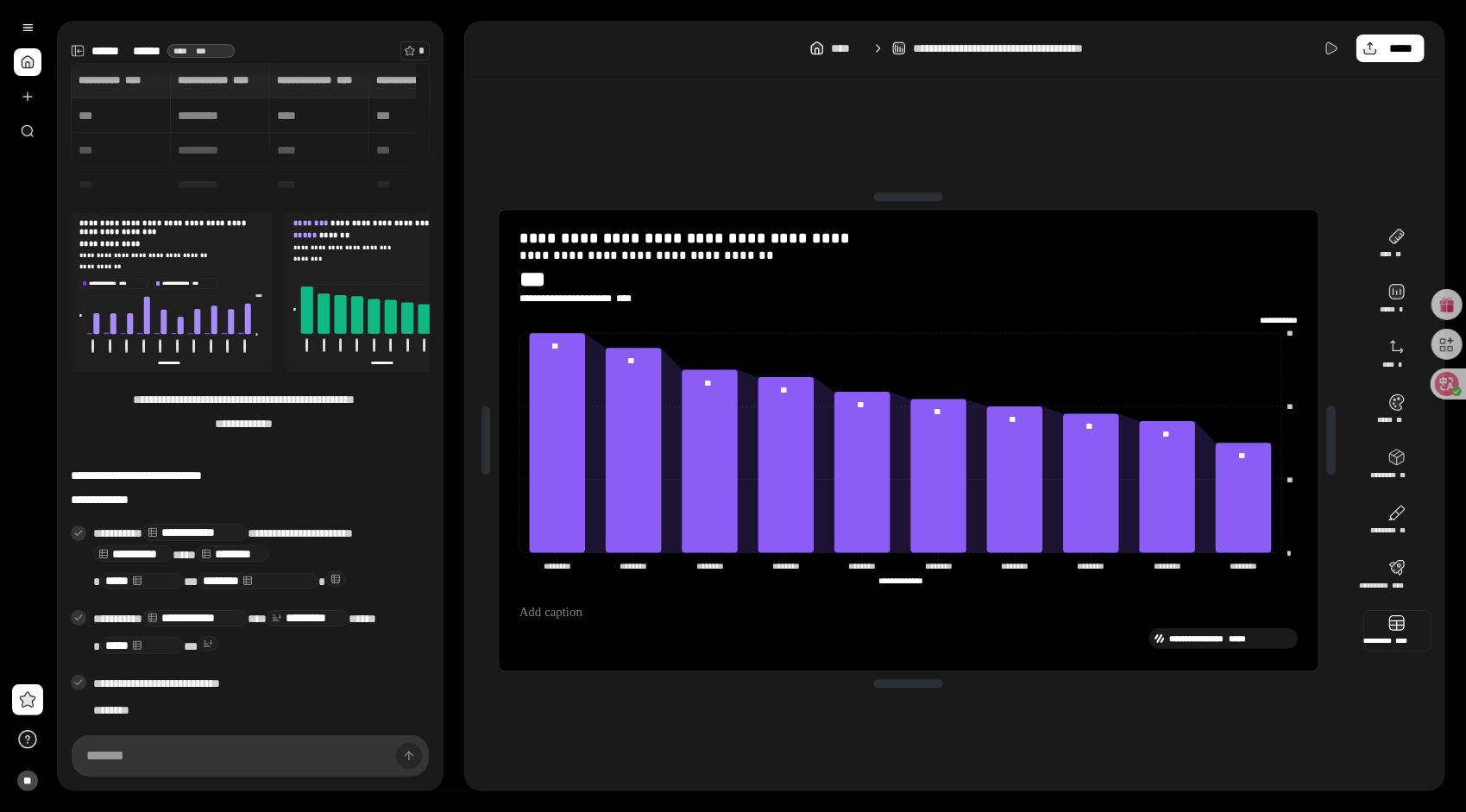 scroll, scrollTop: 0, scrollLeft: 0, axis: both 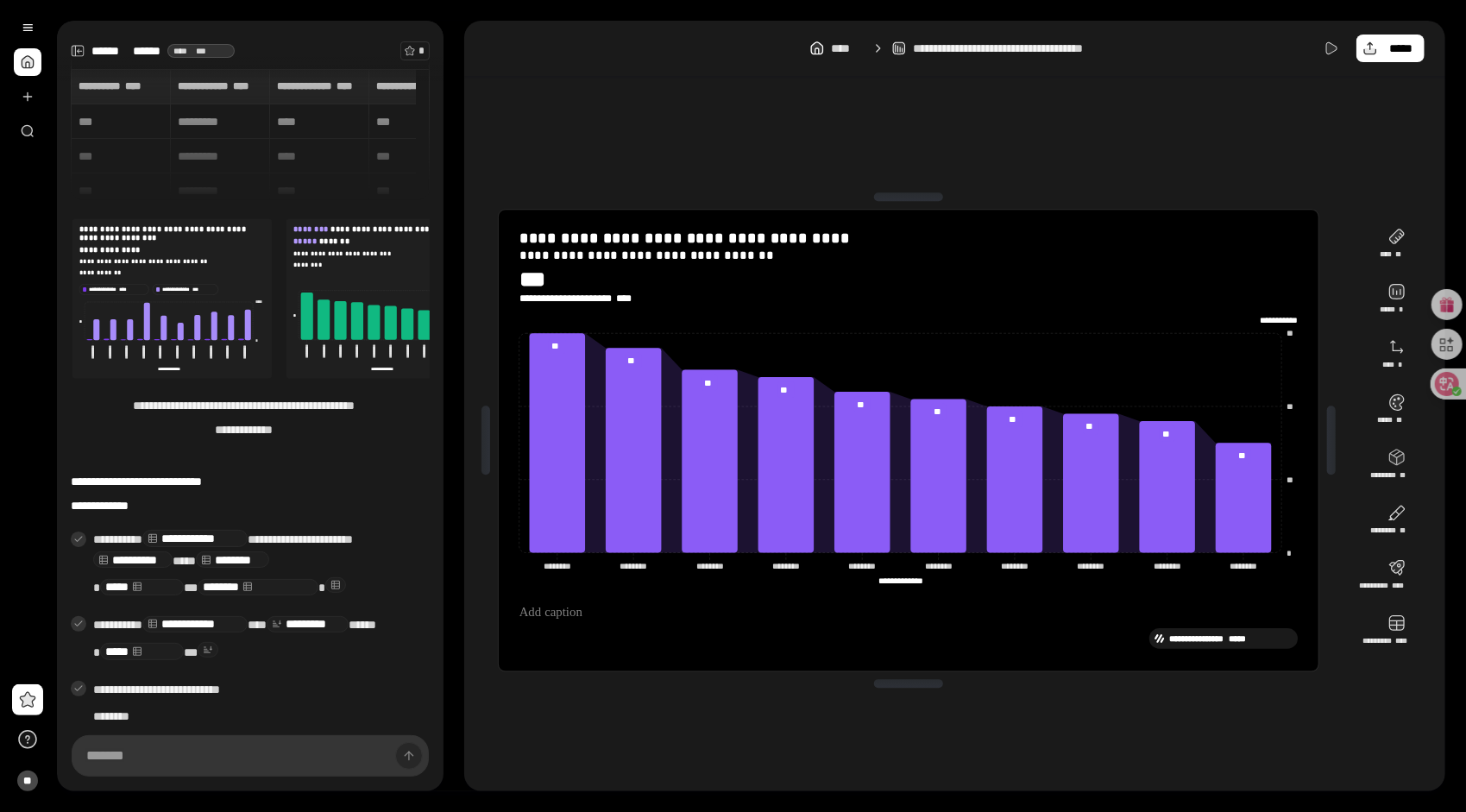 drag, startPoint x: 336, startPoint y: 90, endPoint x: 273, endPoint y: 88, distance: 63.03174 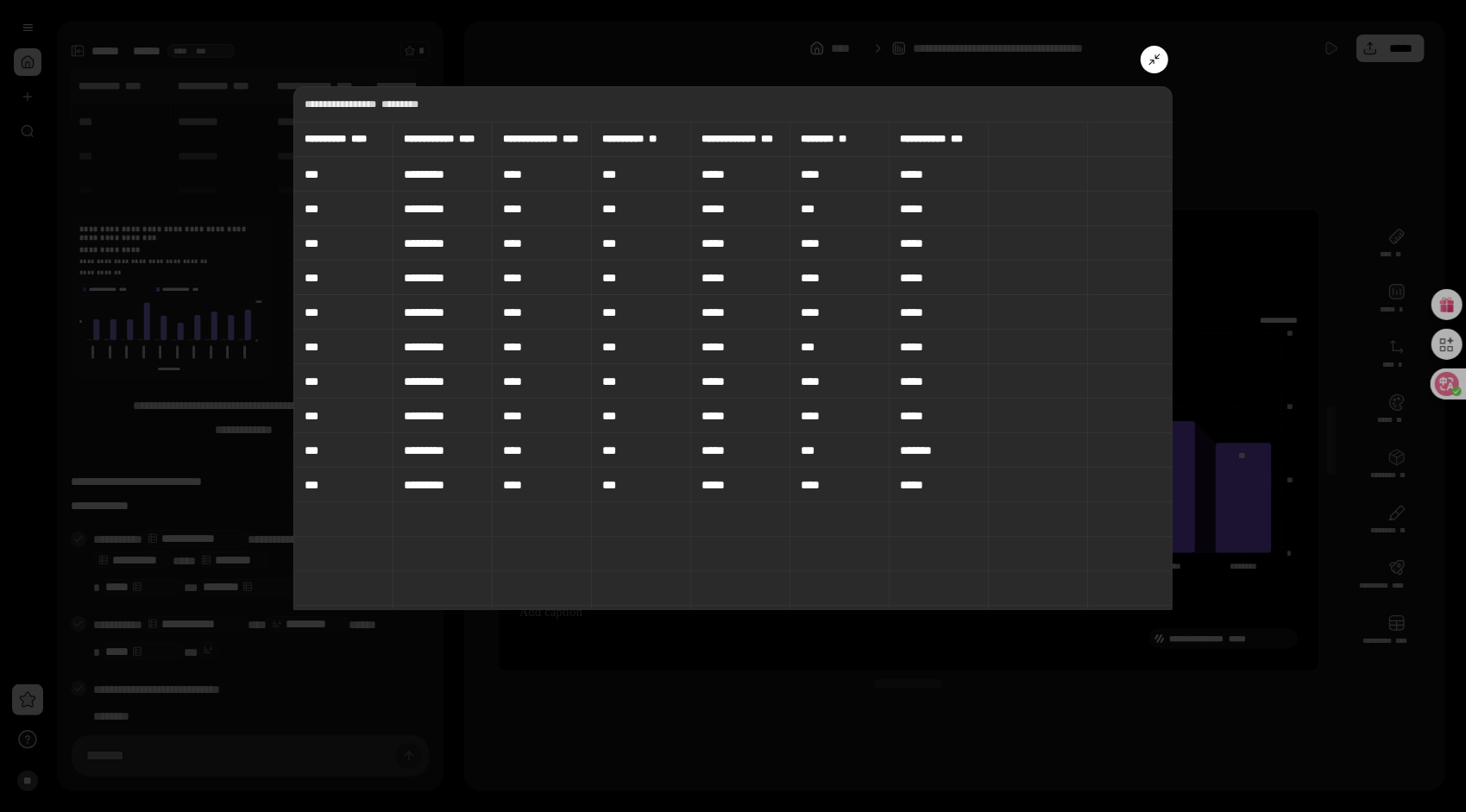 click 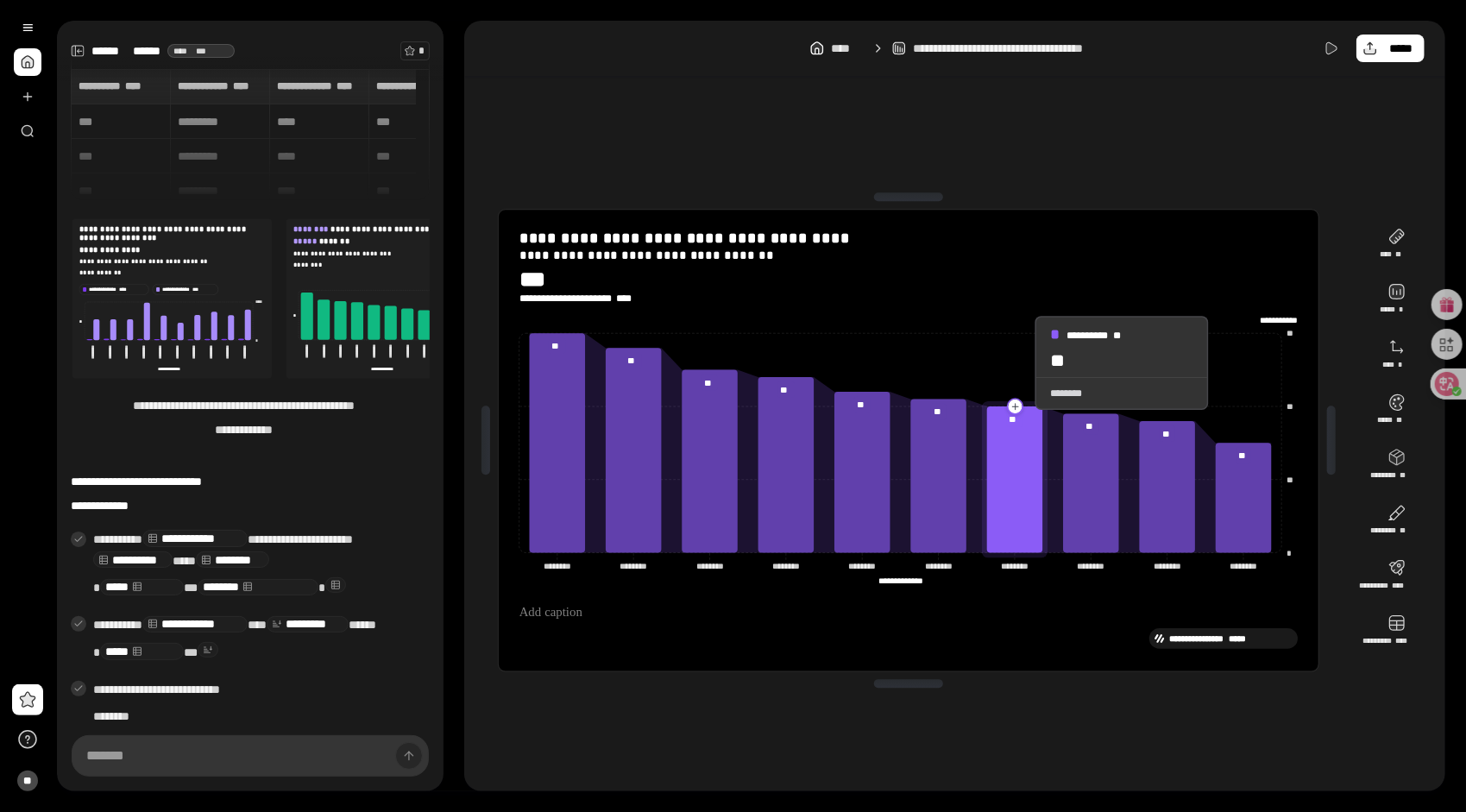 click 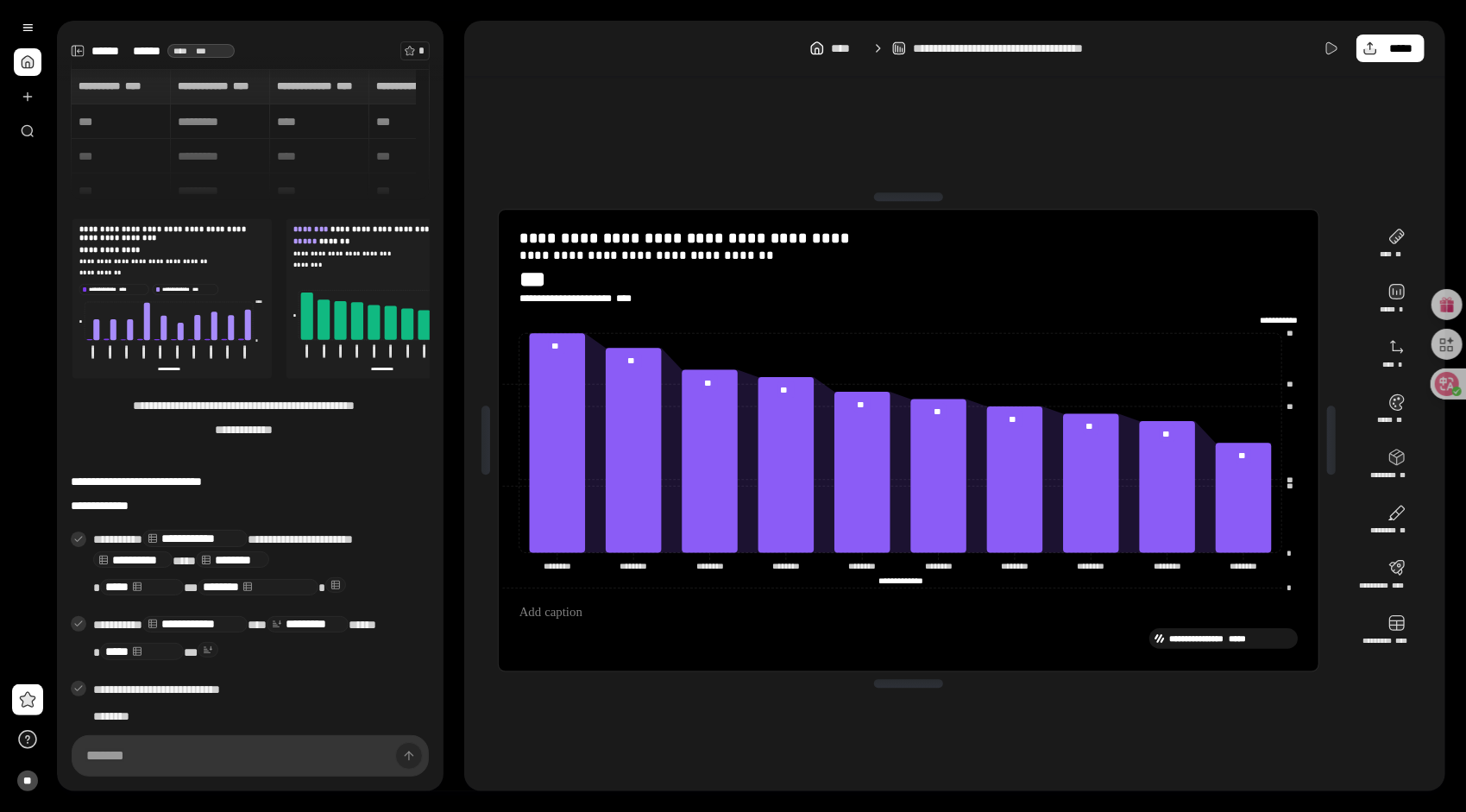 click at bounding box center (909, 684) 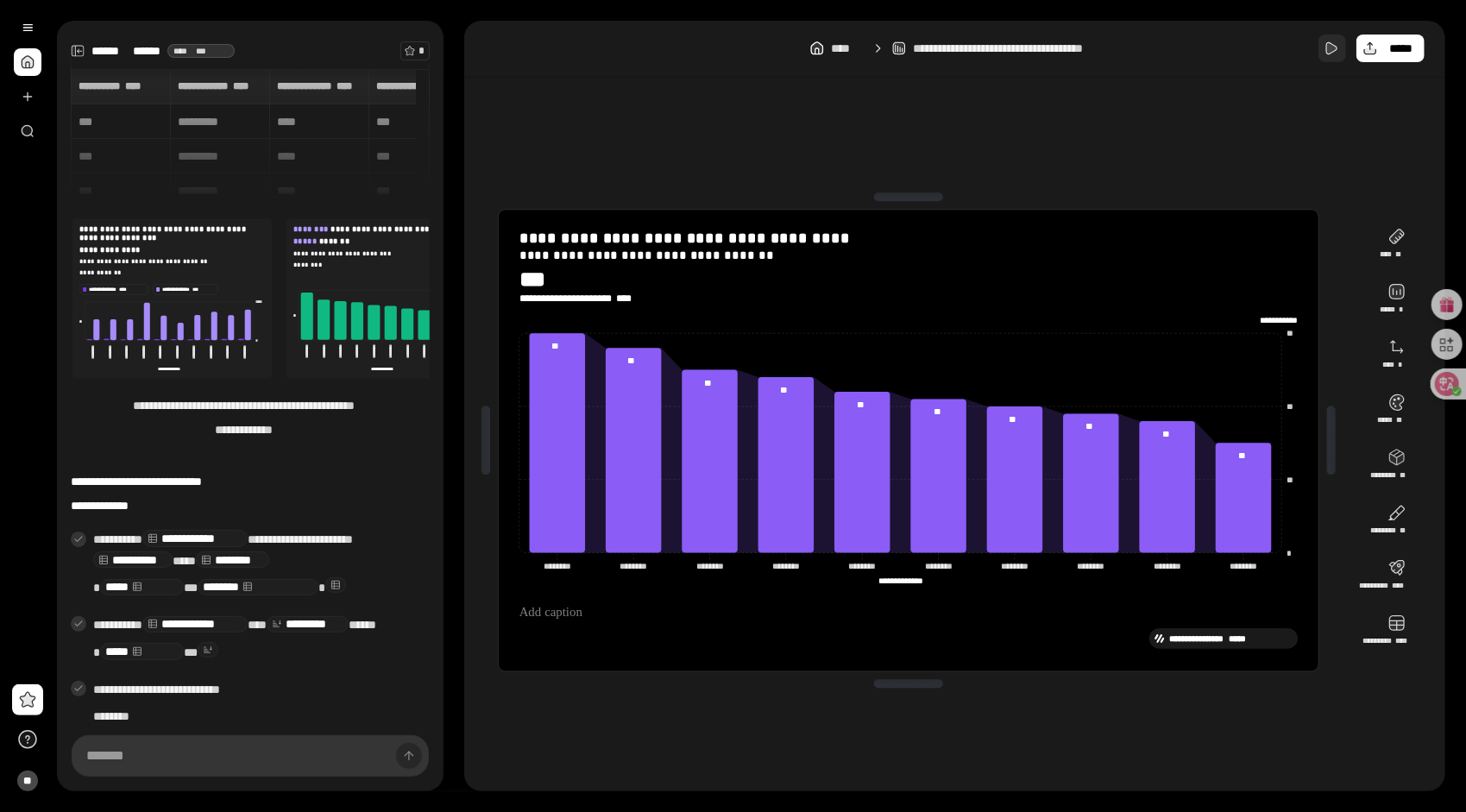 click at bounding box center [1332, 48] 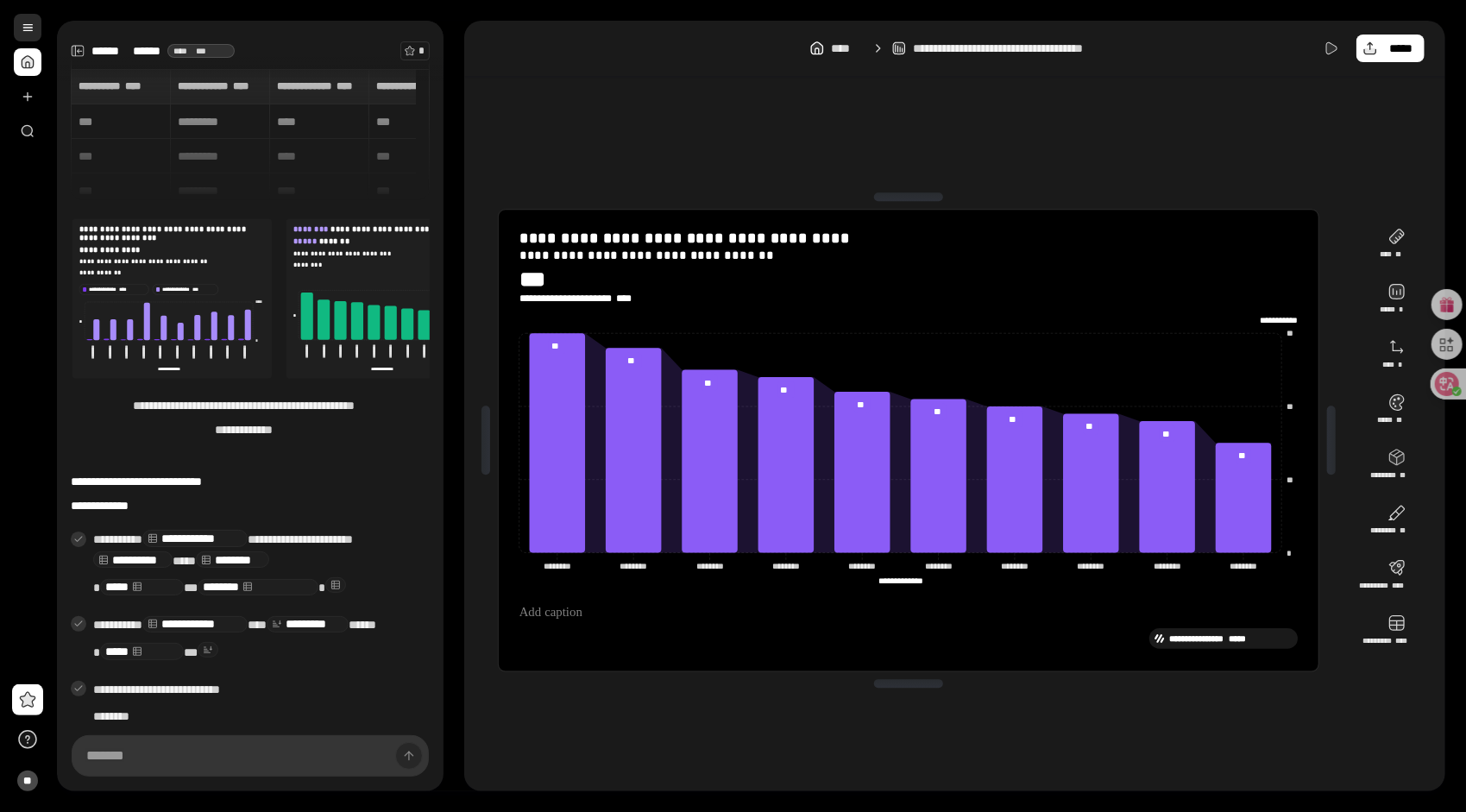 click at bounding box center [28, 28] 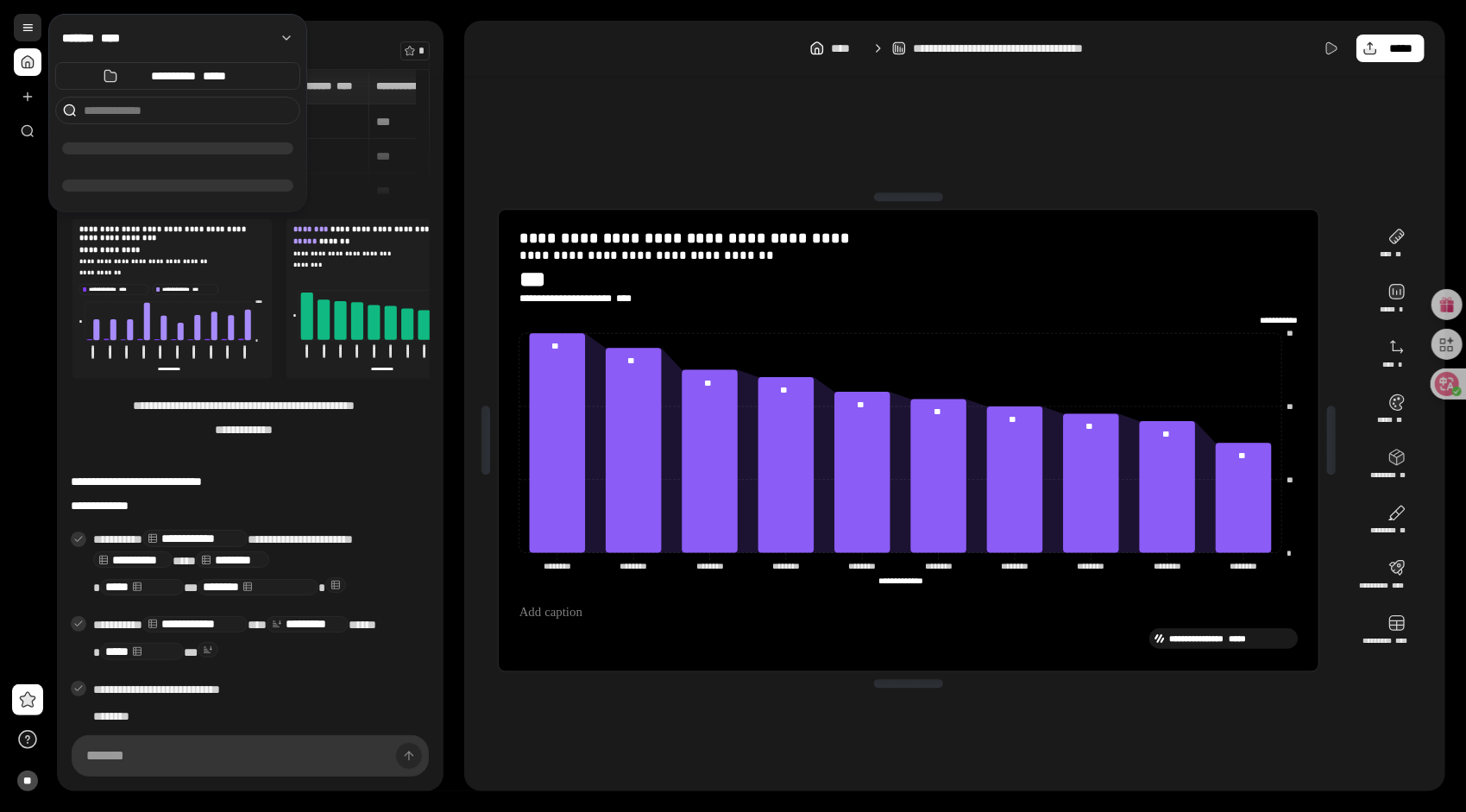 click at bounding box center (28, 28) 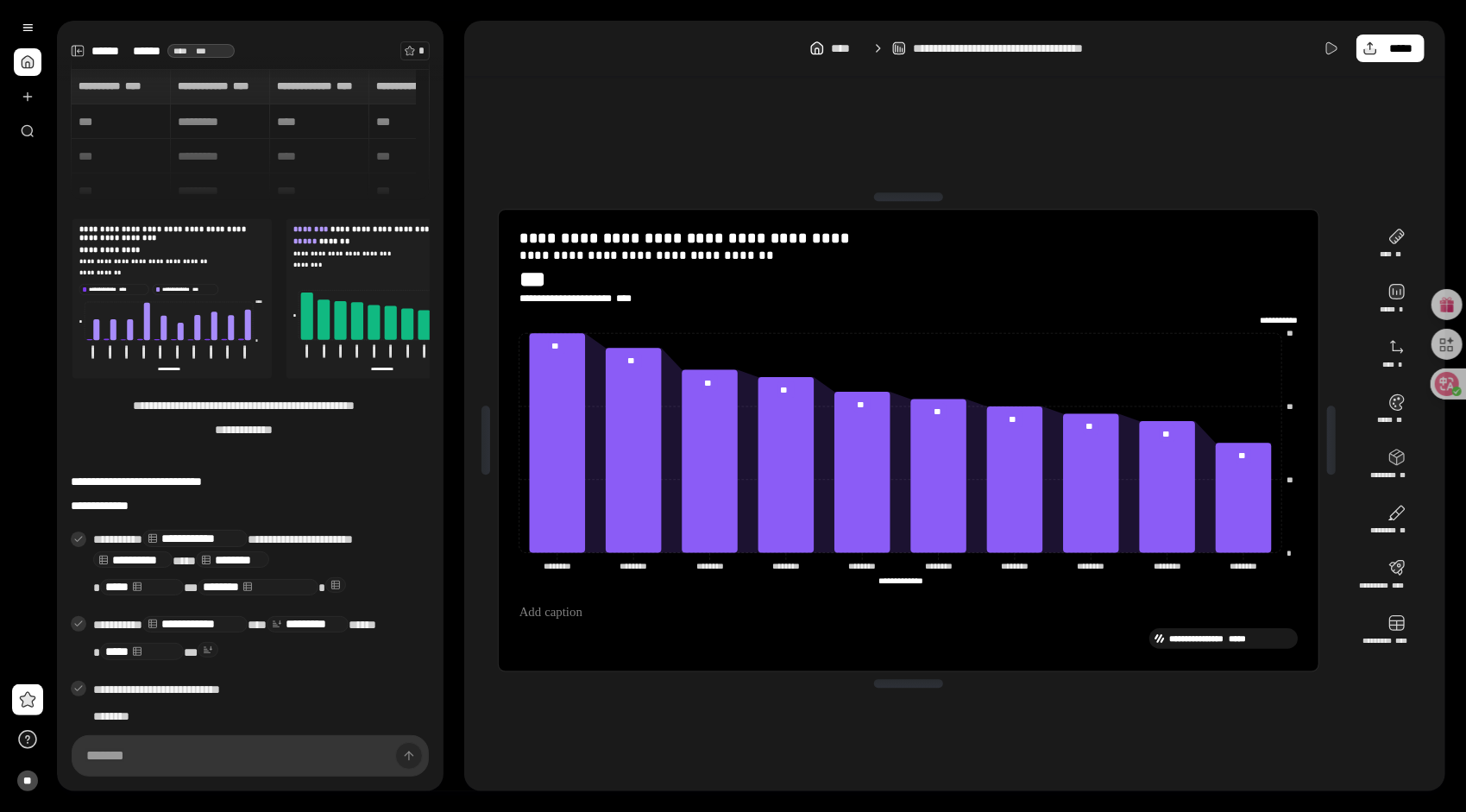 click at bounding box center [28, 62] 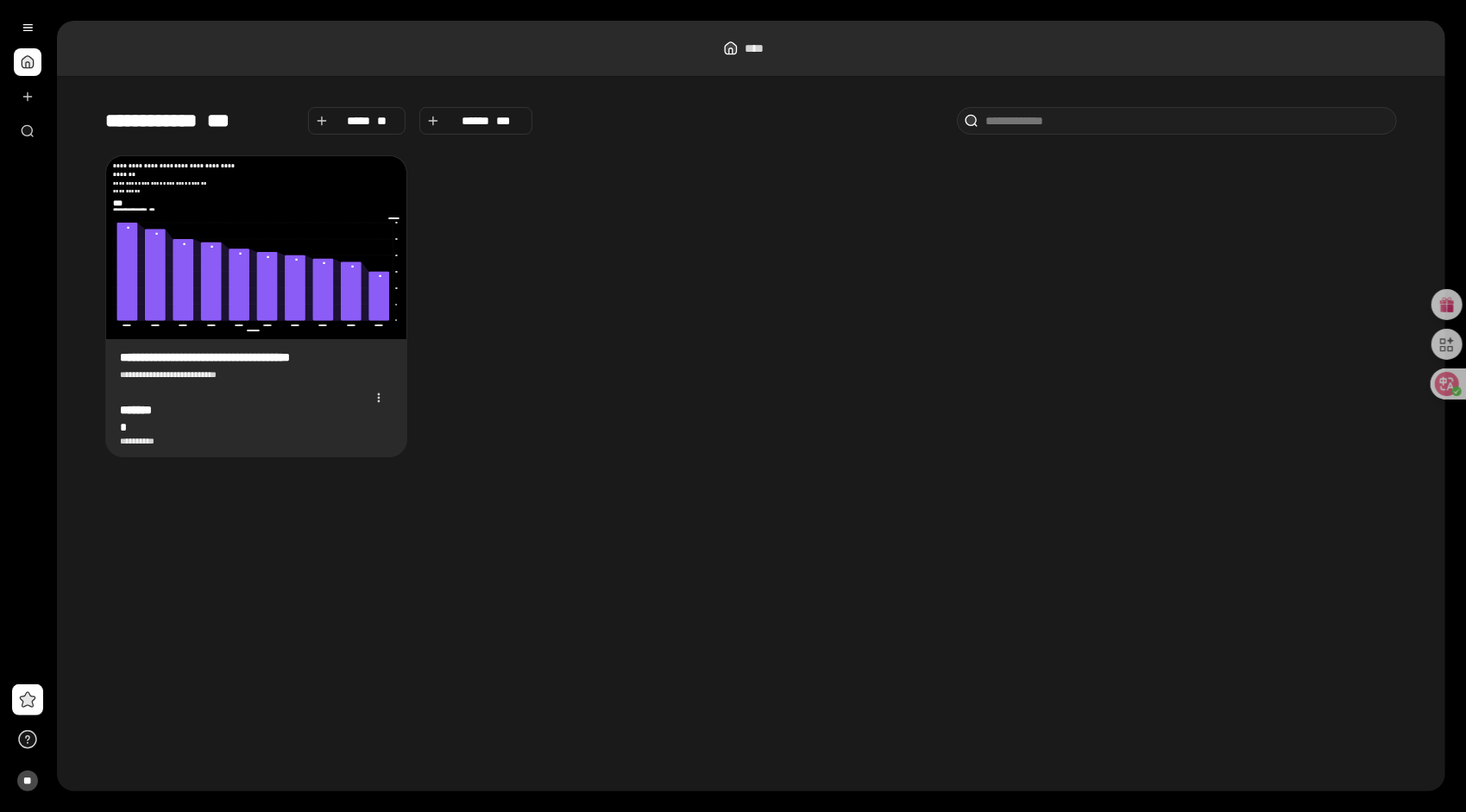 click on "****" at bounding box center [751, 48] 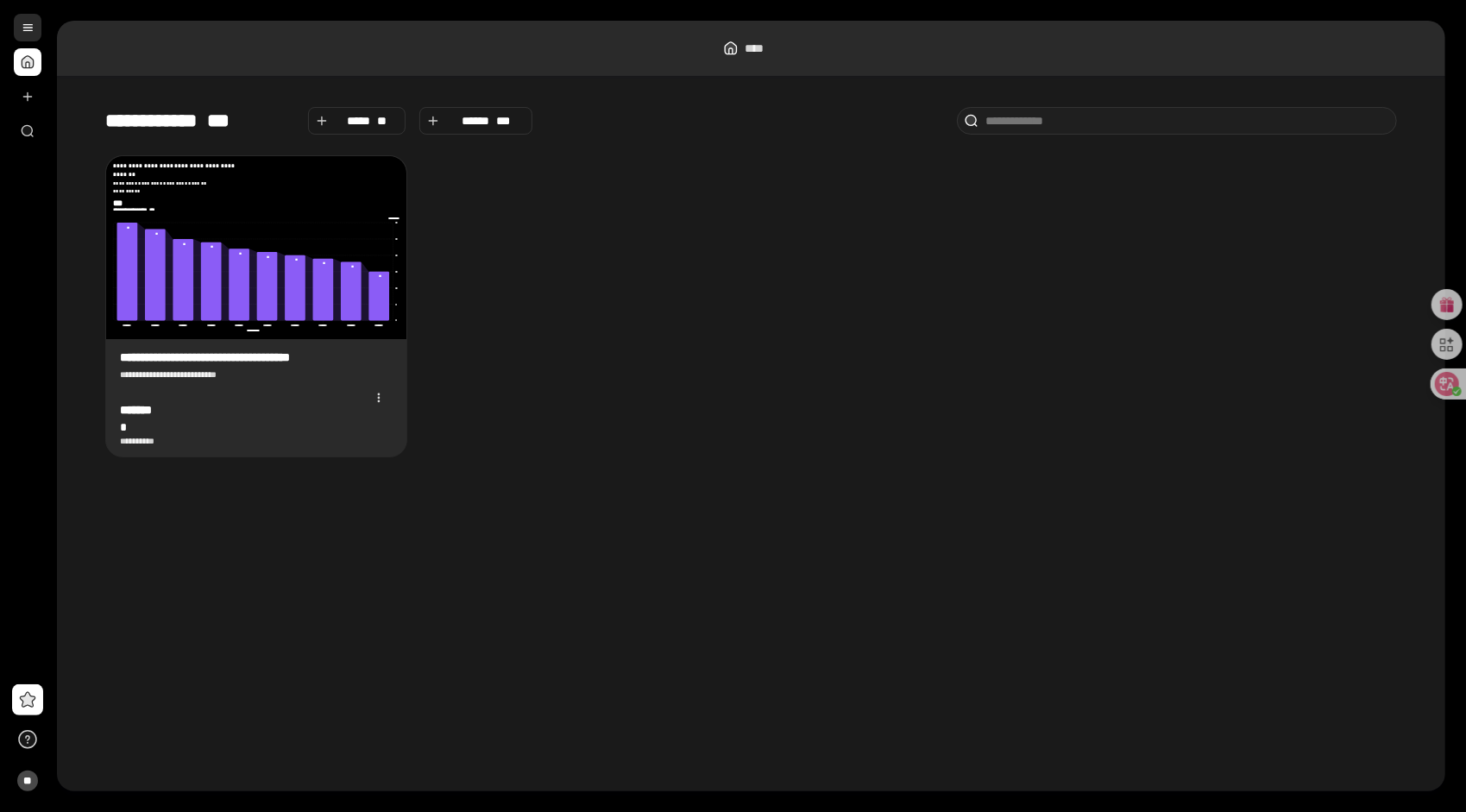 click at bounding box center (28, 28) 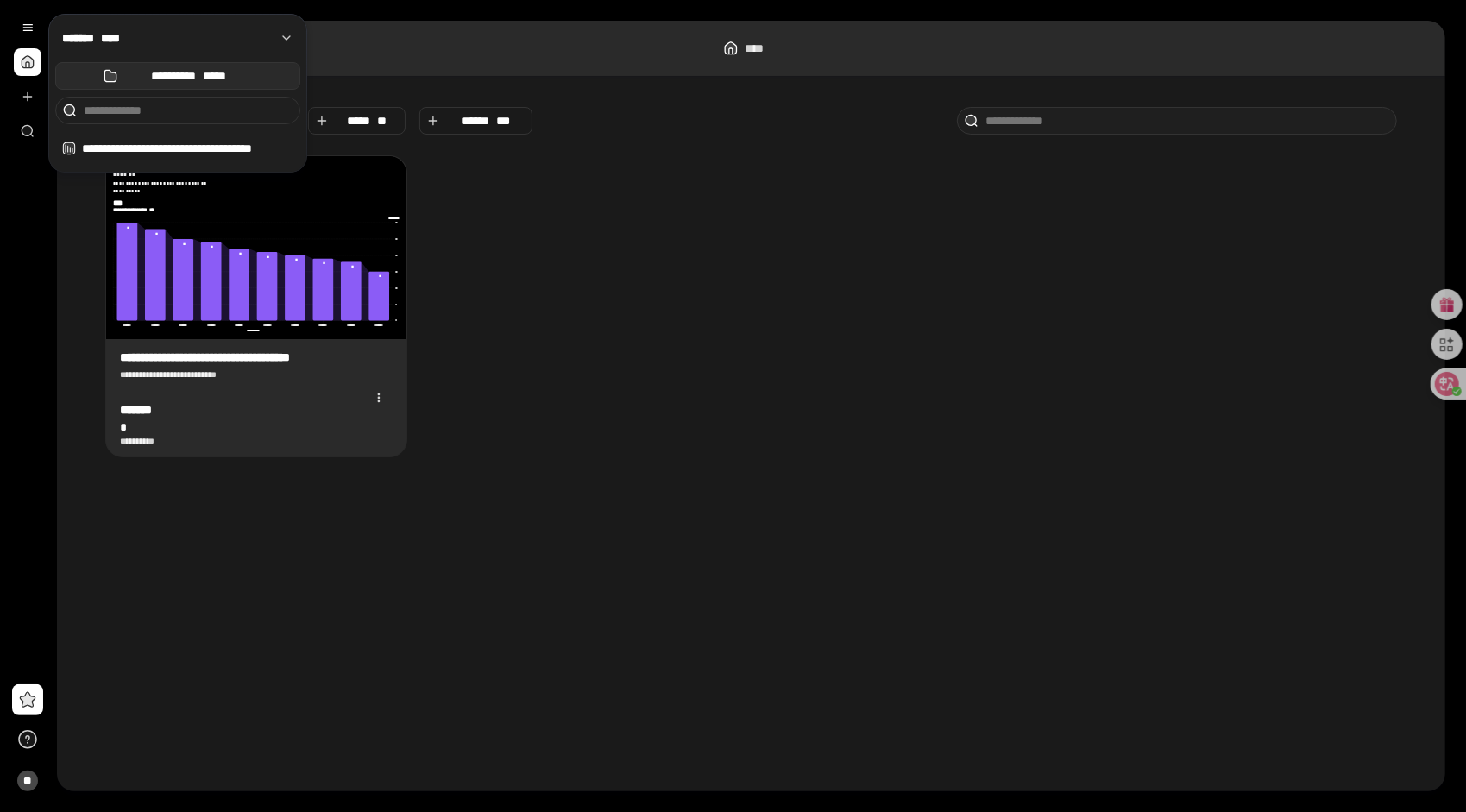 click on "**********" at bounding box center [178, 76] 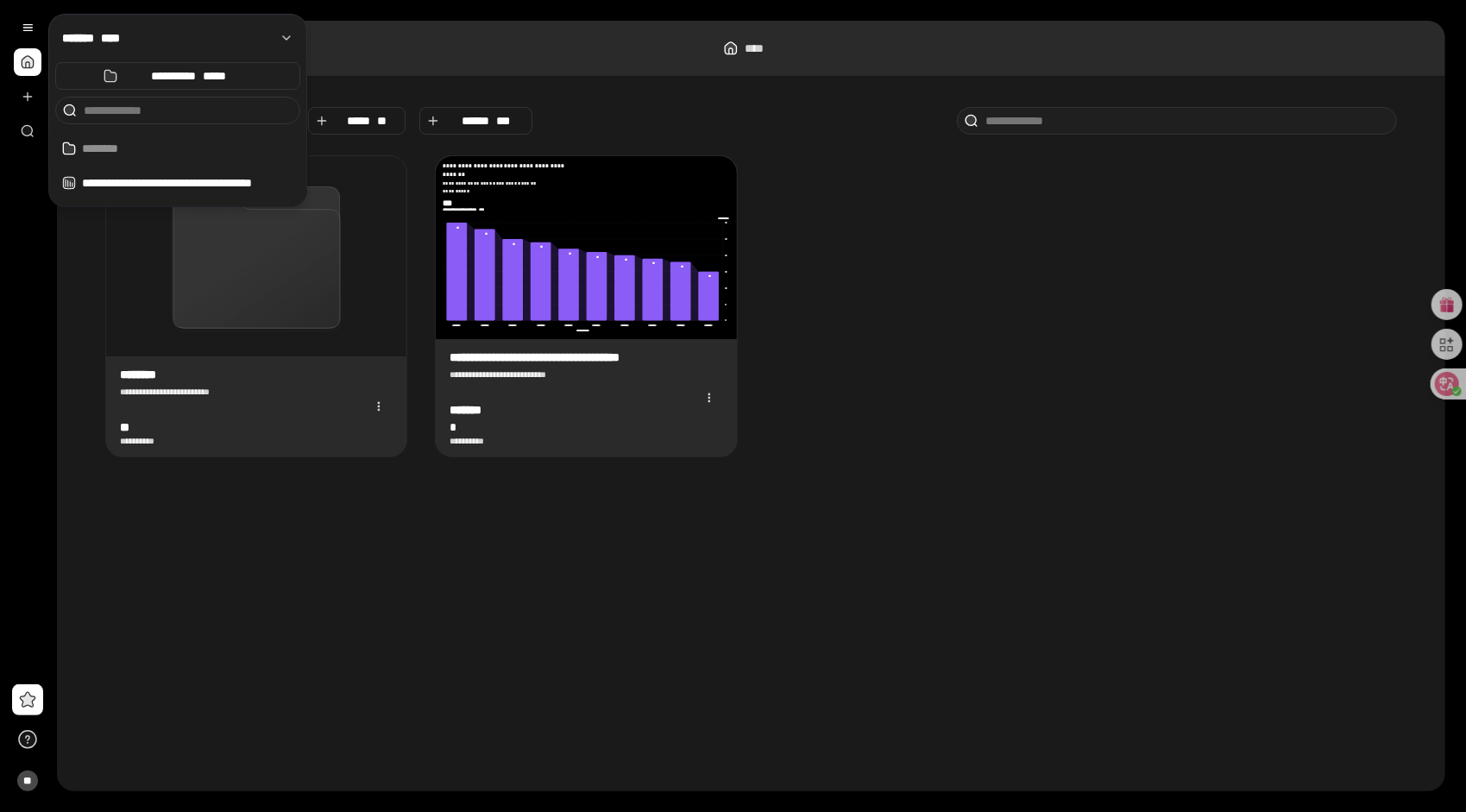 drag, startPoint x: 369, startPoint y: 43, endPoint x: 245, endPoint y: 66, distance: 126.11503 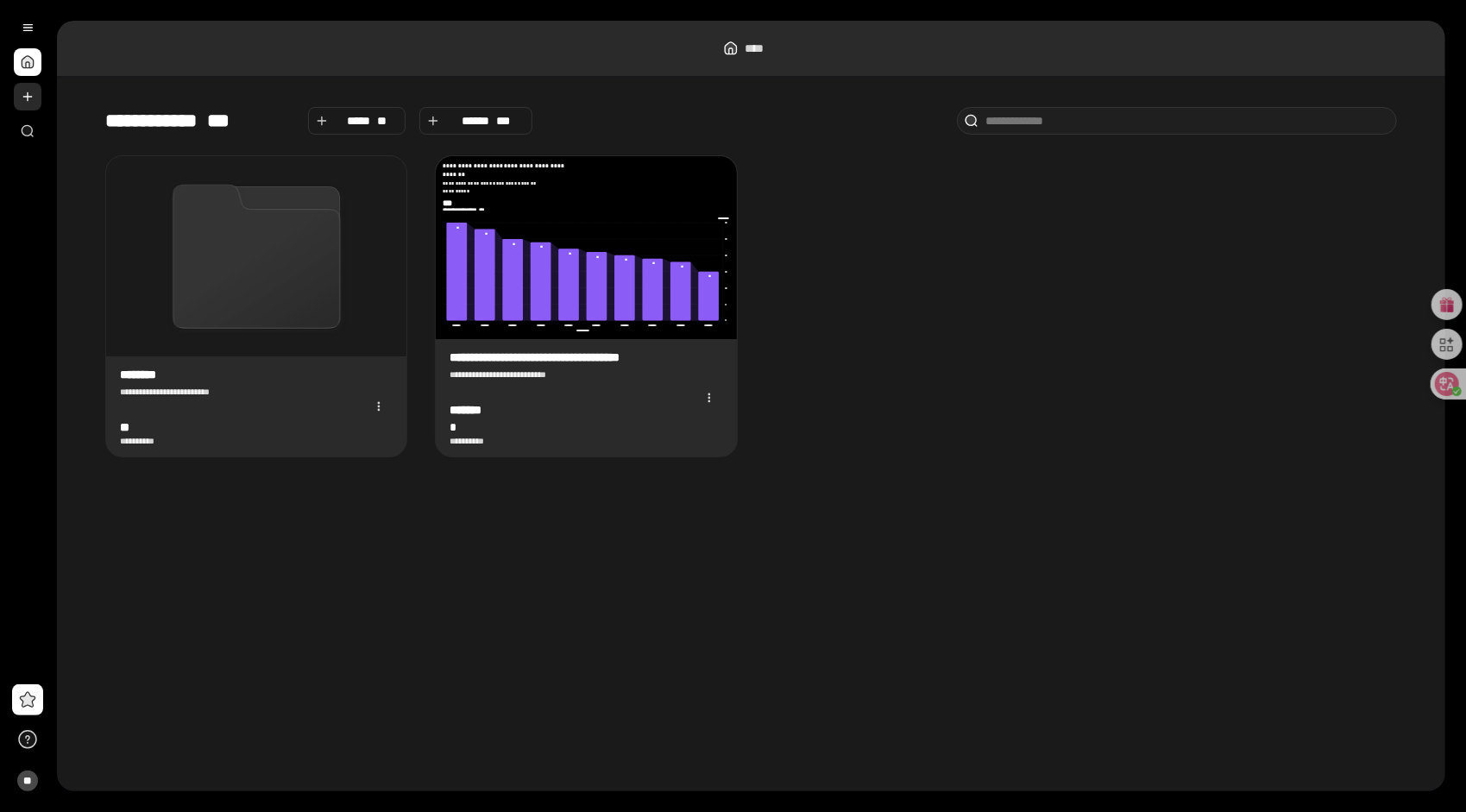 click at bounding box center (28, 97) 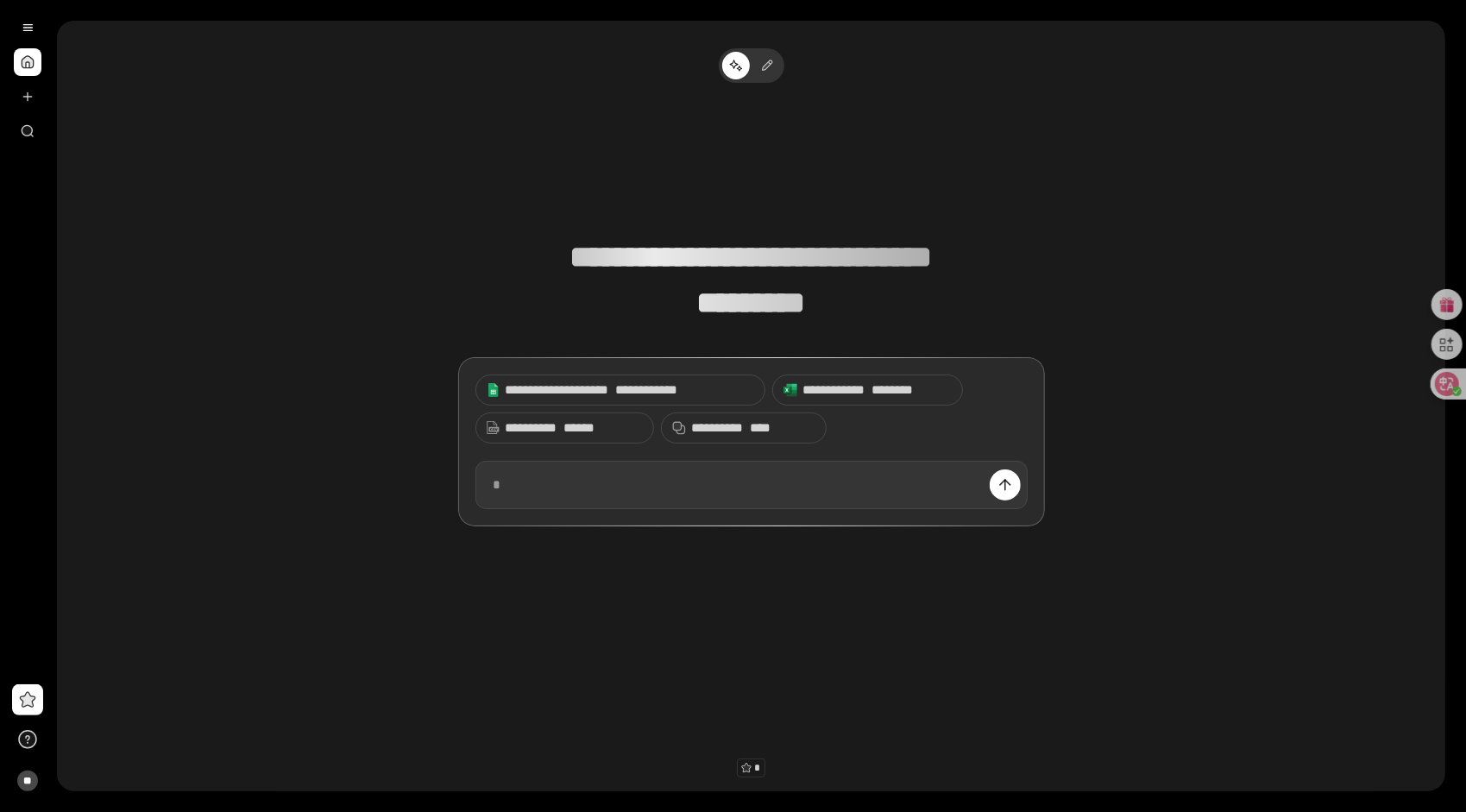 click at bounding box center [752, 485] 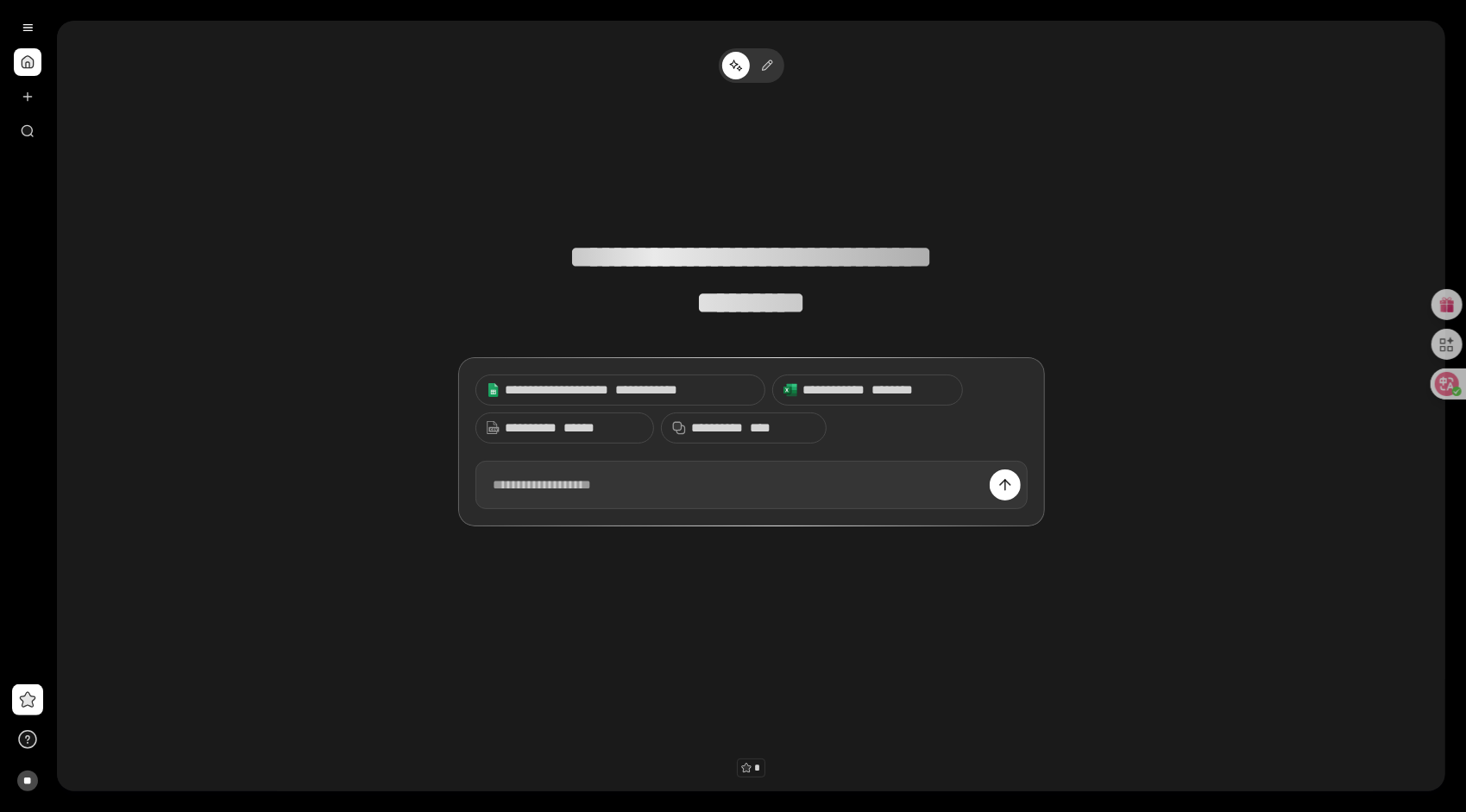 click at bounding box center (752, 485) 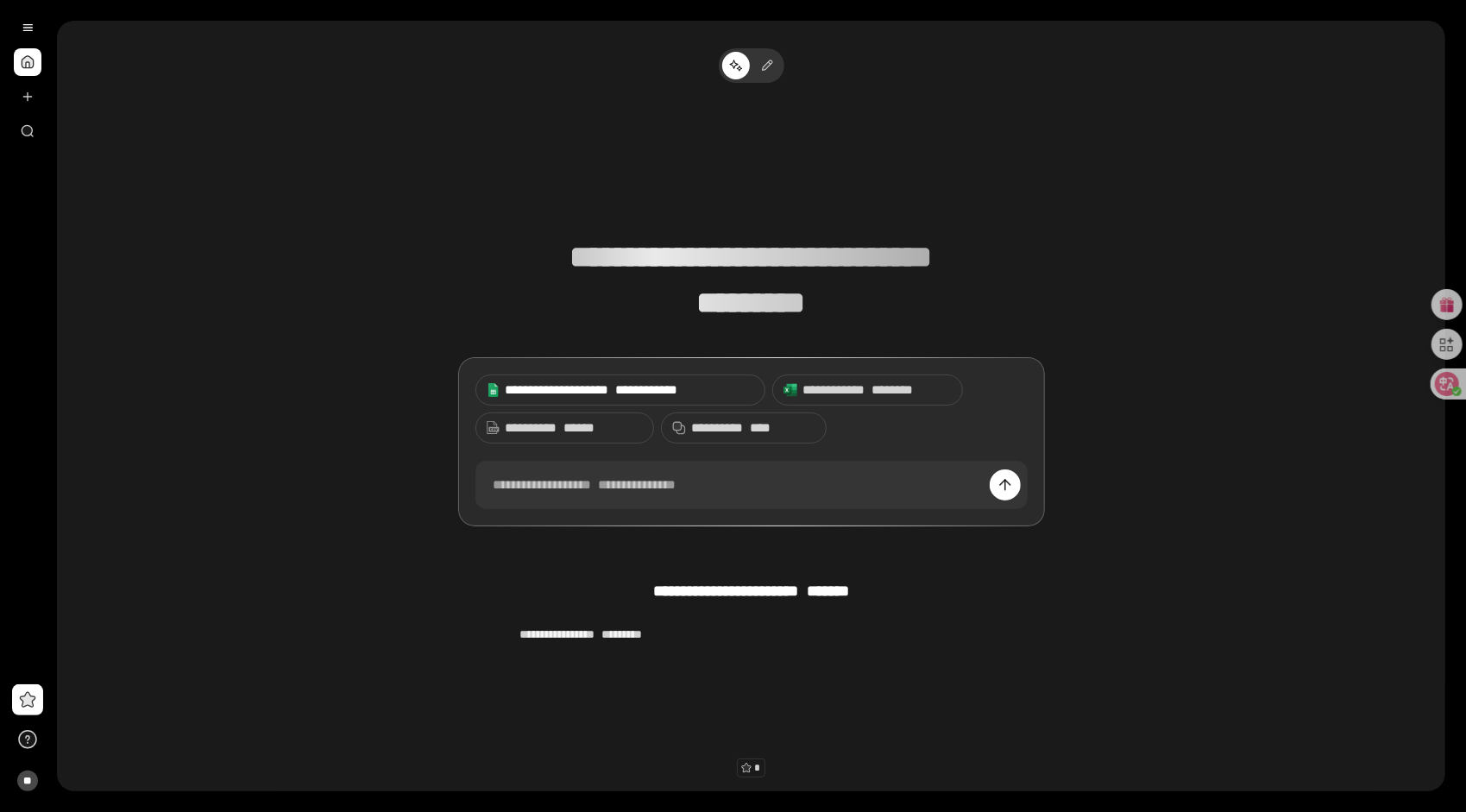 click on "**********" at bounding box center [647, 389] 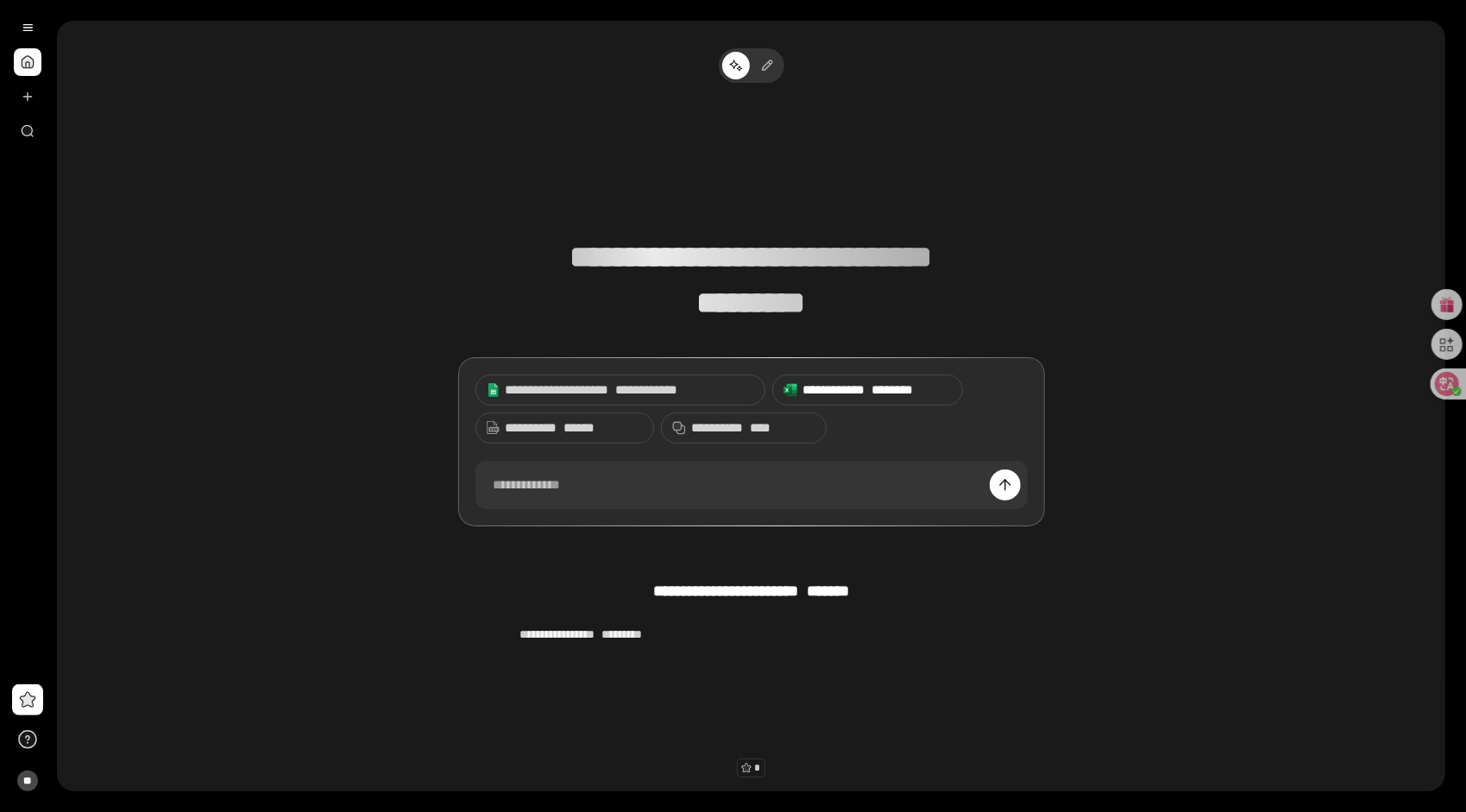 click on "**********" at bounding box center [877, 390] 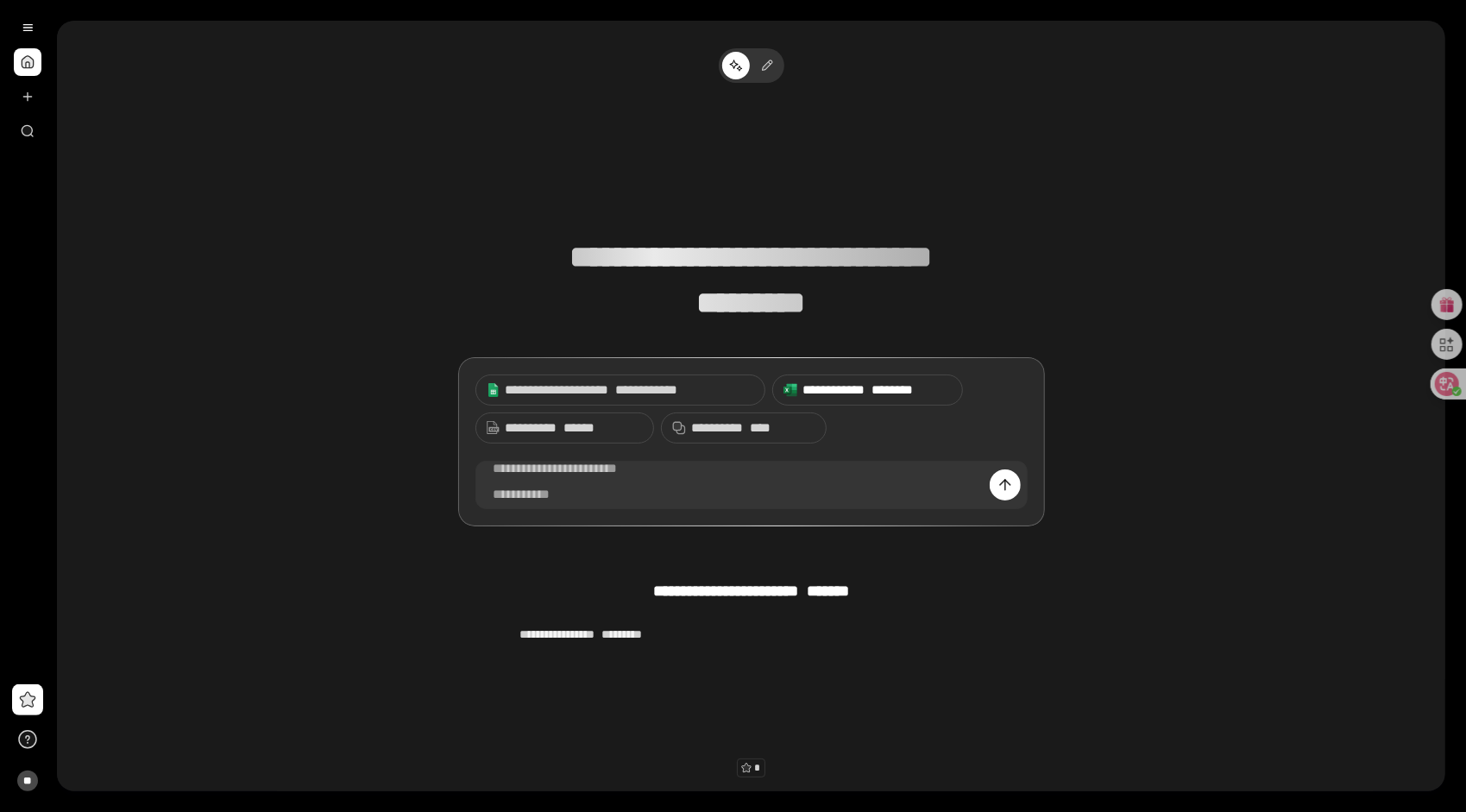 click on "**********" at bounding box center [877, 390] 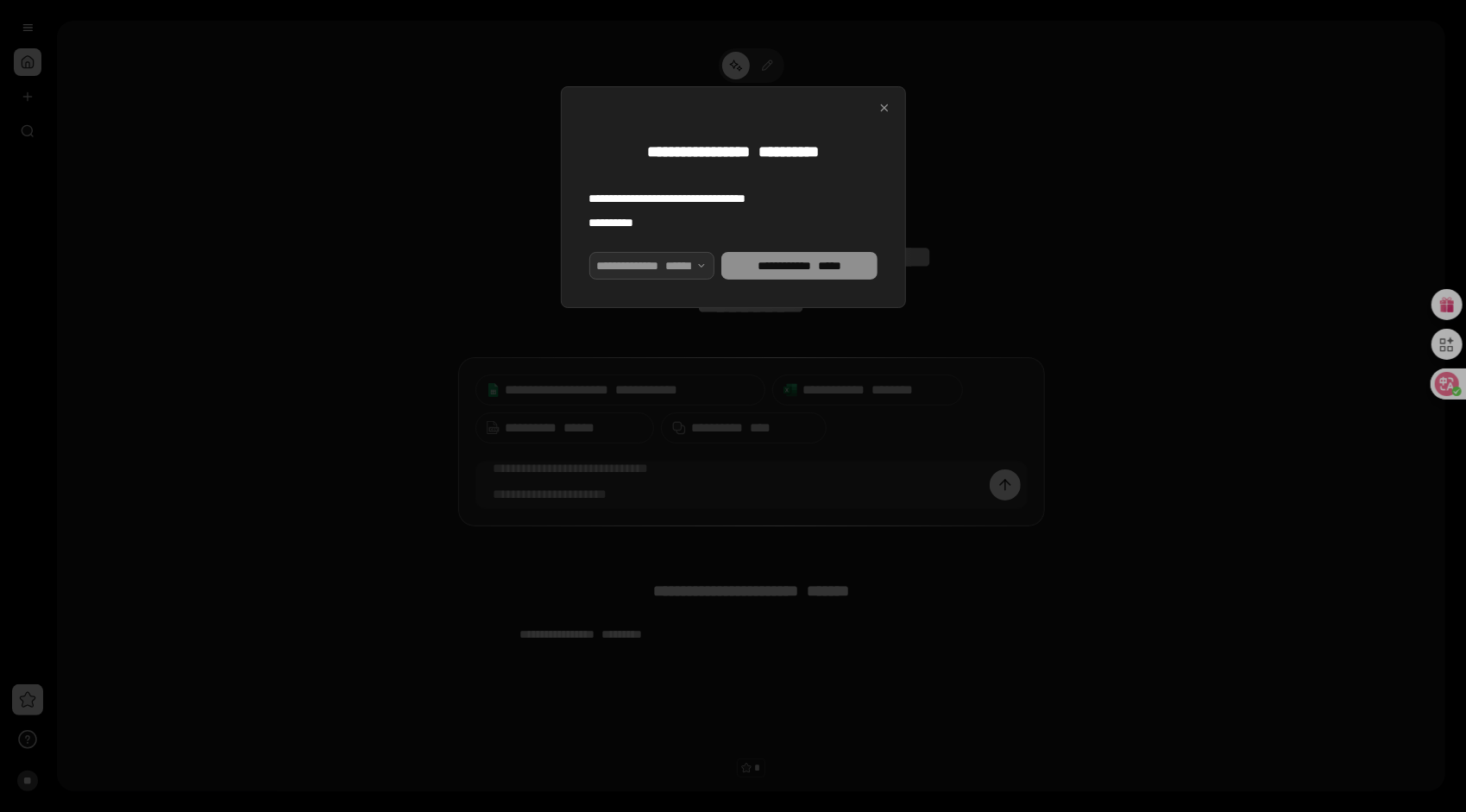 click at bounding box center [652, 266] 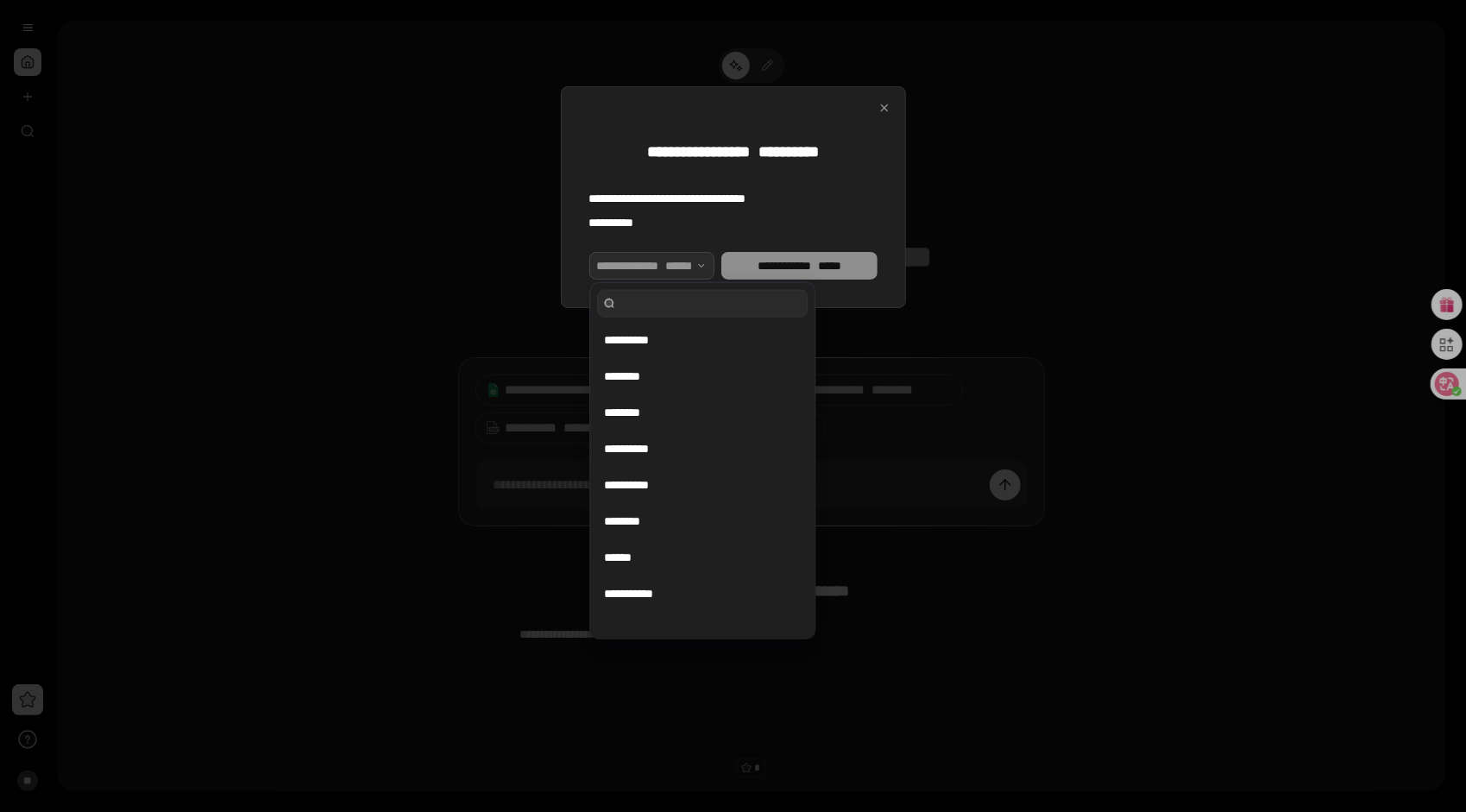 scroll, scrollTop: 124, scrollLeft: 0, axis: vertical 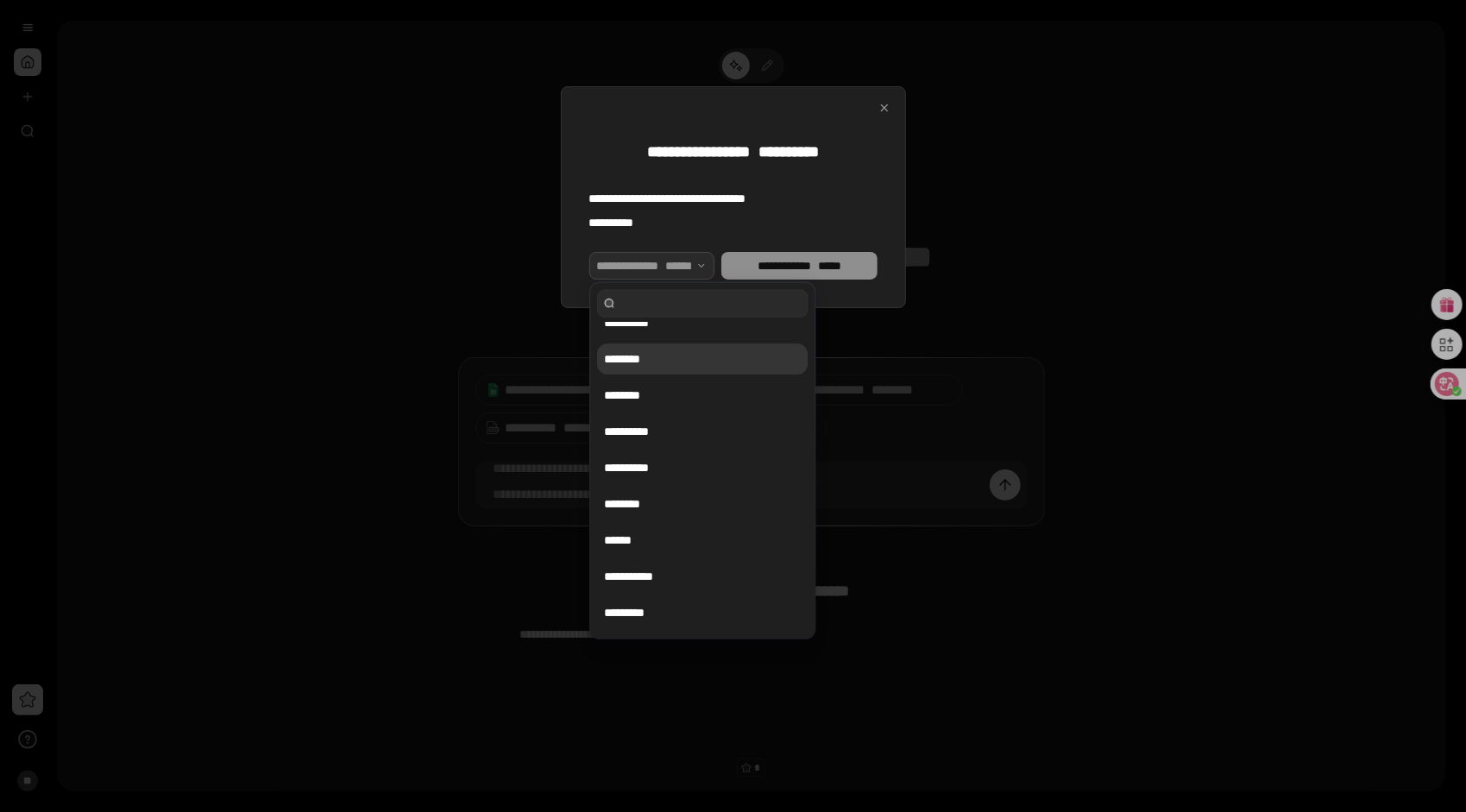 click on "********" at bounding box center [702, 359] 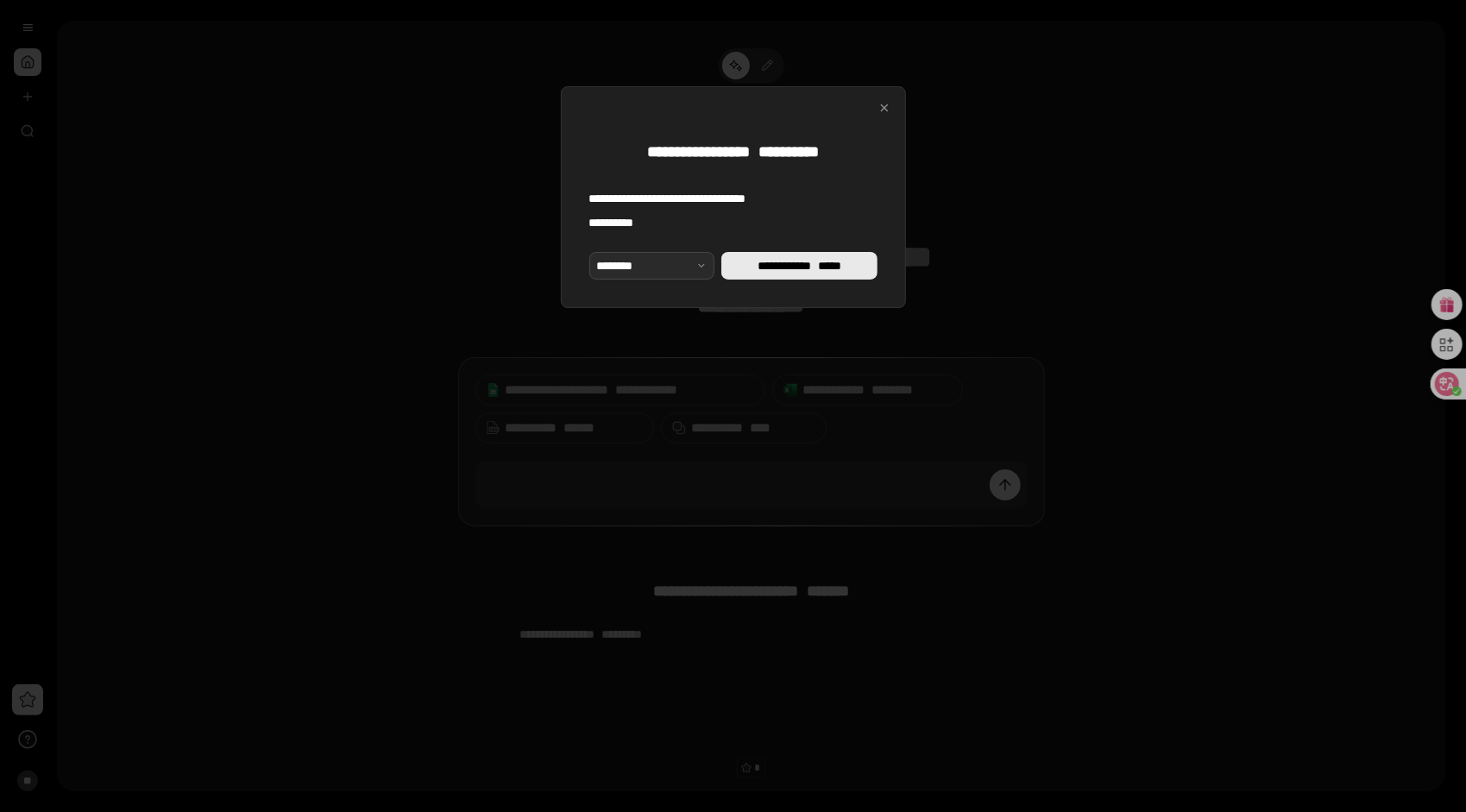 click on "*****" at bounding box center [829, 266] 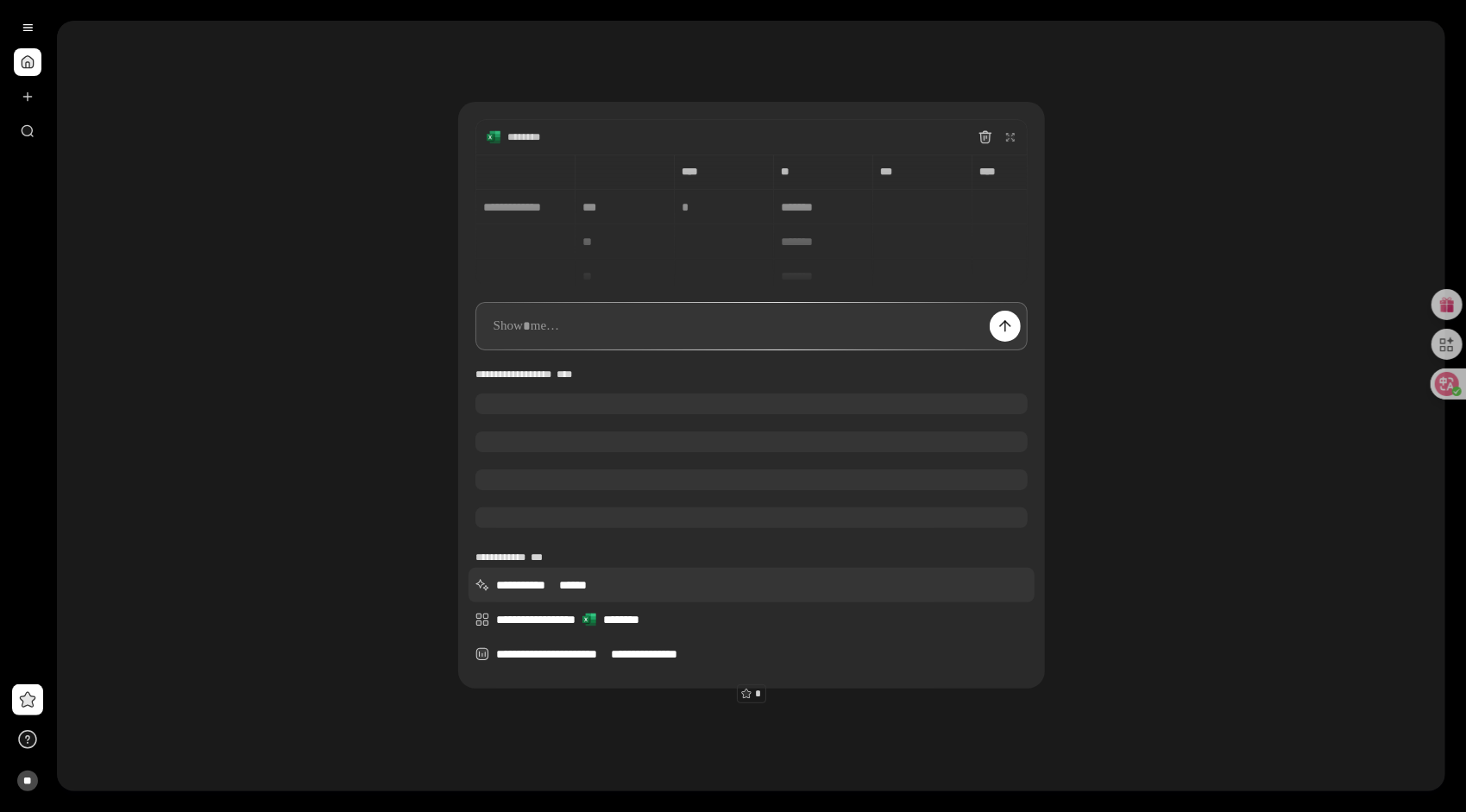 scroll, scrollTop: 0, scrollLeft: 0, axis: both 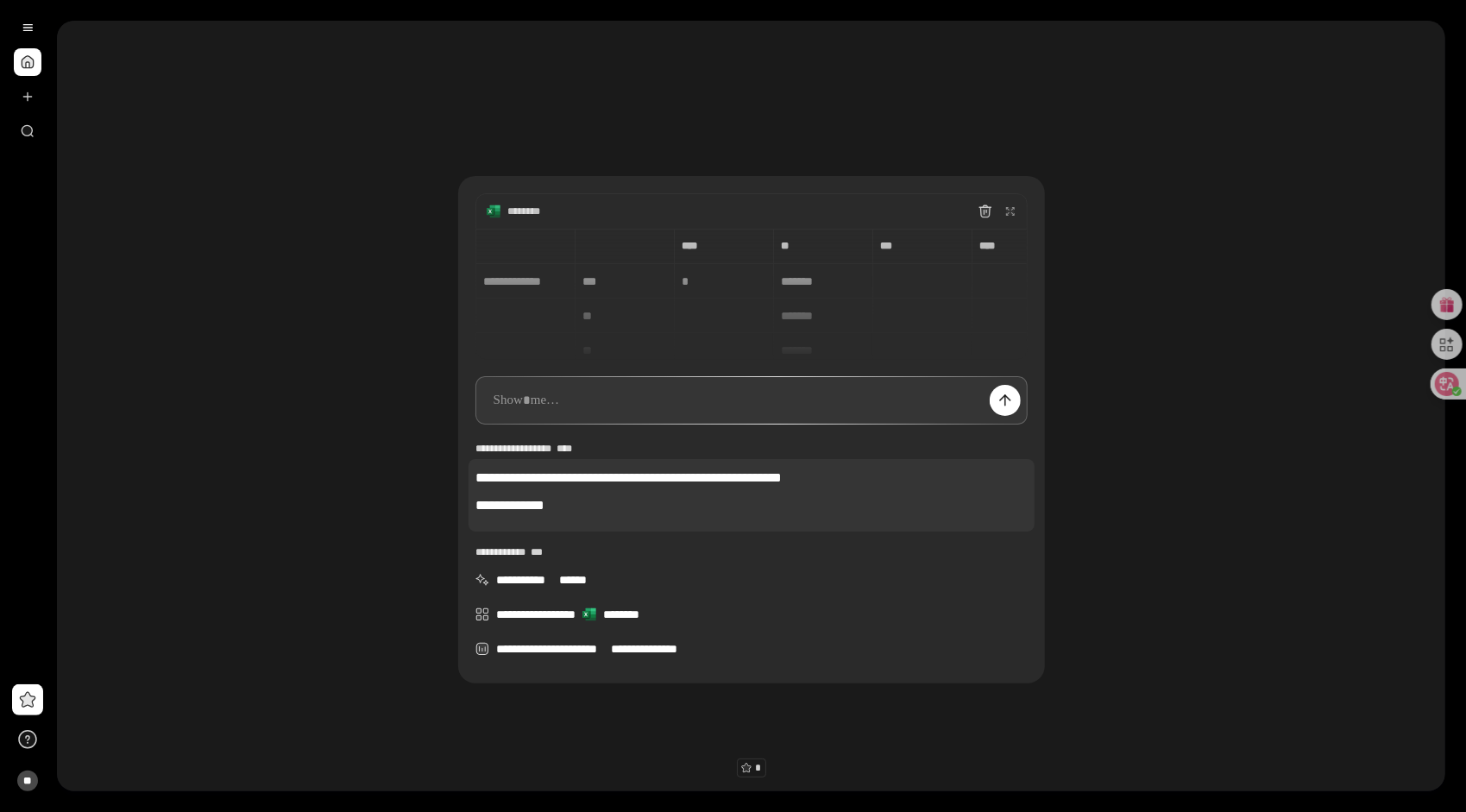 click on "**********" at bounding box center [510, 505] 